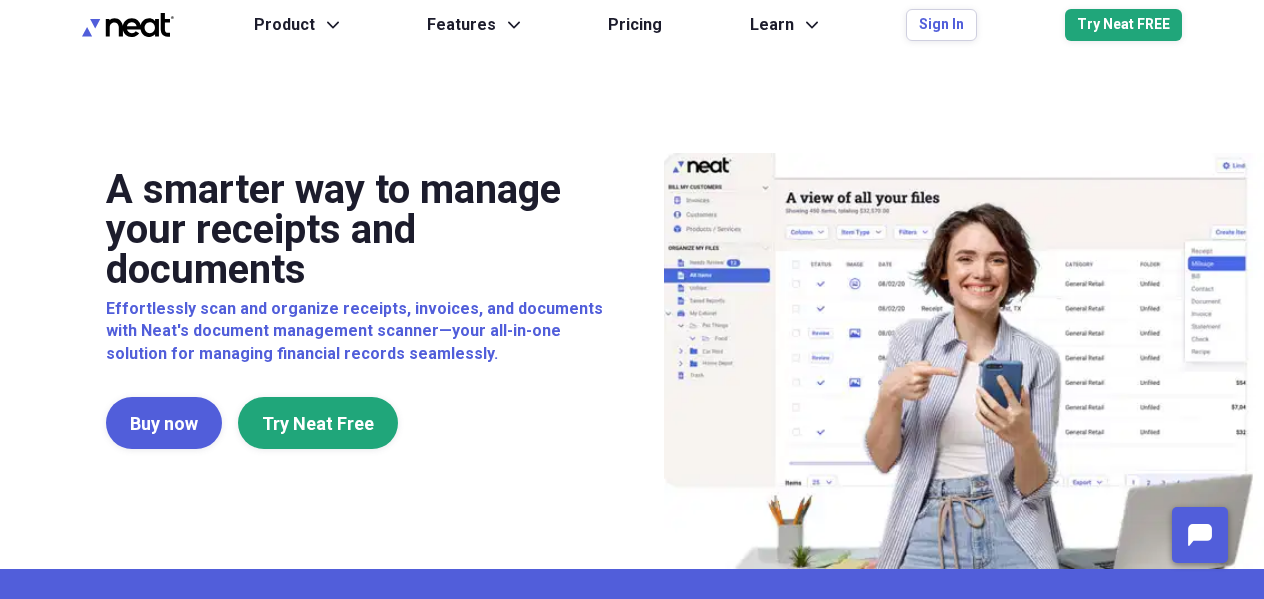 scroll, scrollTop: 0, scrollLeft: 0, axis: both 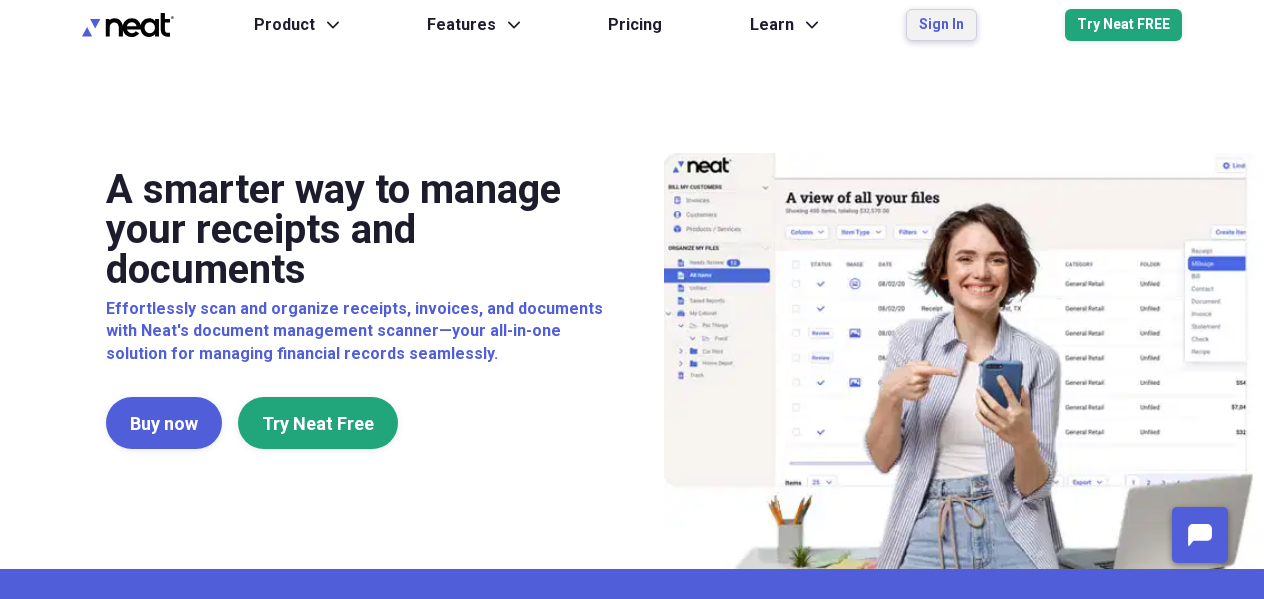 click on "Sign In" at bounding box center (941, 25) 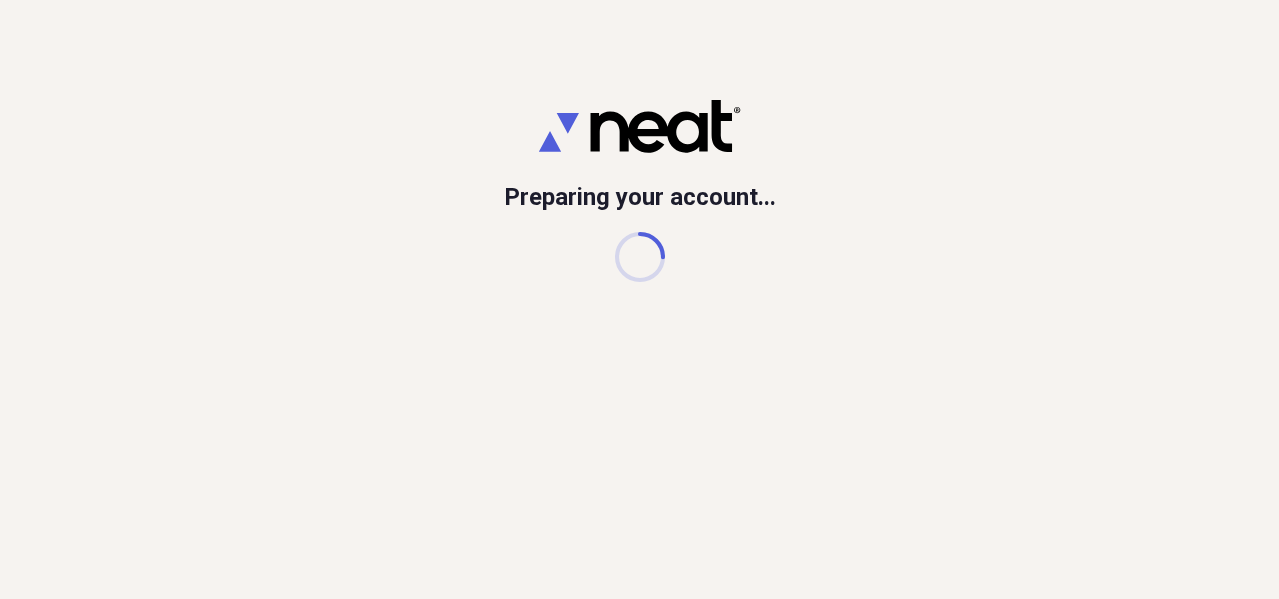 scroll, scrollTop: 0, scrollLeft: 0, axis: both 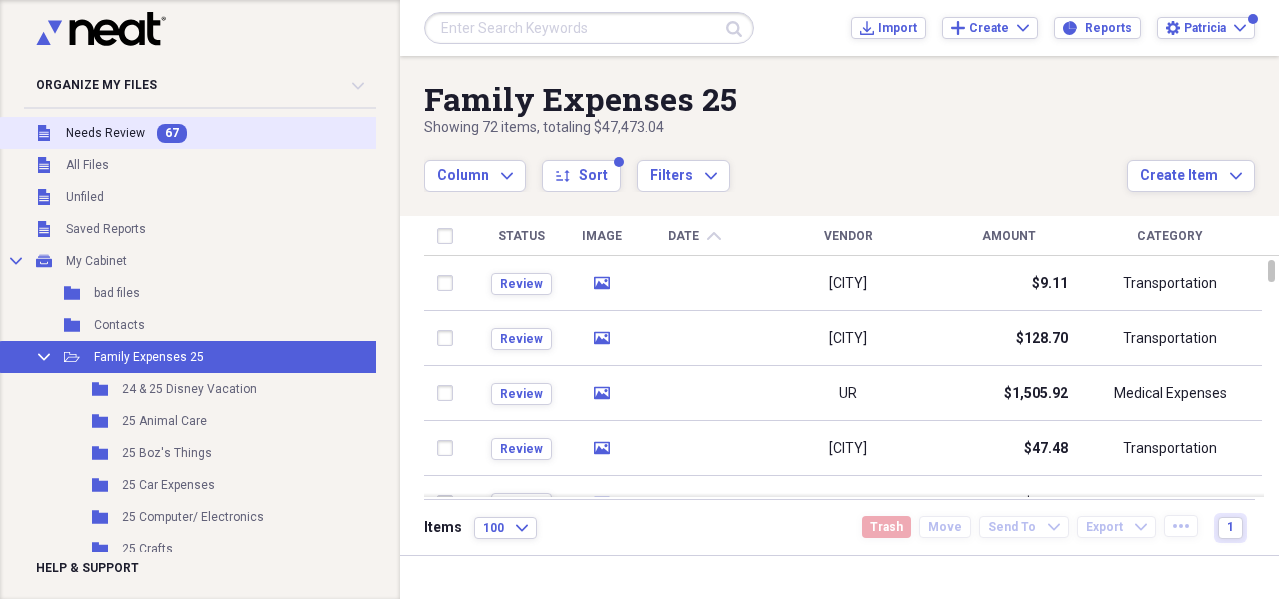 click on "Needs Review" at bounding box center (105, 133) 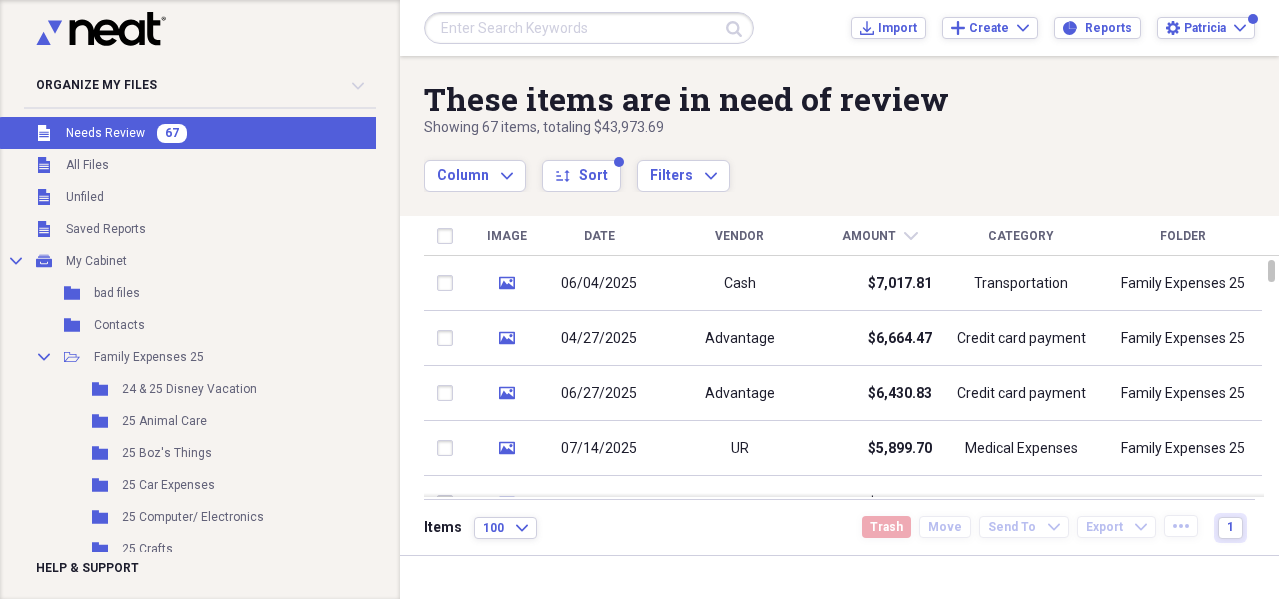 click on "Date" at bounding box center (599, 236) 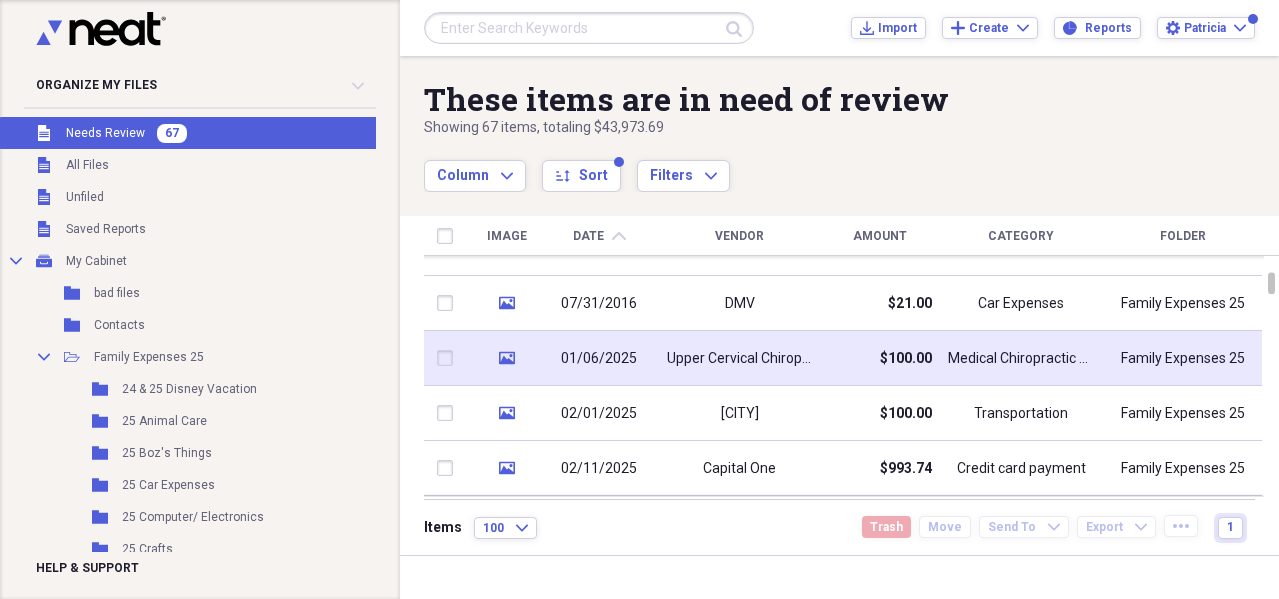 click on "Upper Cervical Chiropractic" at bounding box center [739, 359] 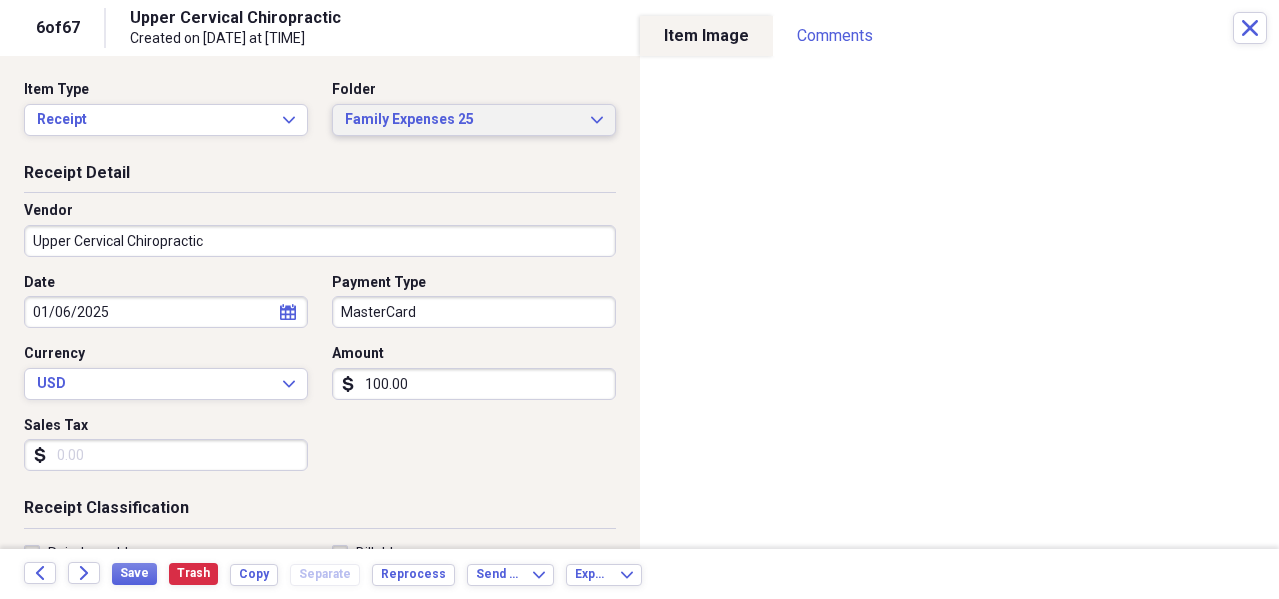 click on "Expand" 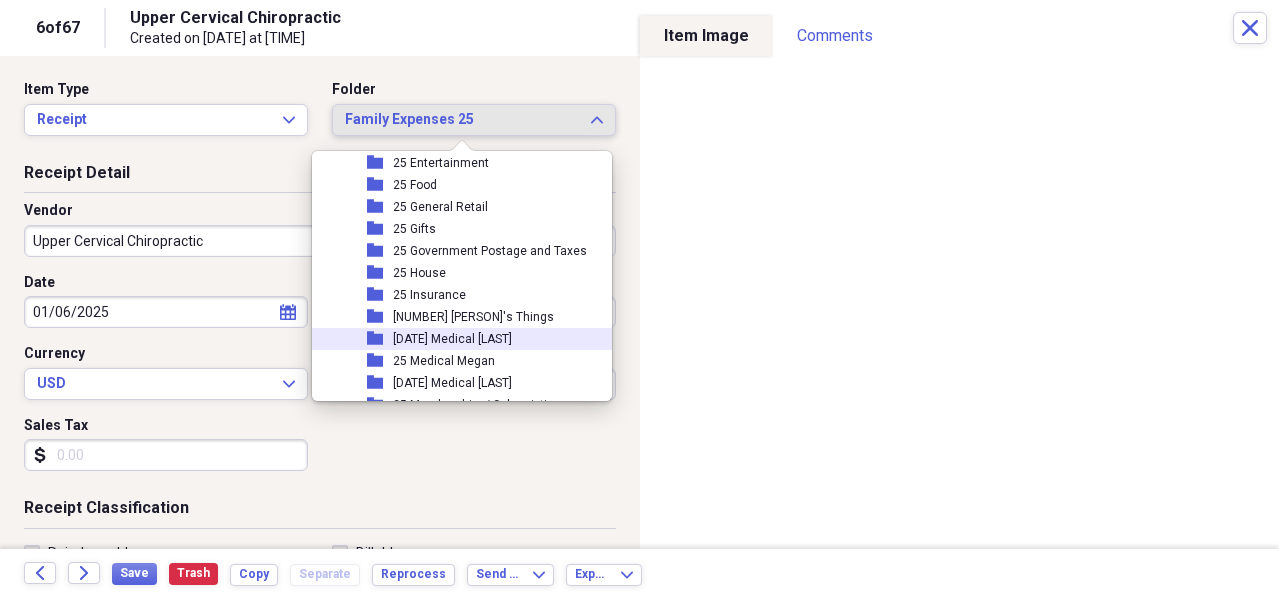scroll, scrollTop: 400, scrollLeft: 0, axis: vertical 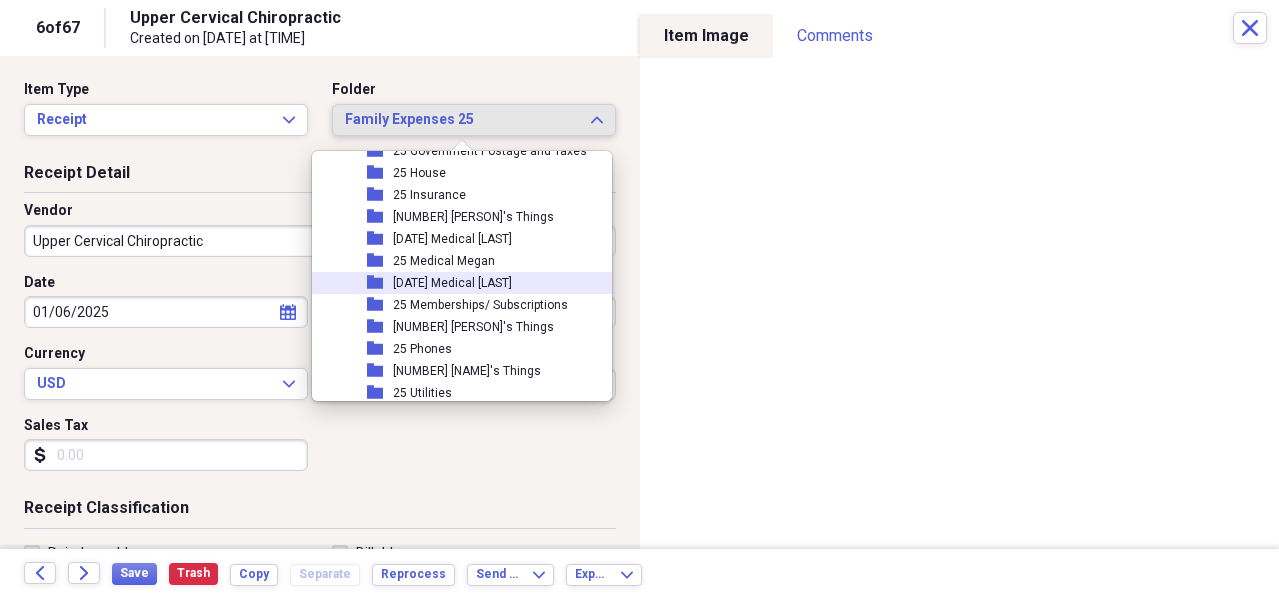 click on "[DATE] Medical [LAST]" at bounding box center [452, 283] 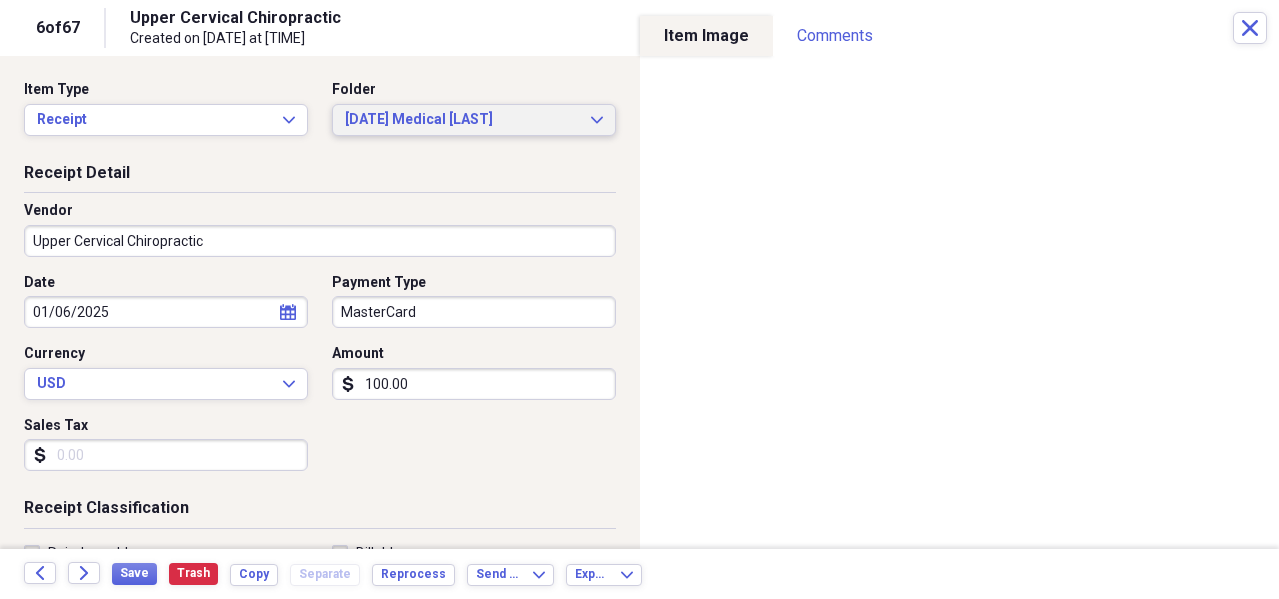 scroll, scrollTop: 300, scrollLeft: 0, axis: vertical 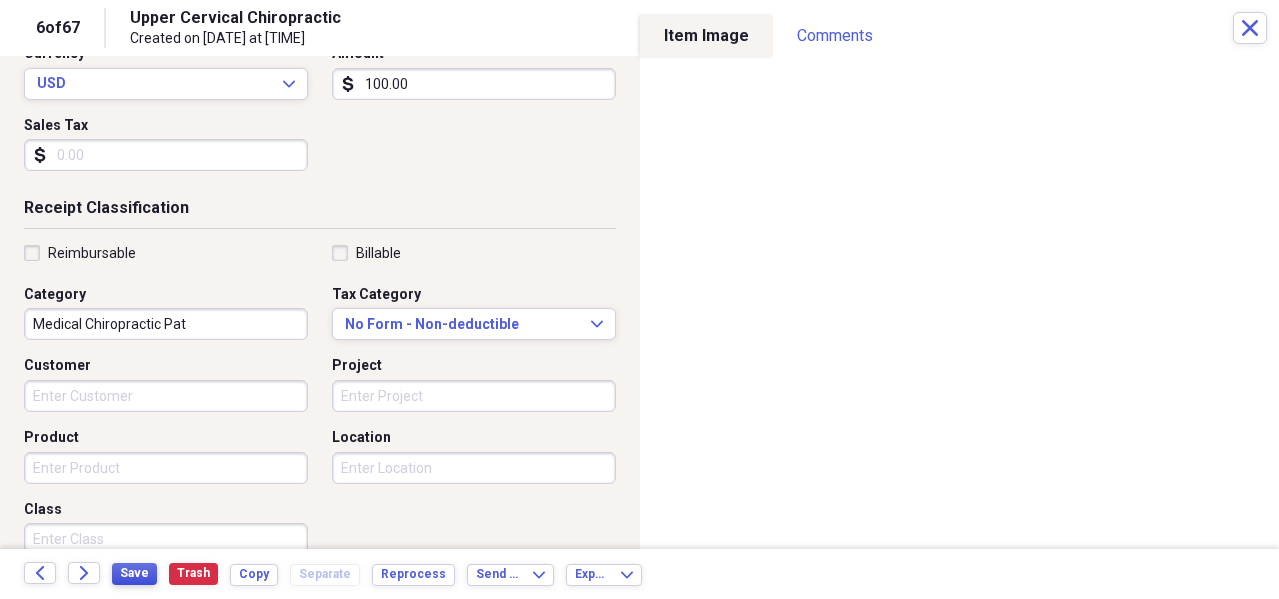 click on "Save" at bounding box center (134, 573) 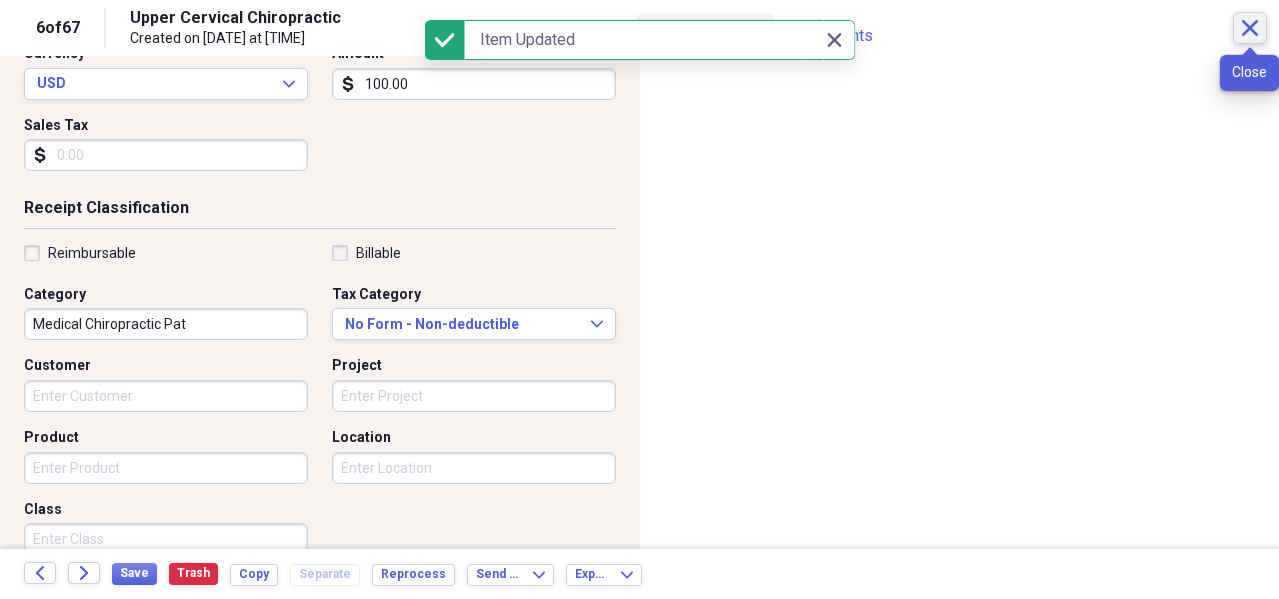 click on "Close" 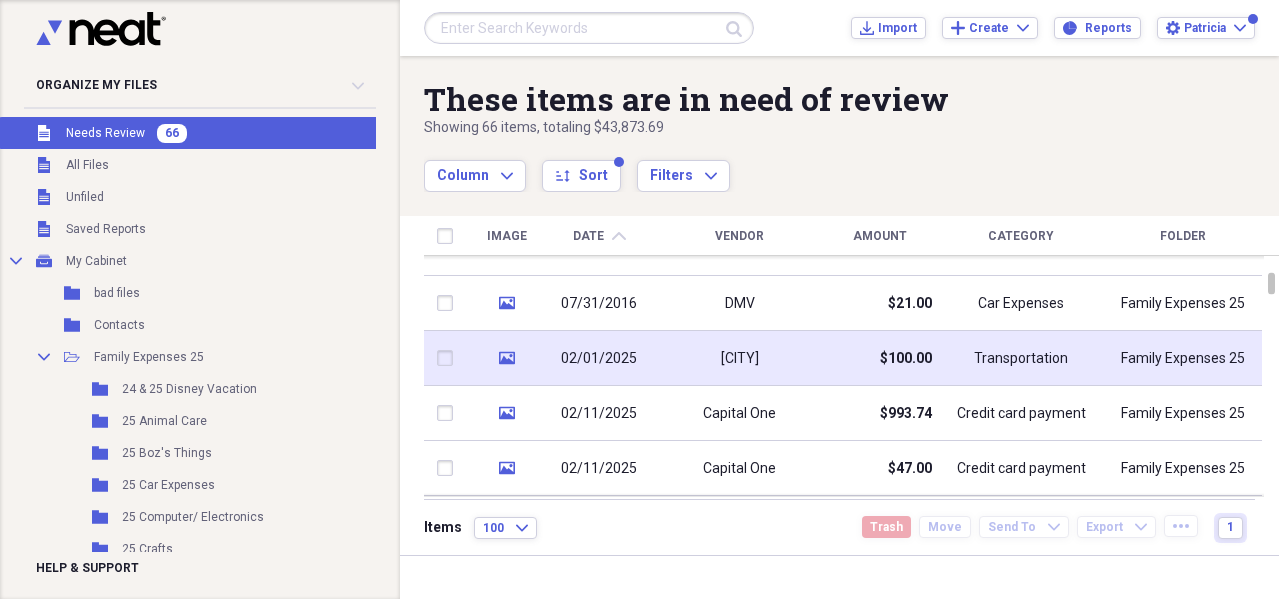 click on "02/01/2025" at bounding box center (599, 359) 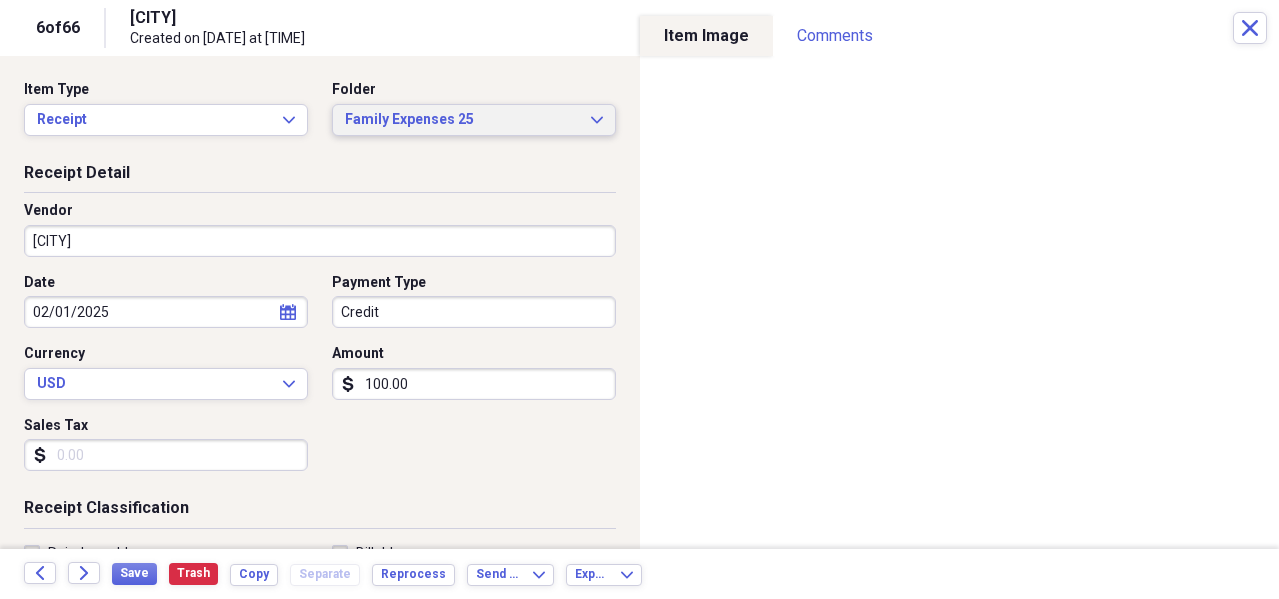 click on "Family Expenses 25 Expand" at bounding box center [474, 120] 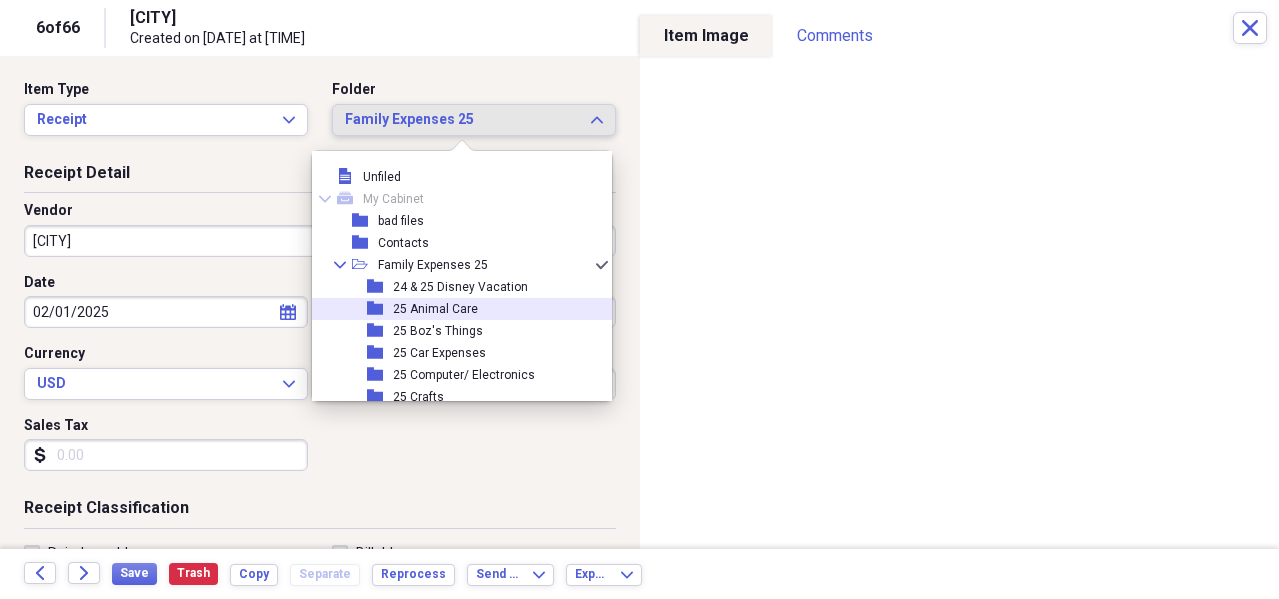 scroll, scrollTop: 100, scrollLeft: 0, axis: vertical 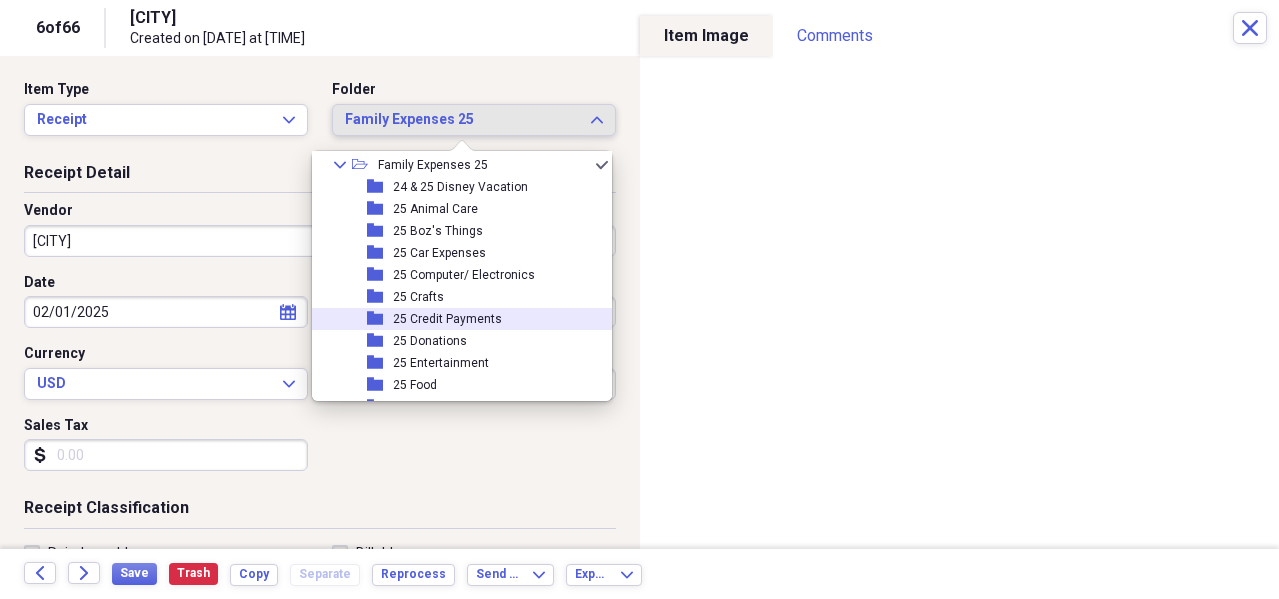 click on "25 Credit Payments" at bounding box center [447, 319] 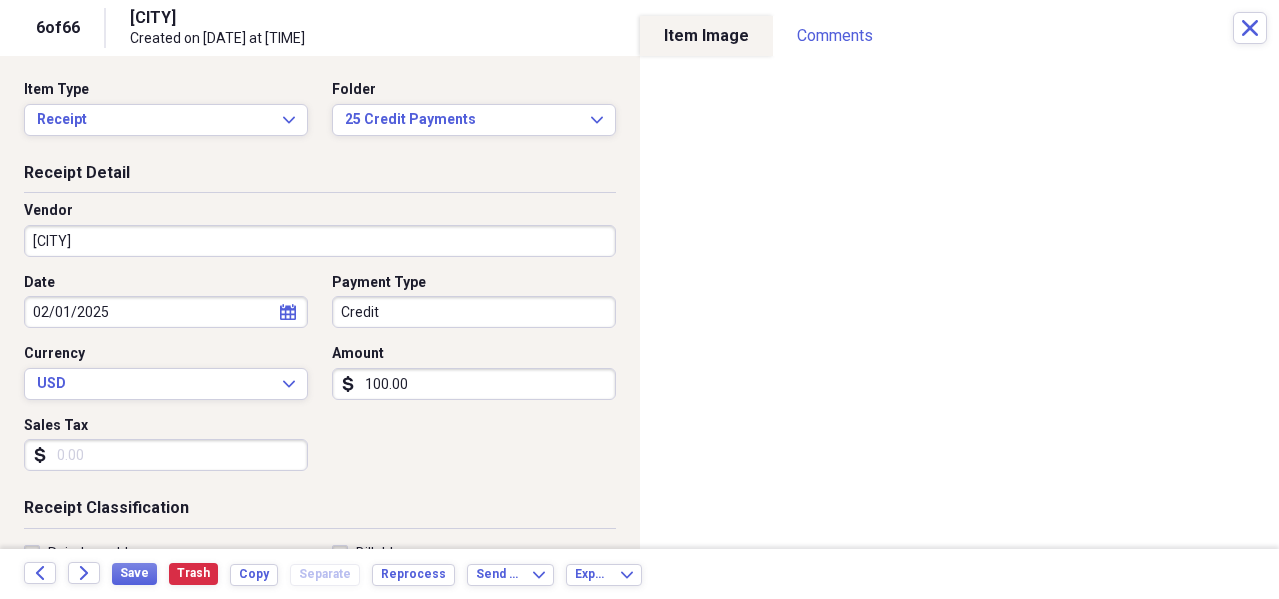 click on "[CITY]" at bounding box center [320, 241] 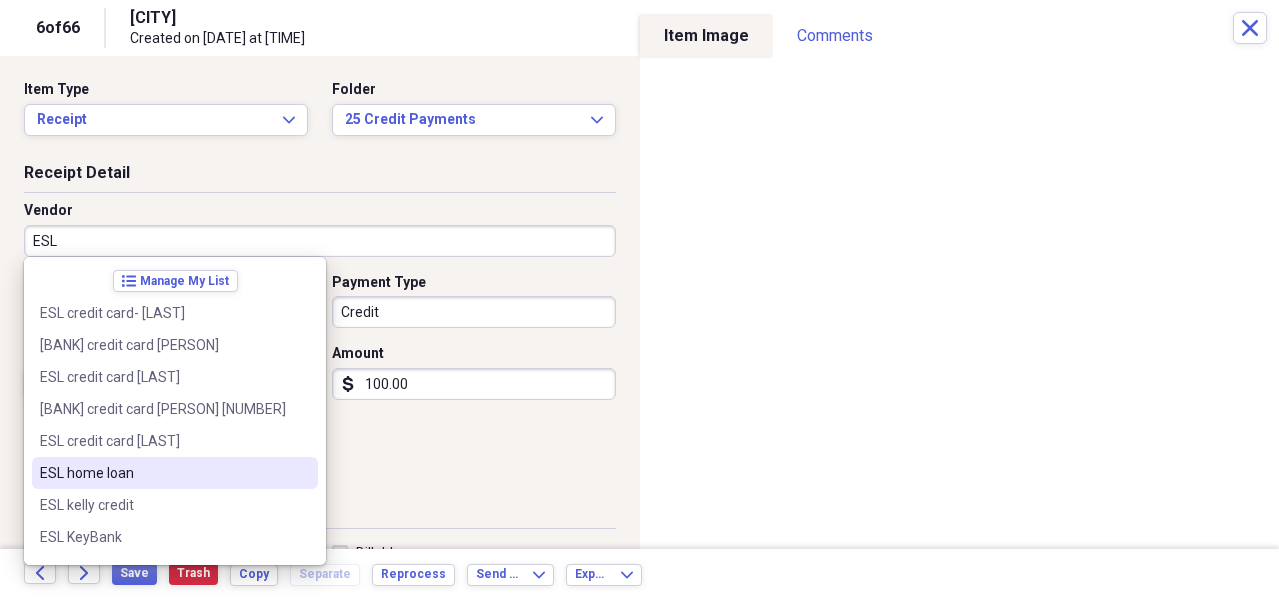 click on "ESL home loan" at bounding box center [163, 473] 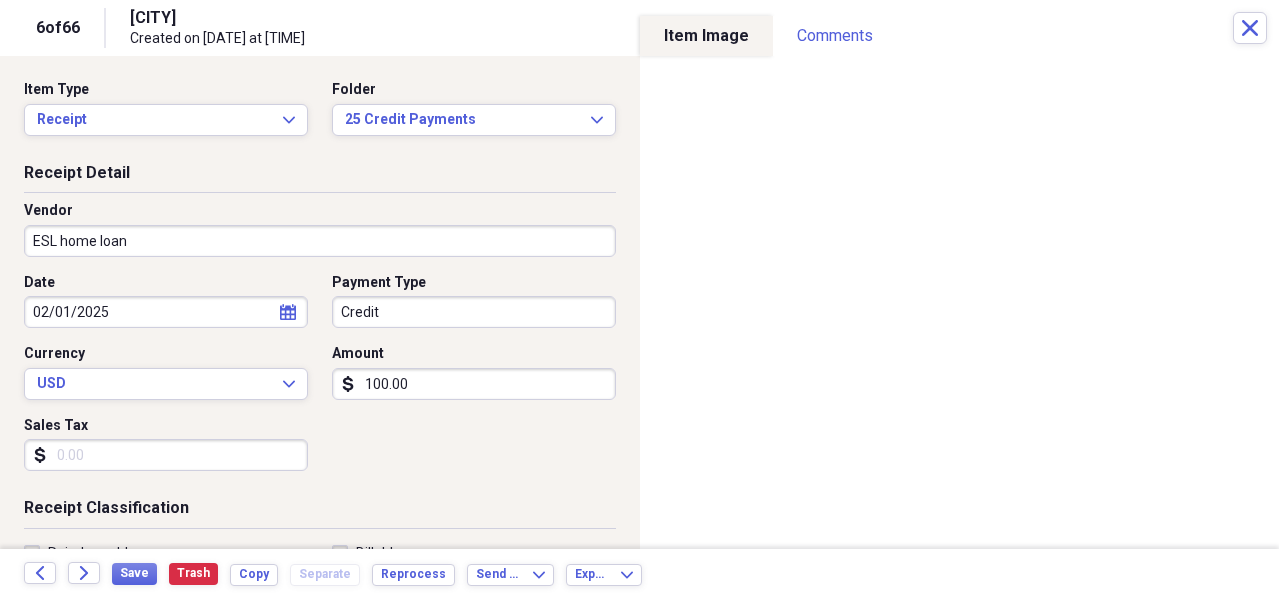 type on "Credit Payments" 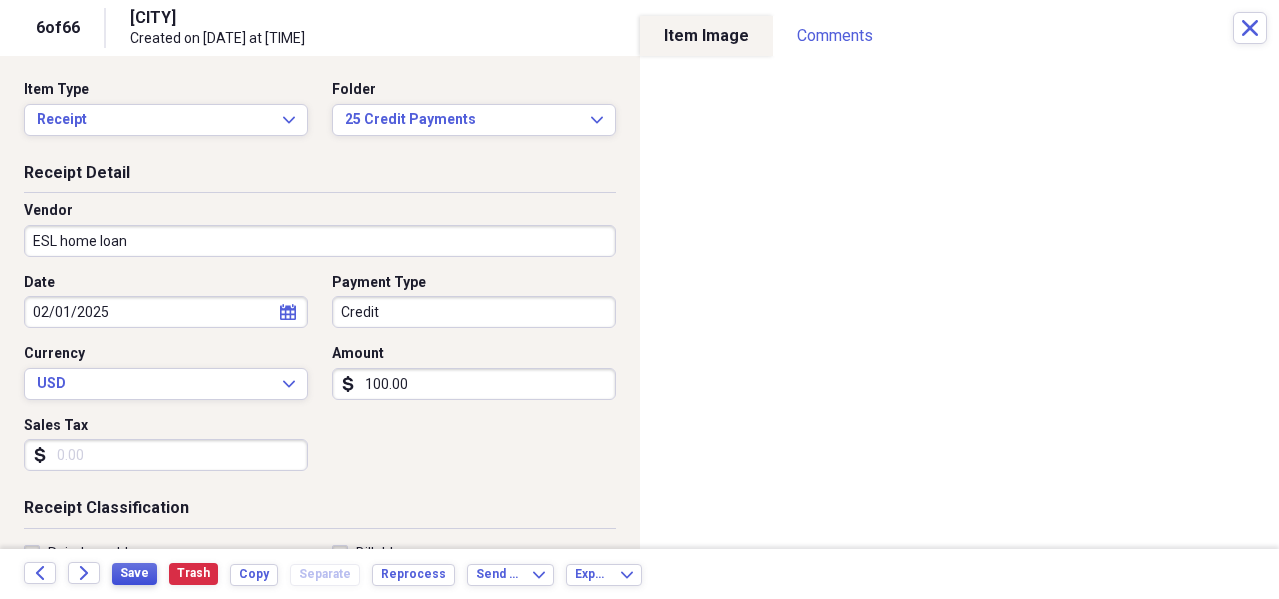 click on "Save" at bounding box center [134, 573] 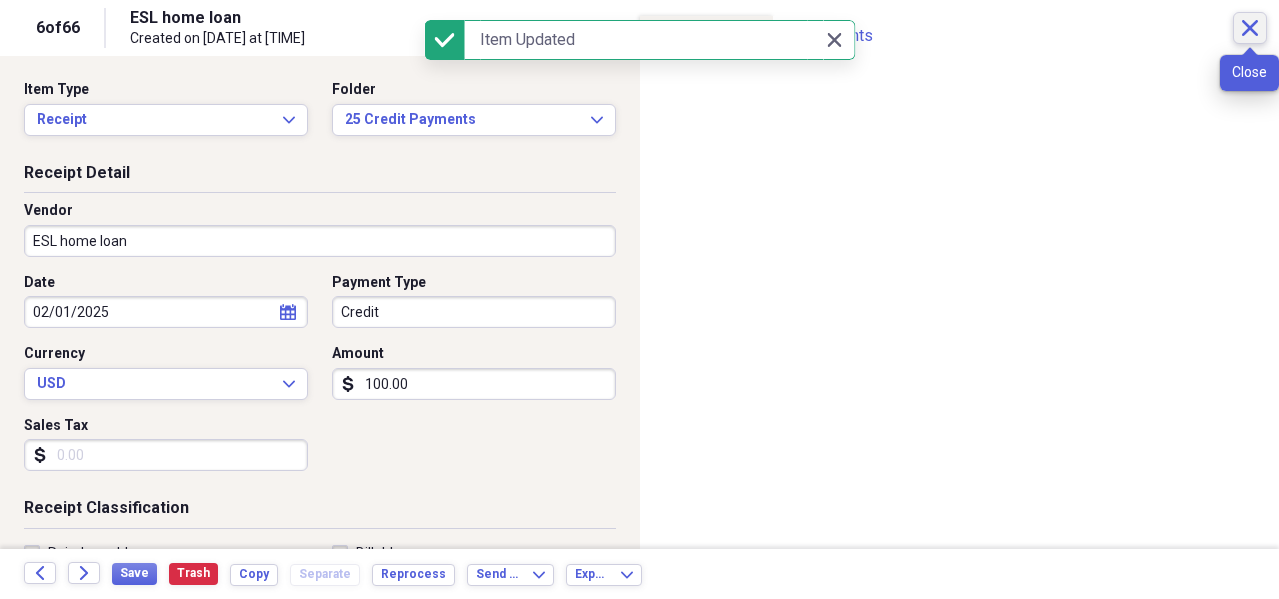click on "Close" 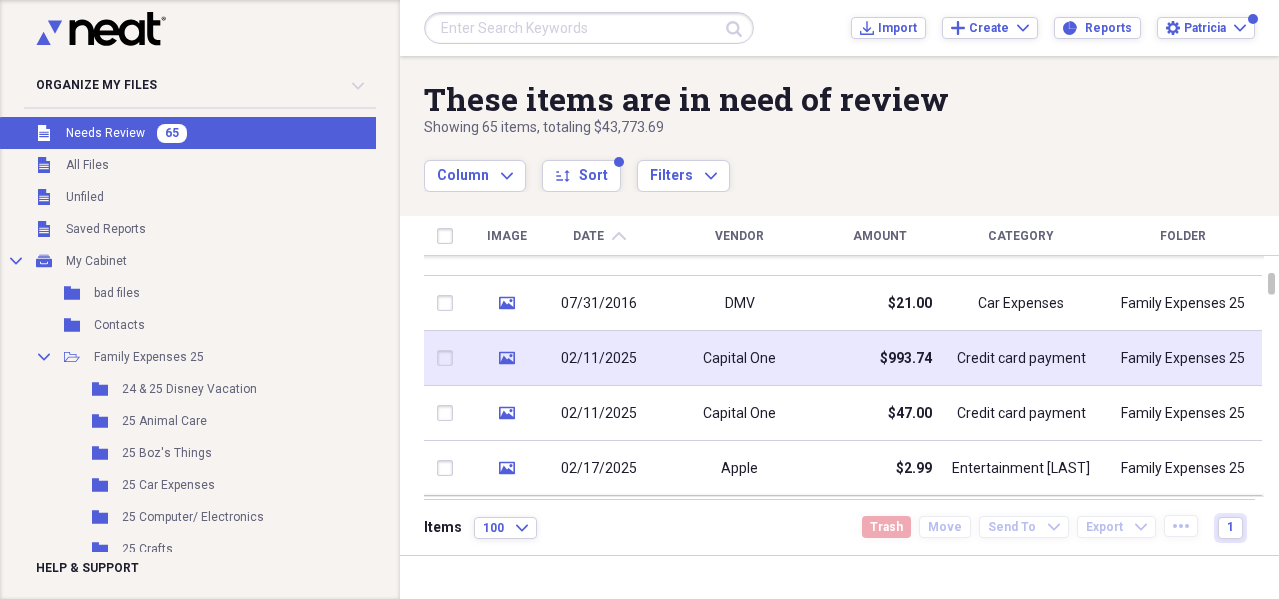 click on "02/11/2025" at bounding box center (599, 359) 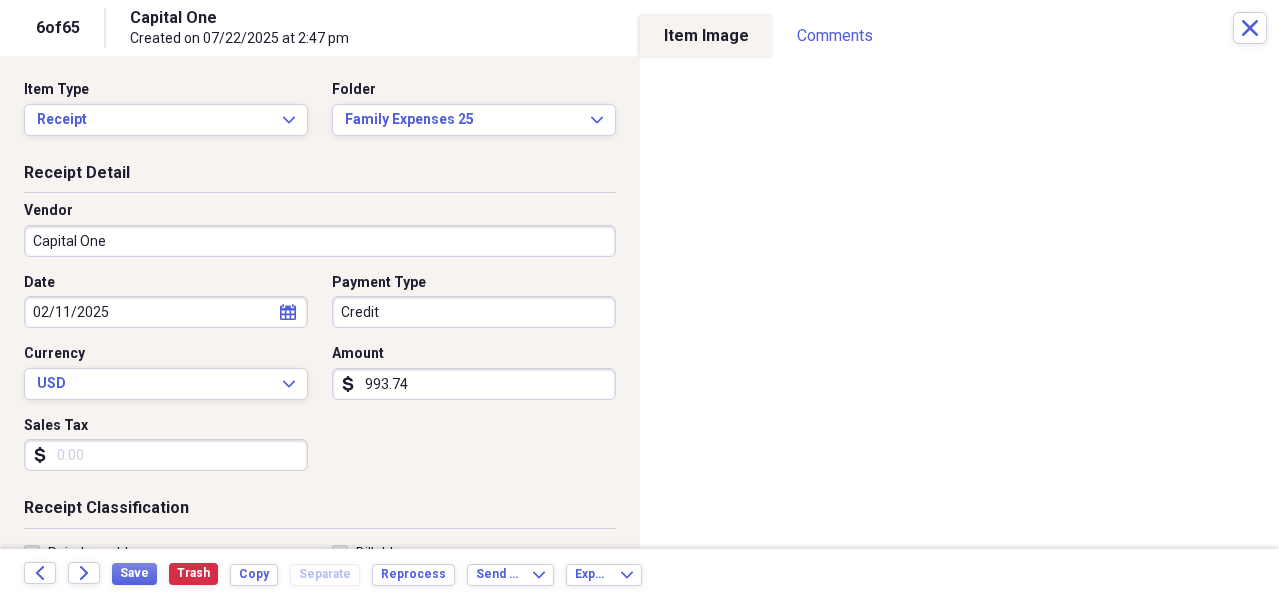 scroll, scrollTop: 100, scrollLeft: 0, axis: vertical 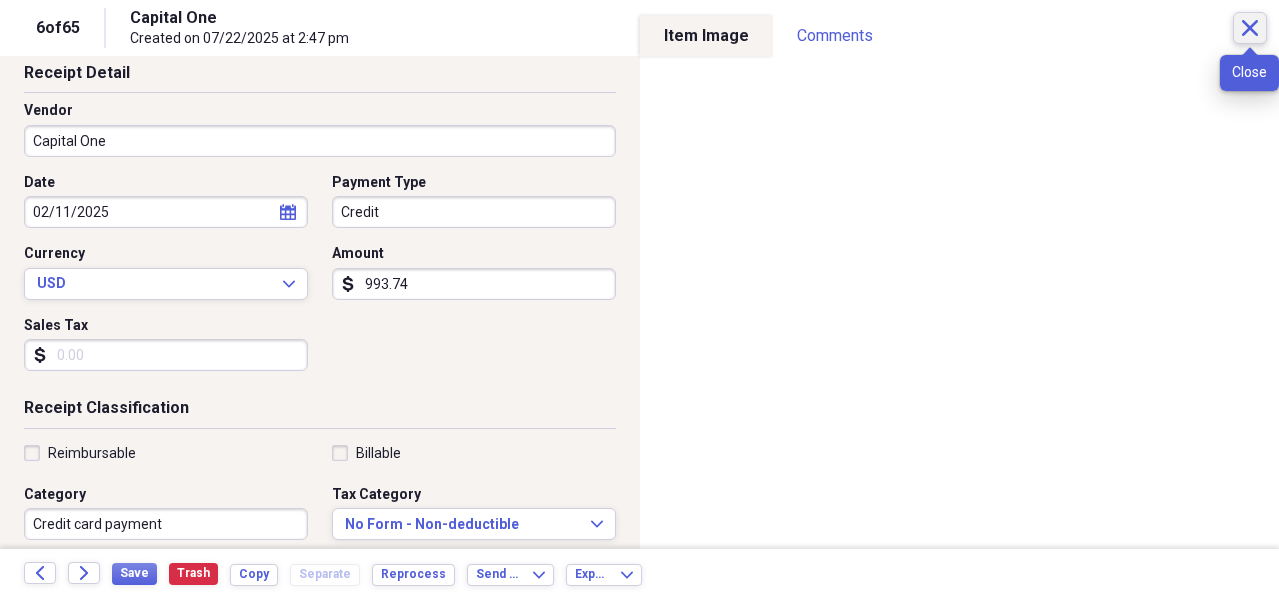 click on "Close" 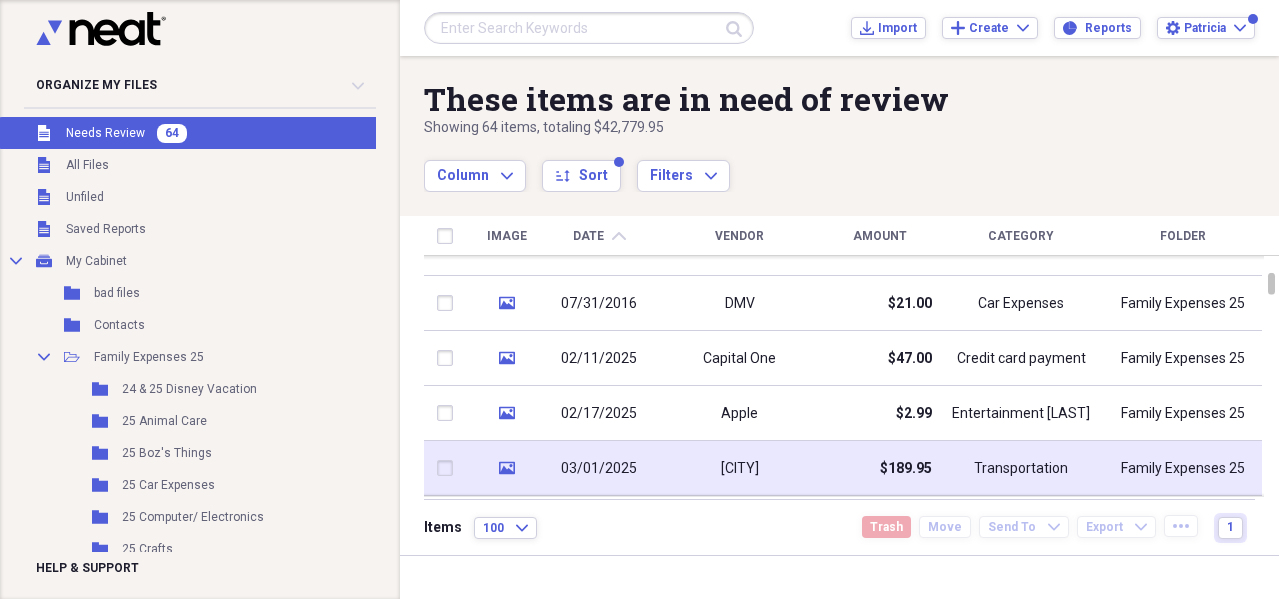 click on "[CITY]" at bounding box center [739, 468] 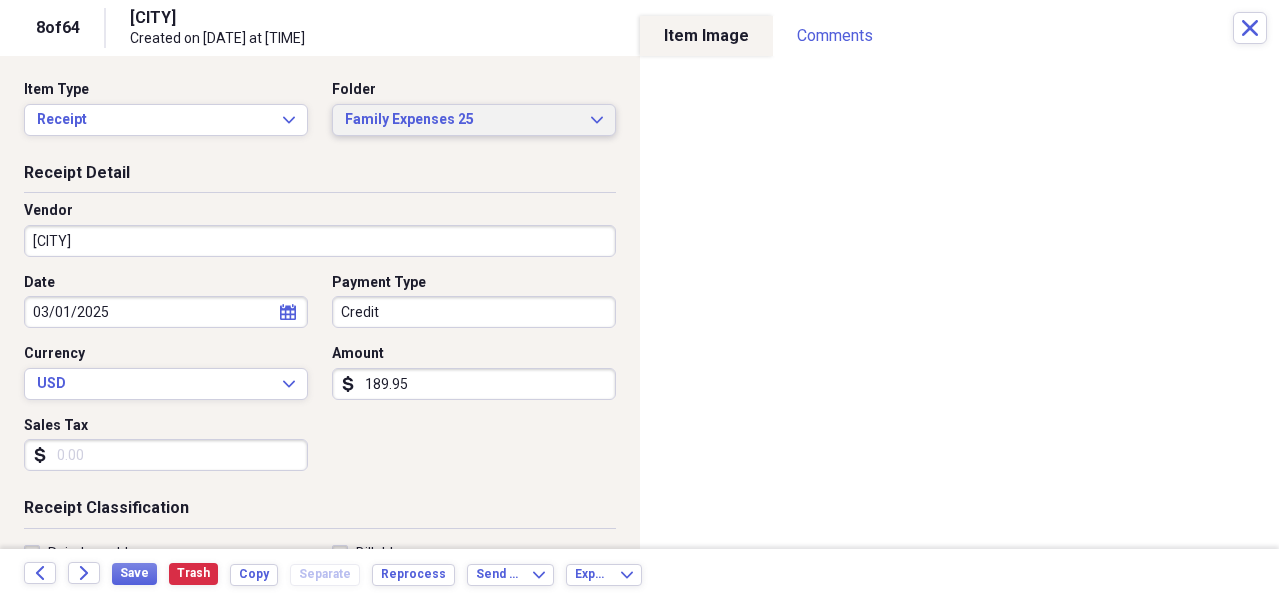 click on "Expand" 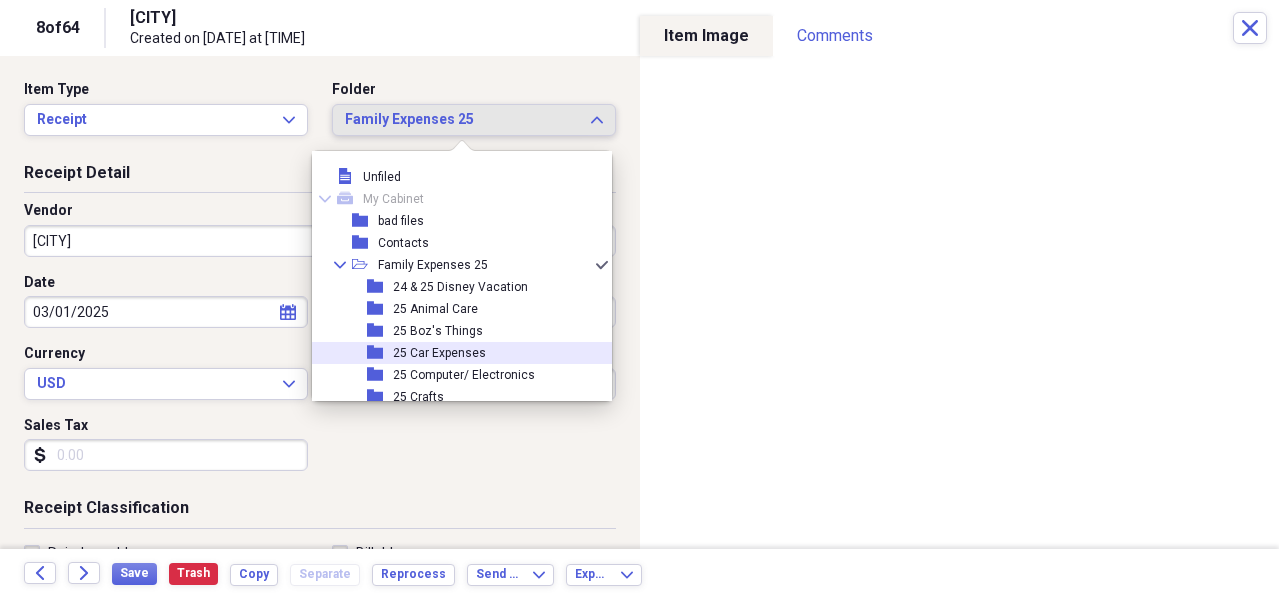 scroll, scrollTop: 100, scrollLeft: 0, axis: vertical 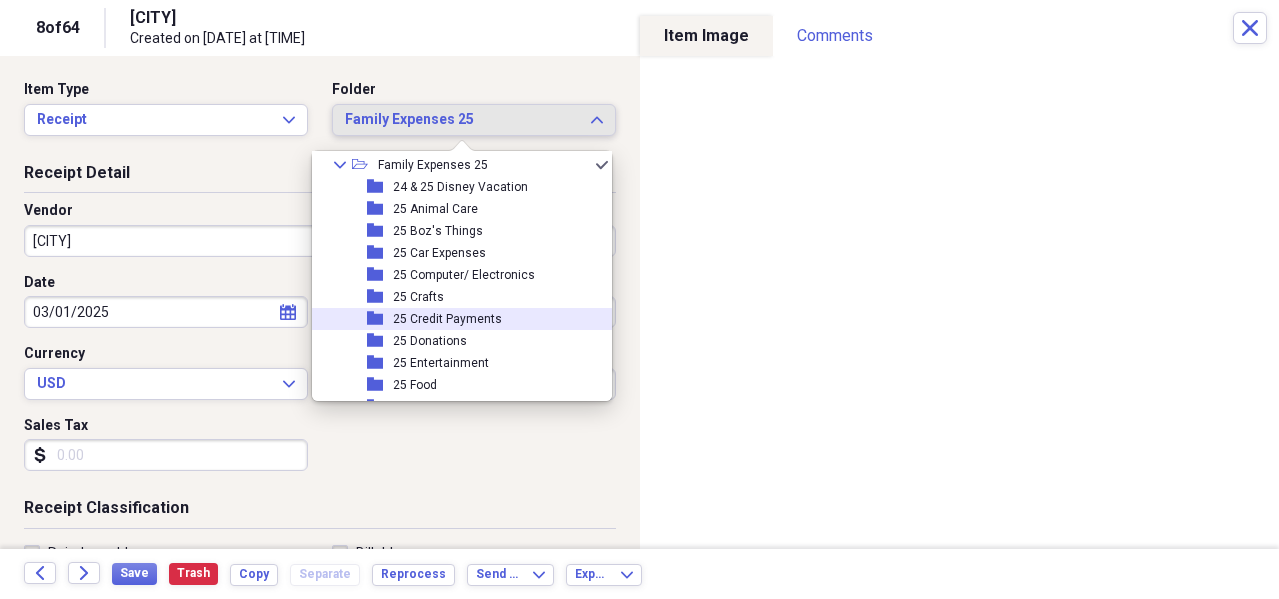 drag, startPoint x: 475, startPoint y: 315, endPoint x: 138, endPoint y: 262, distance: 341.1422 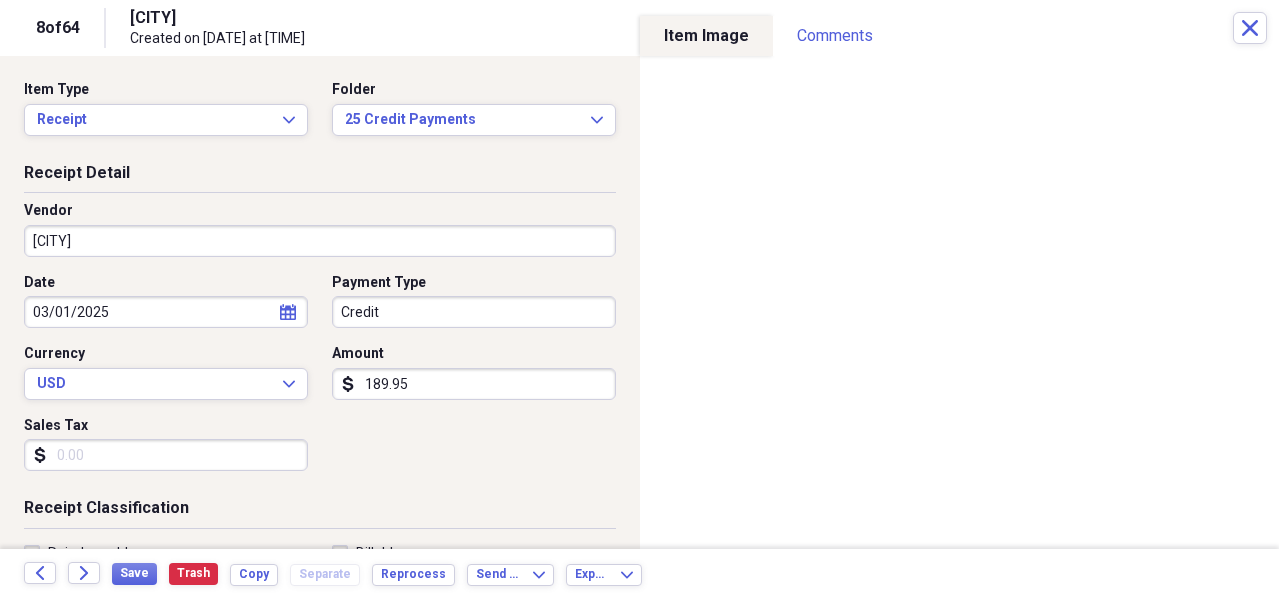 click on "189.95" at bounding box center [474, 384] 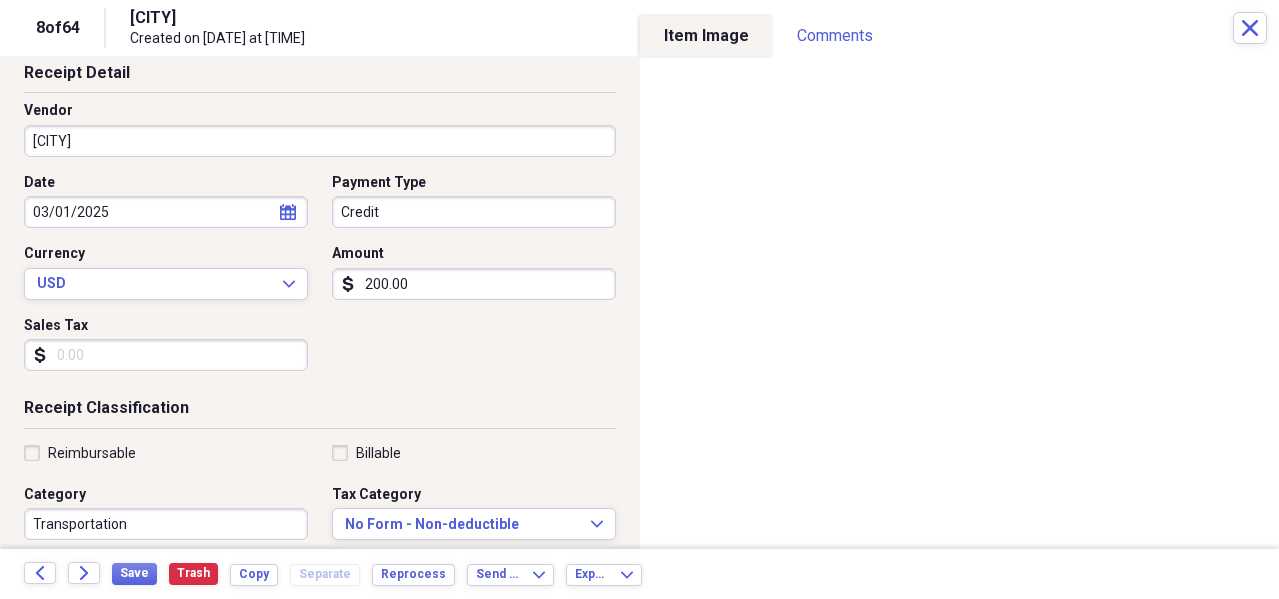 scroll, scrollTop: 200, scrollLeft: 0, axis: vertical 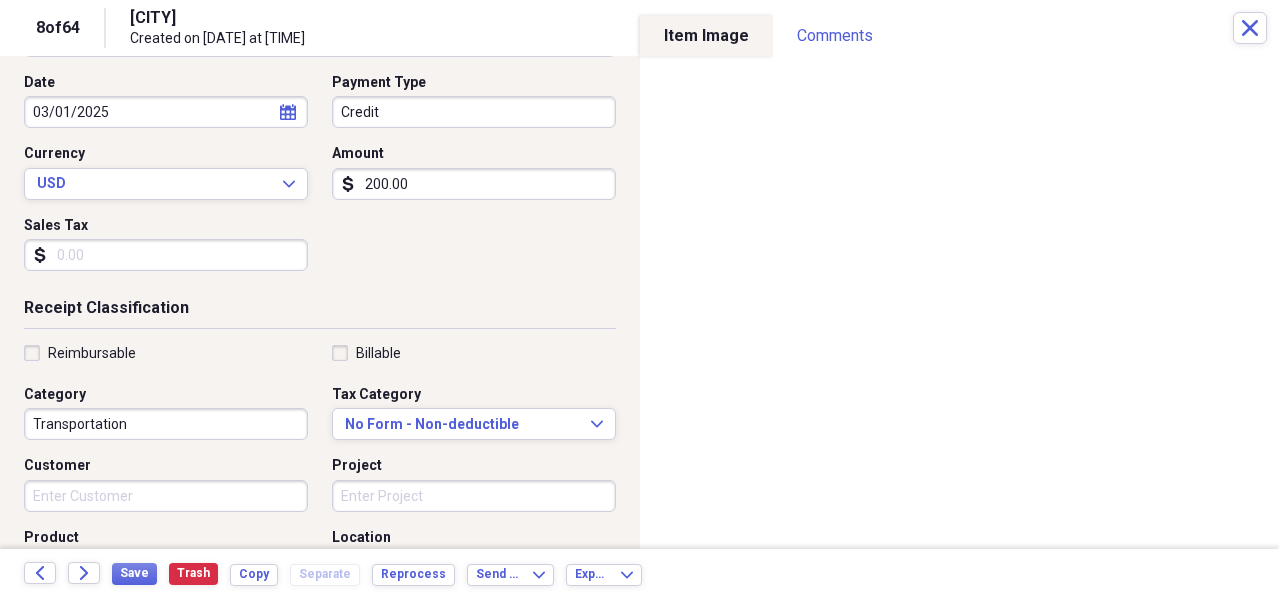 type on "200.00" 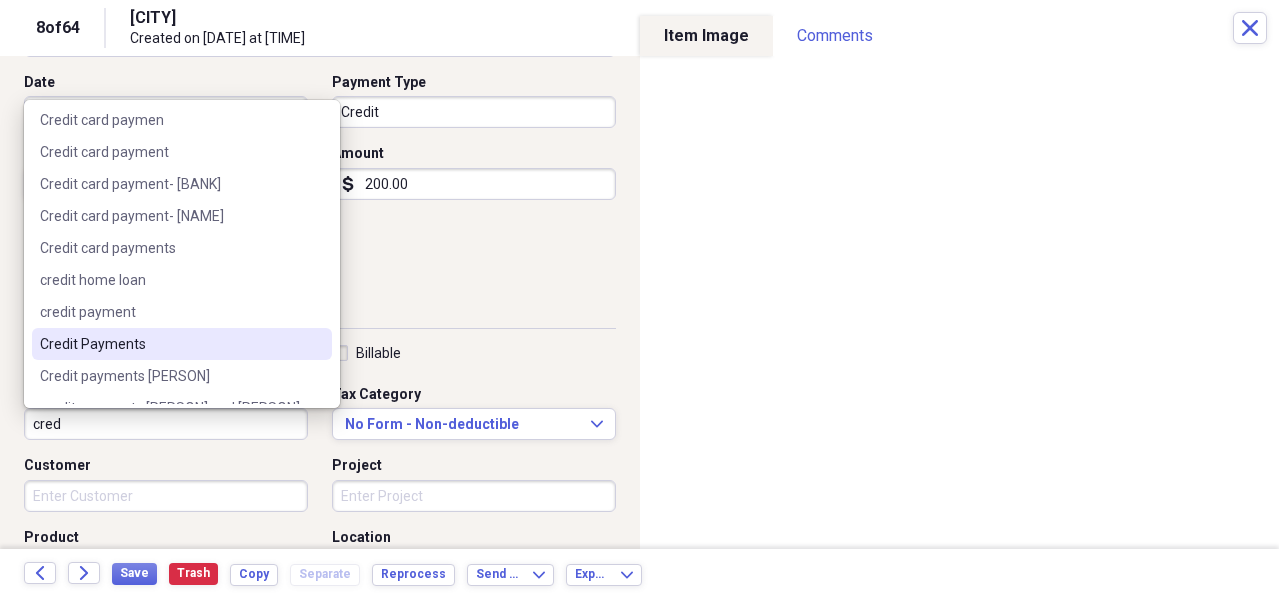 scroll, scrollTop: 124, scrollLeft: 0, axis: vertical 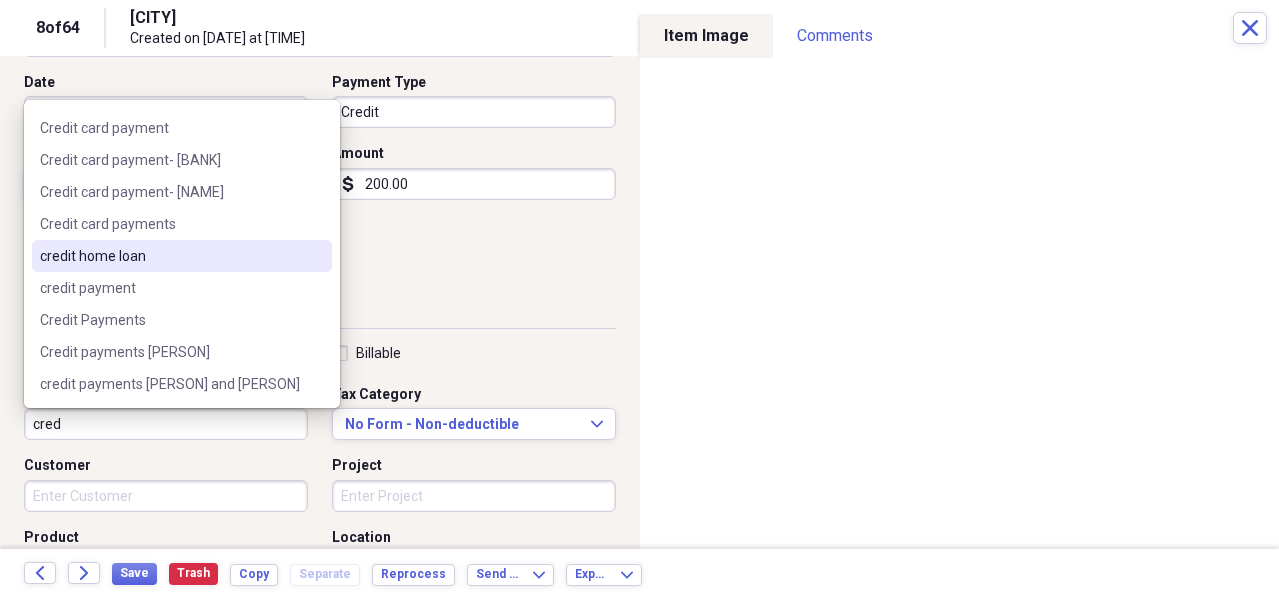 click on "credit home loan" at bounding box center (170, 256) 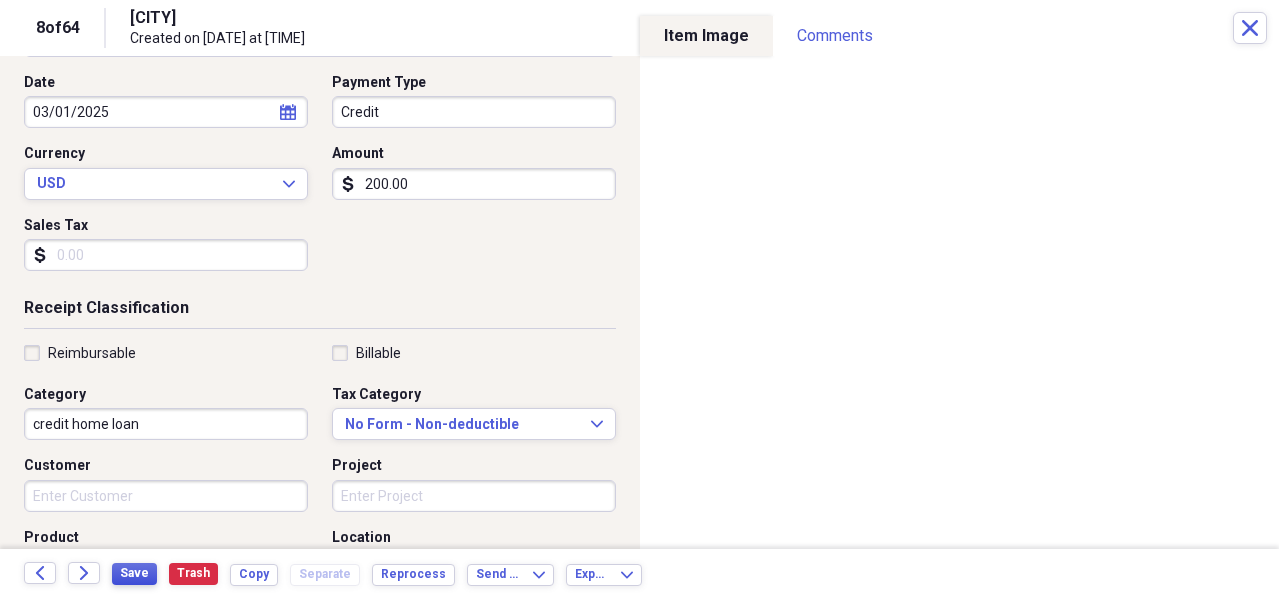 click on "Save" at bounding box center [134, 573] 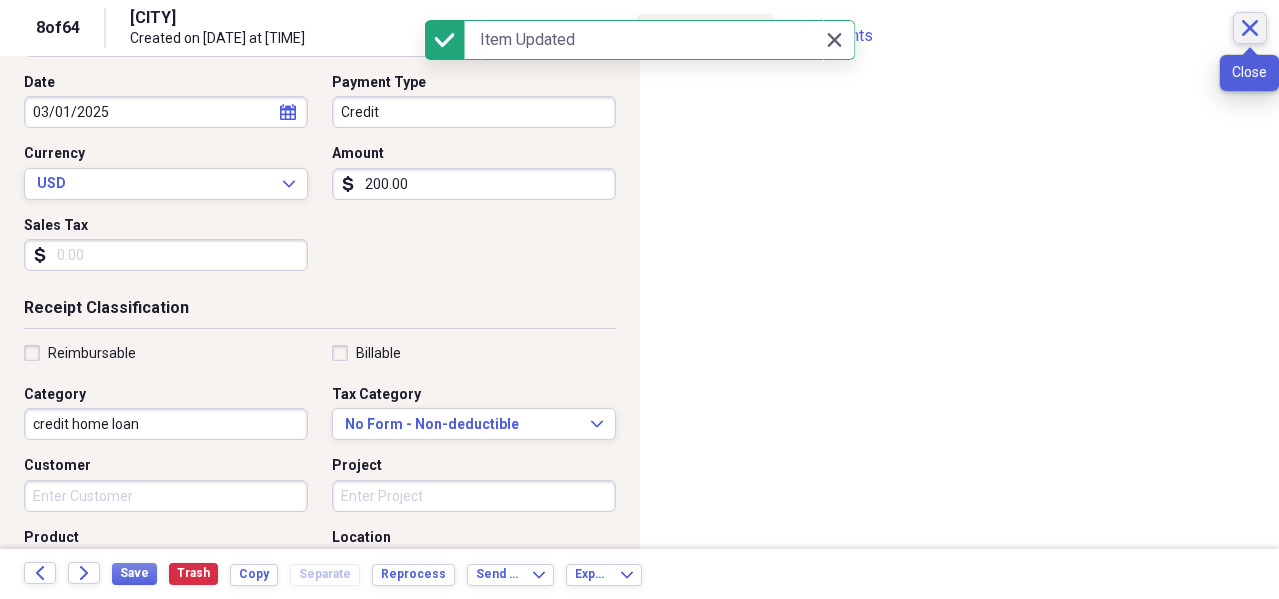 click 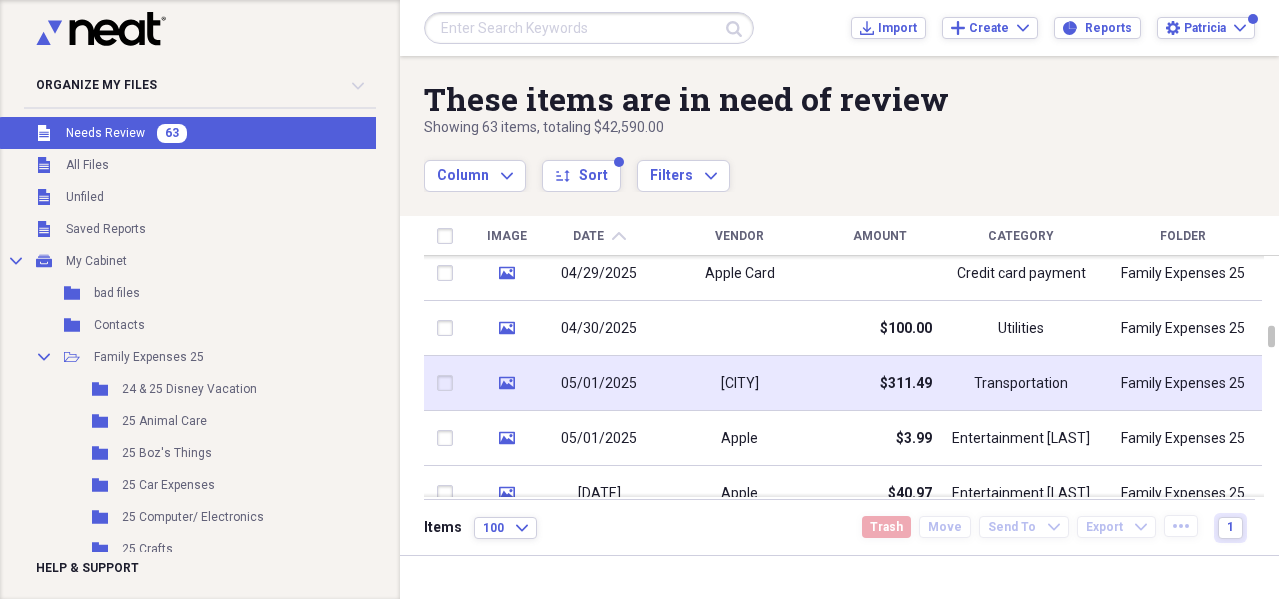 click on "05/01/2025" at bounding box center (599, 384) 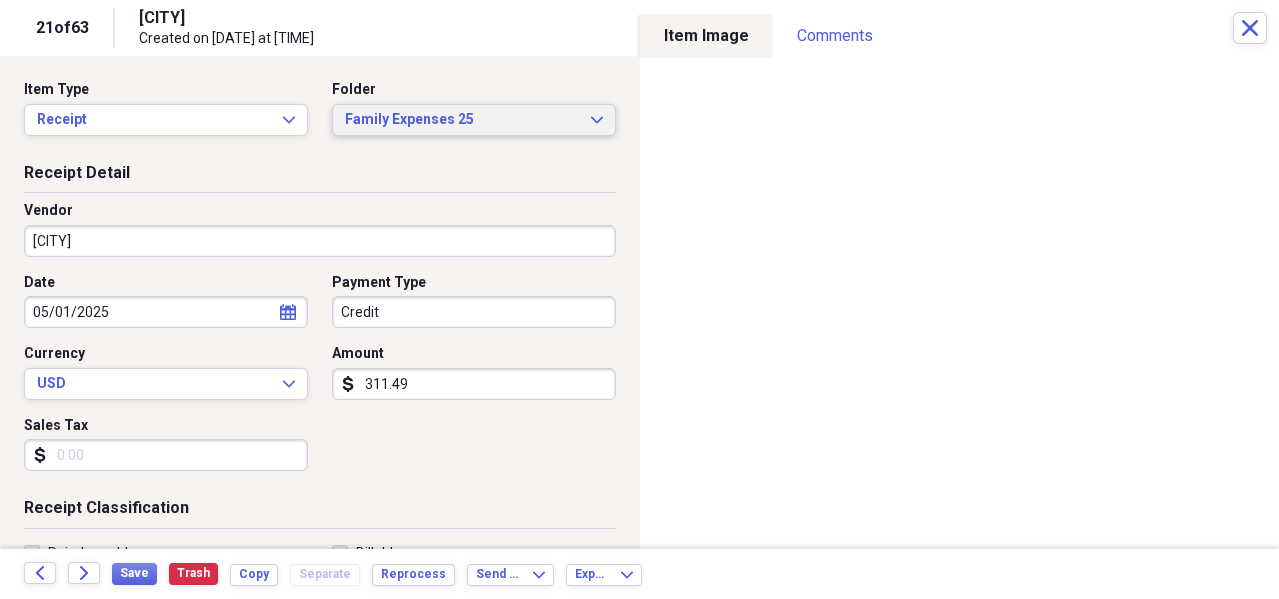 click on "Expand" 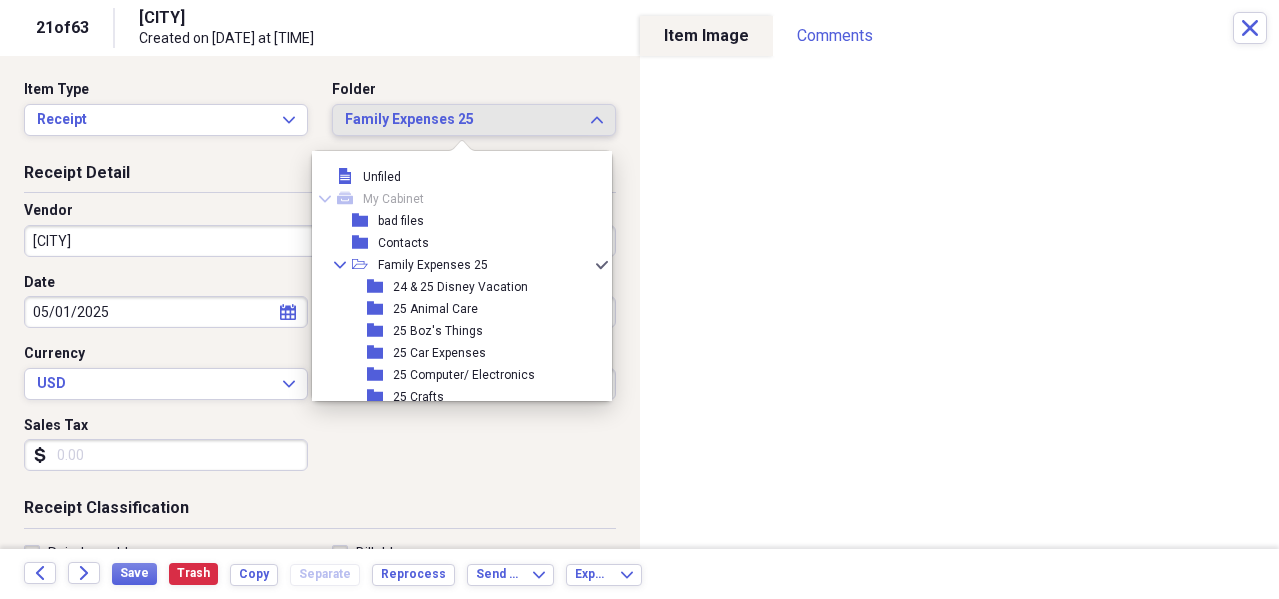 scroll, scrollTop: 100, scrollLeft: 0, axis: vertical 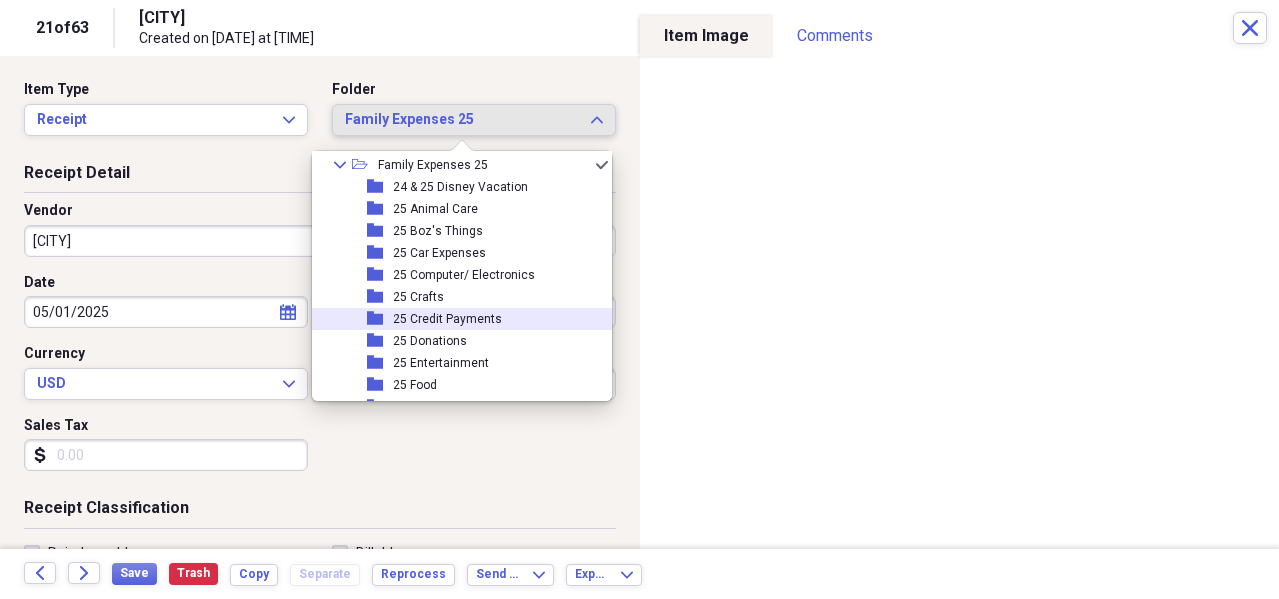 click on "folder 25 Credit Payments" at bounding box center (454, 319) 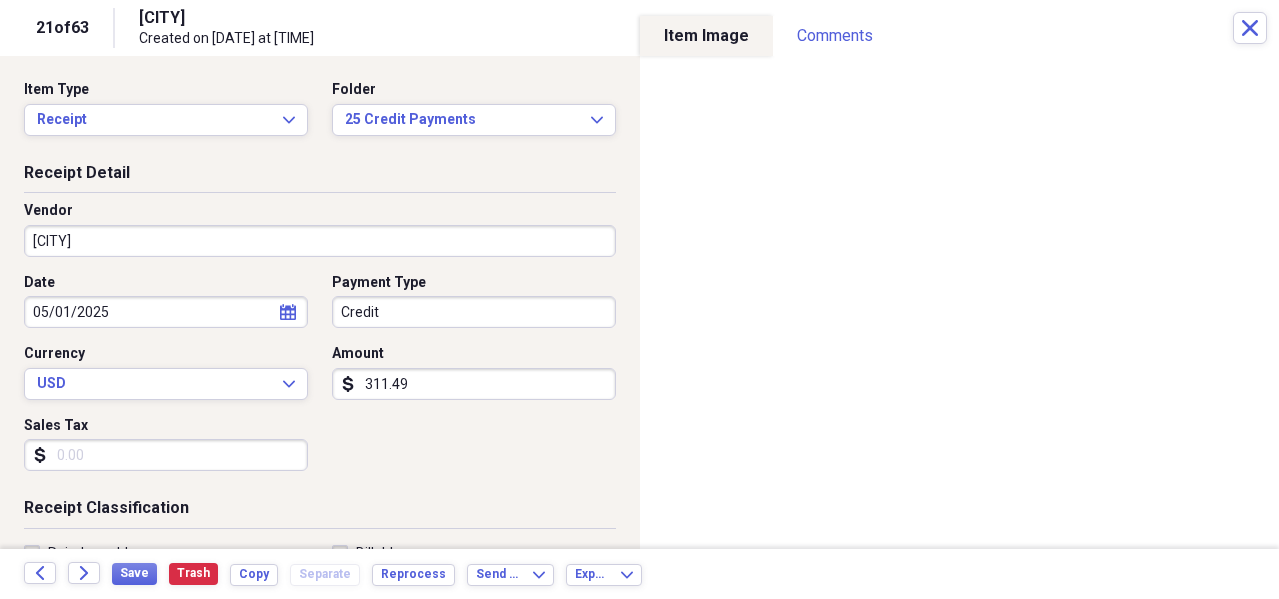 select on "4" 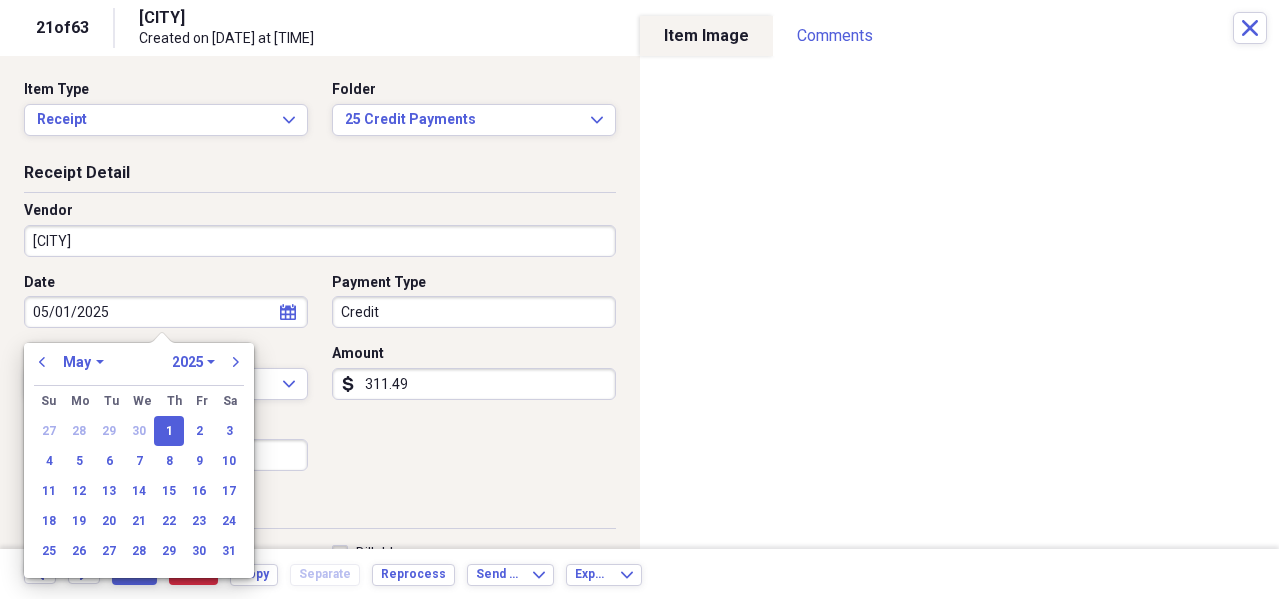click on "05/01/2025" at bounding box center (166, 312) 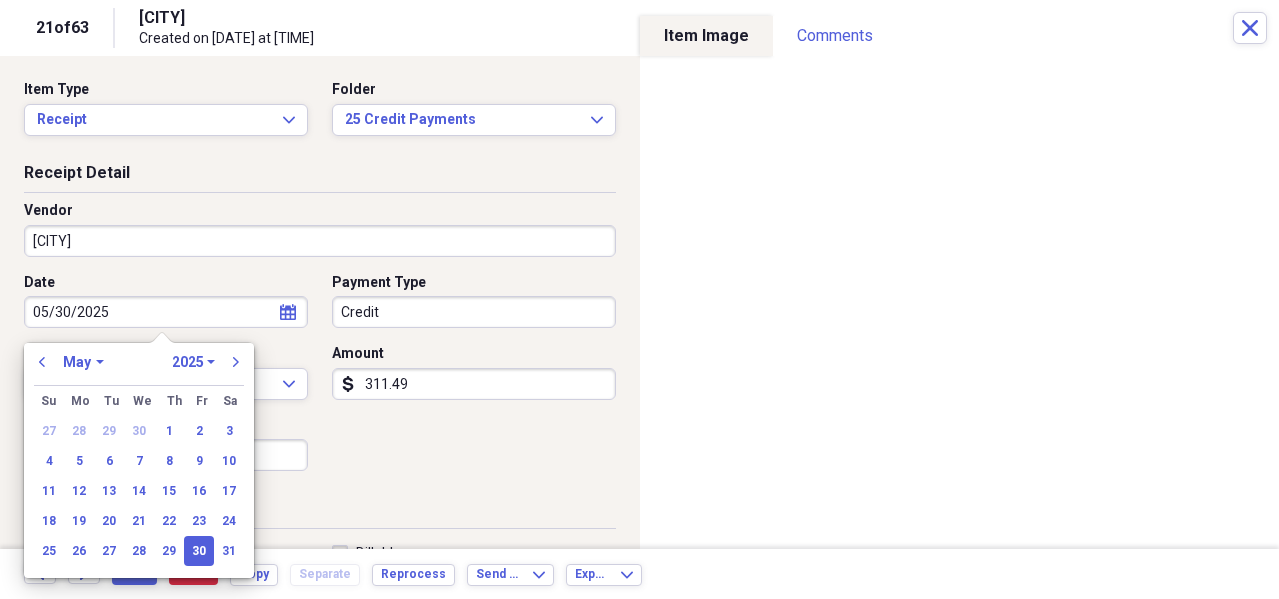 type on "05/30/2025" 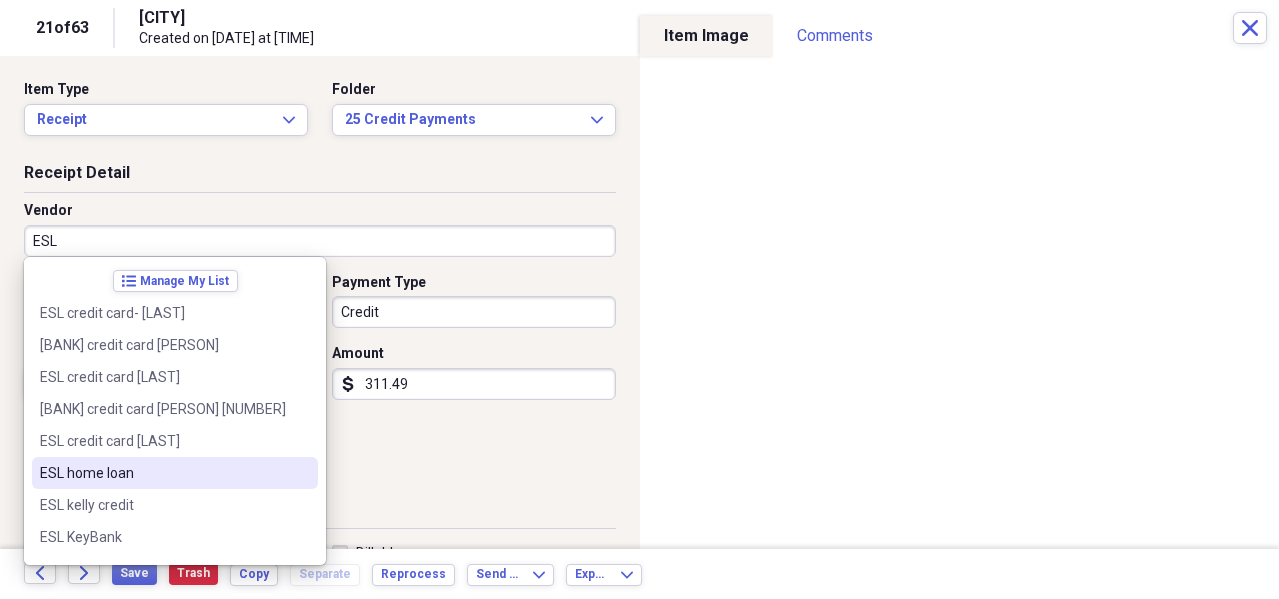 click on "ESL home loan" at bounding box center (163, 473) 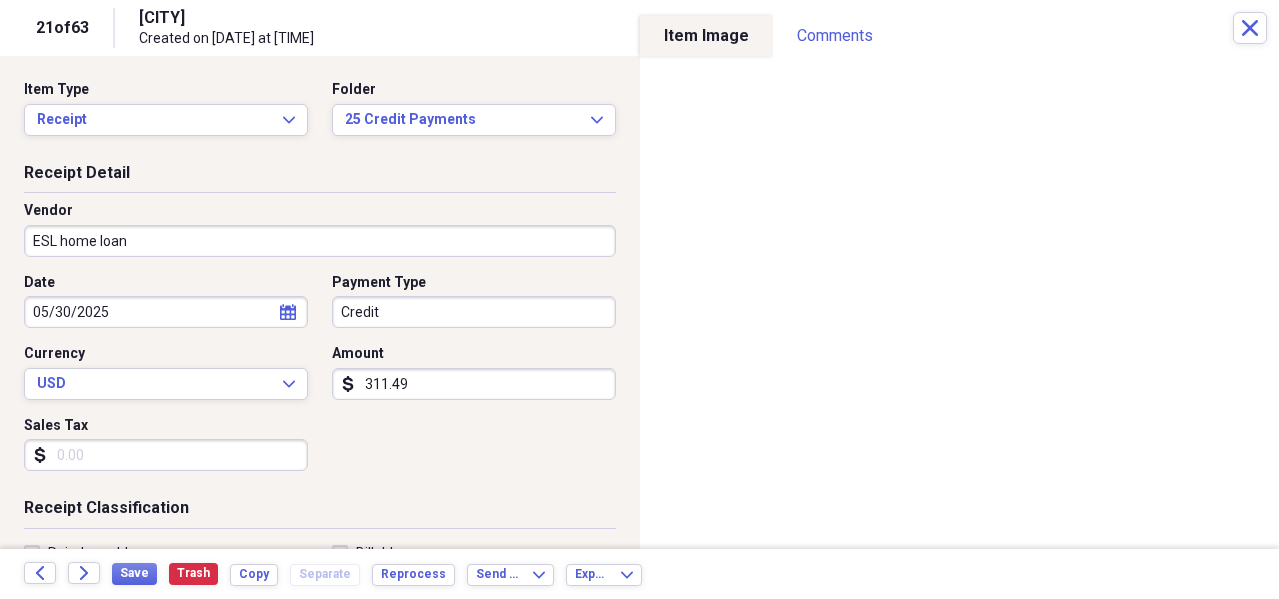 type on "Credit Payments" 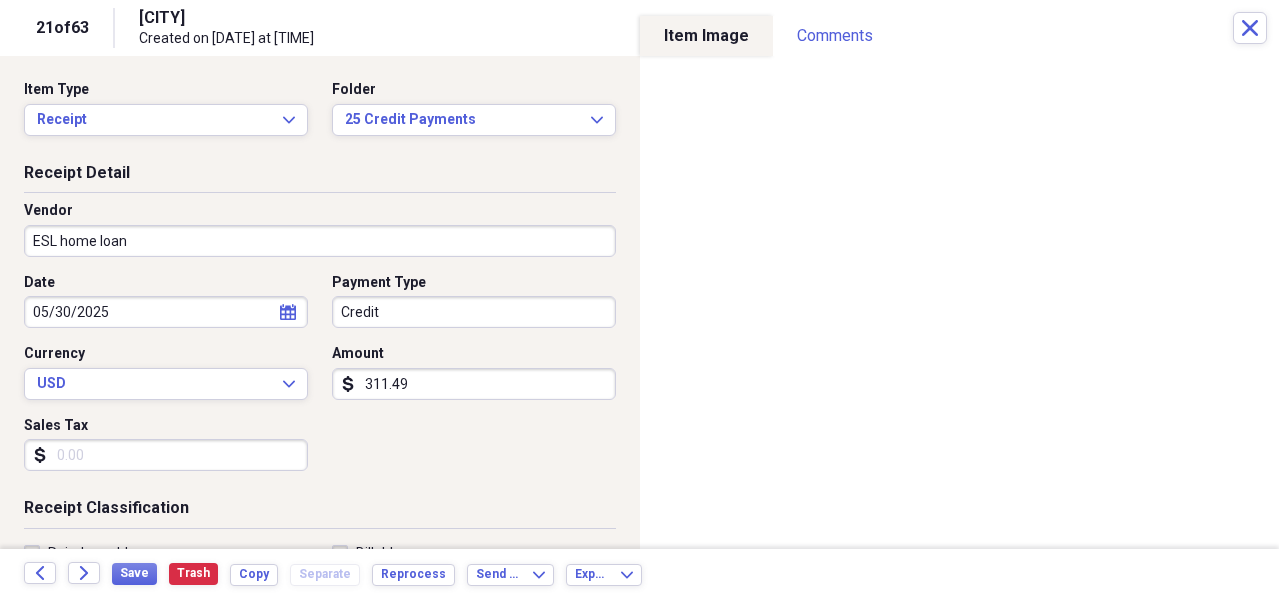 scroll, scrollTop: 200, scrollLeft: 0, axis: vertical 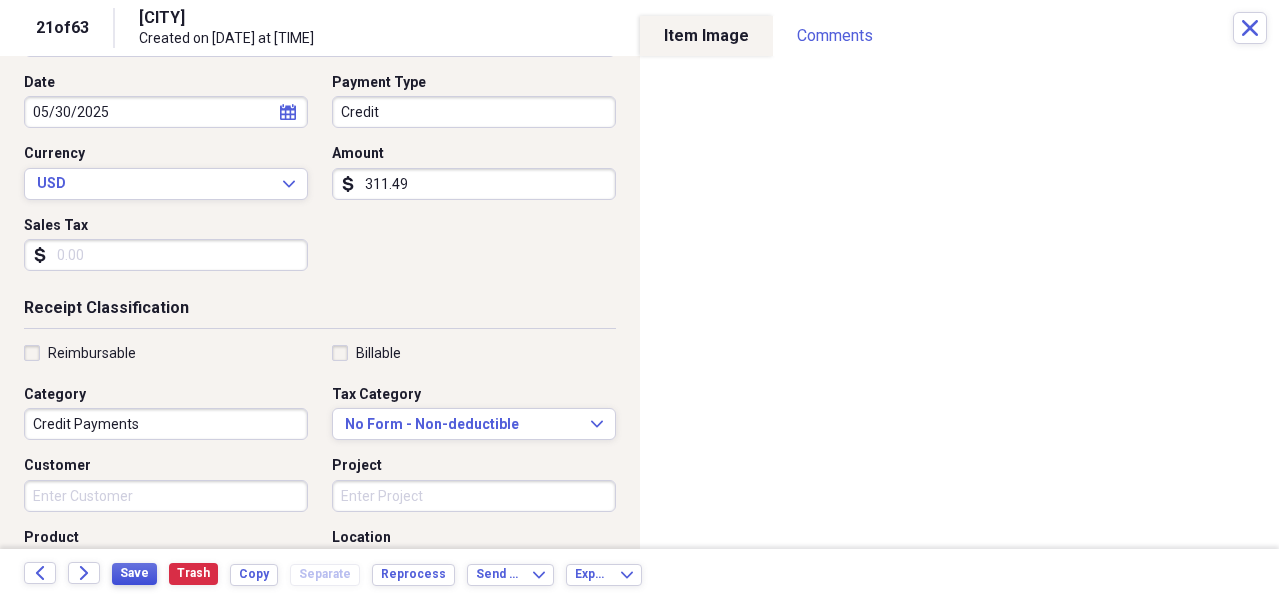 click on "Save" at bounding box center (134, 573) 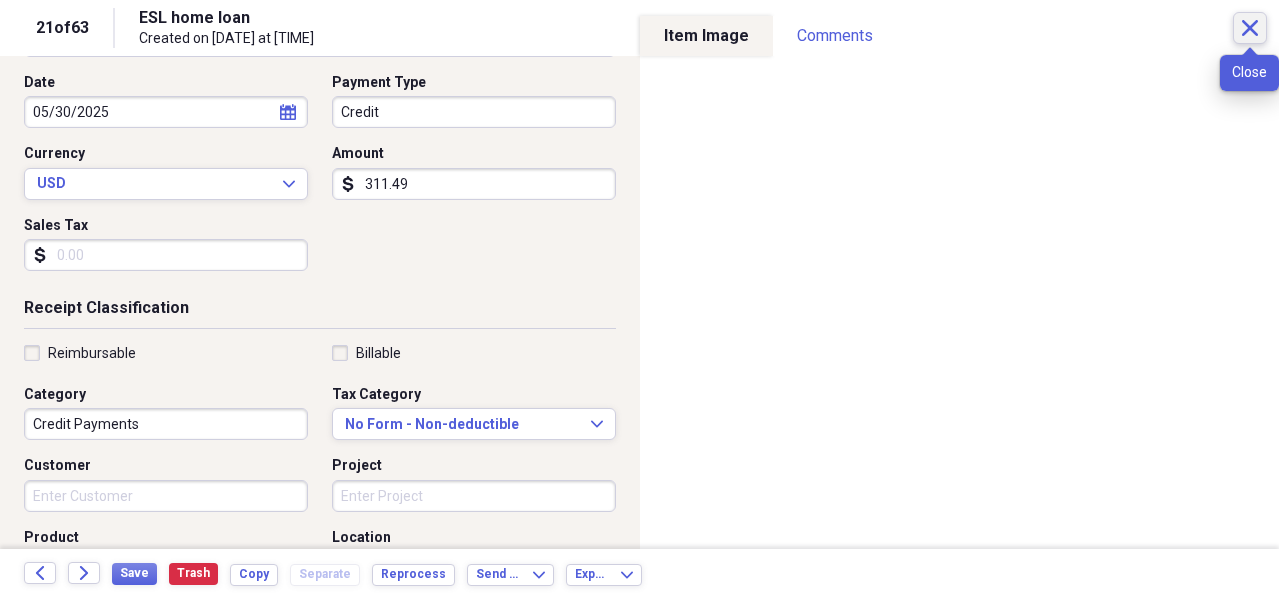 click 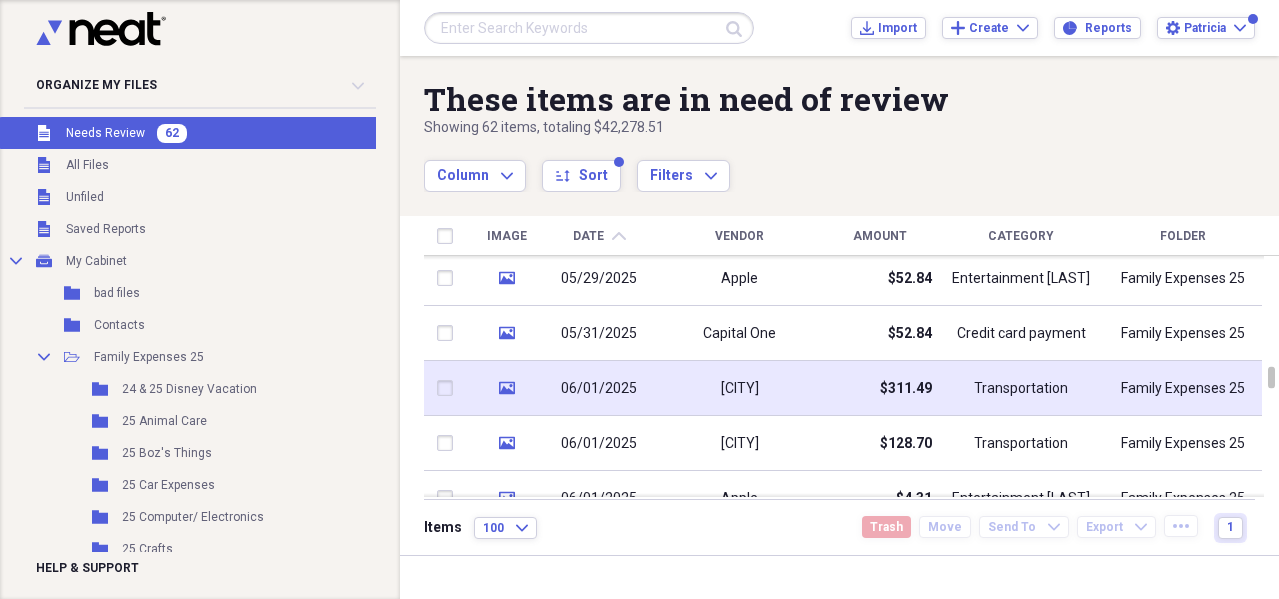 click on "[CITY]" at bounding box center (739, 388) 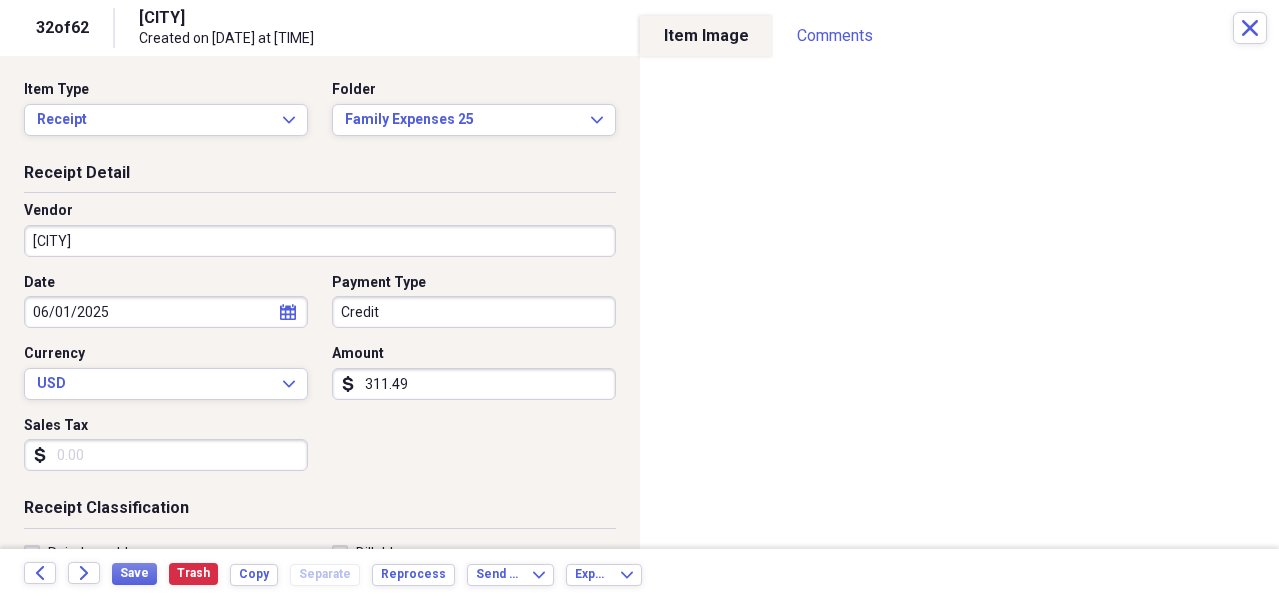 click on "06/01/2025" at bounding box center [166, 312] 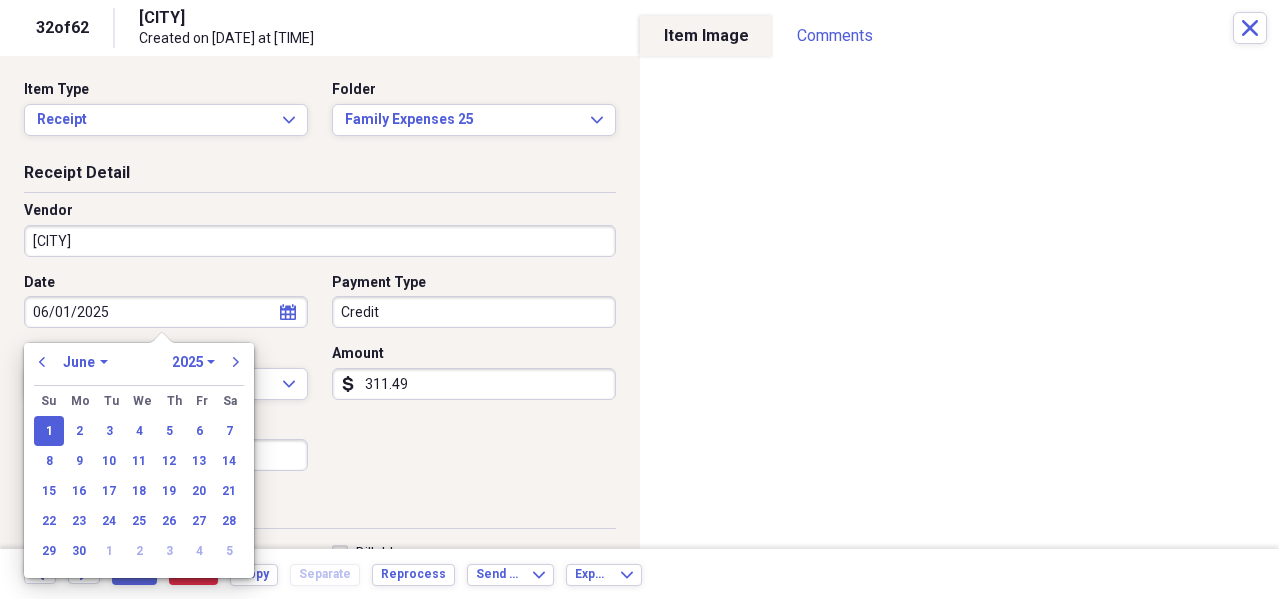 drag, startPoint x: 132, startPoint y: 309, endPoint x: -18, endPoint y: 287, distance: 151.60475 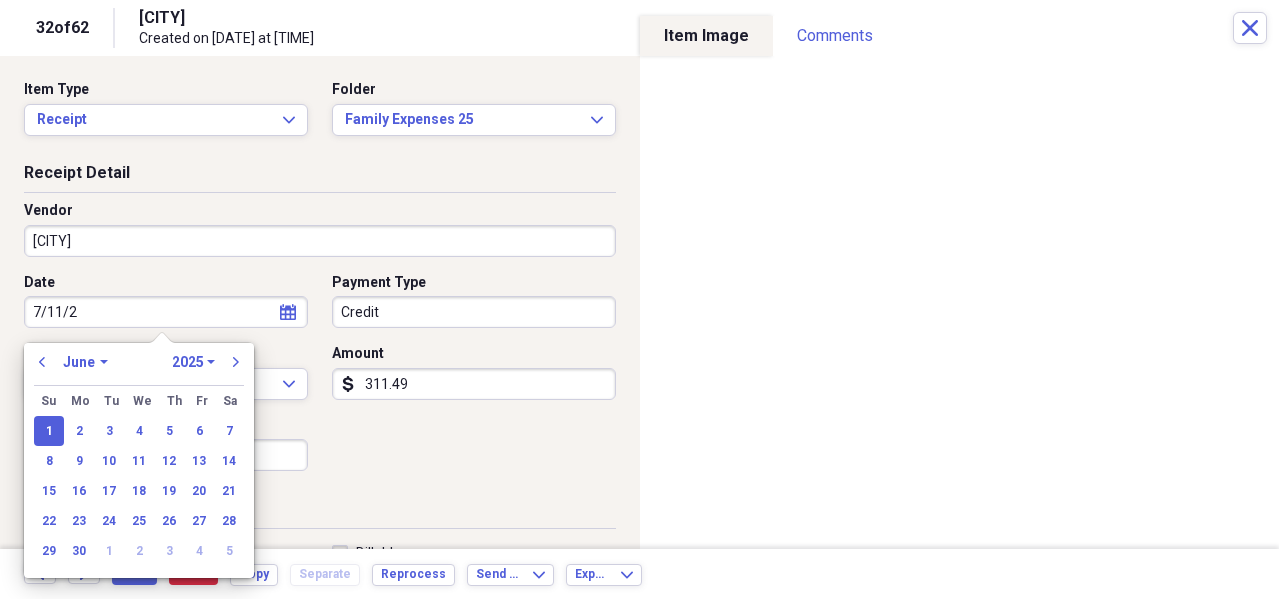 type on "[DATE]" 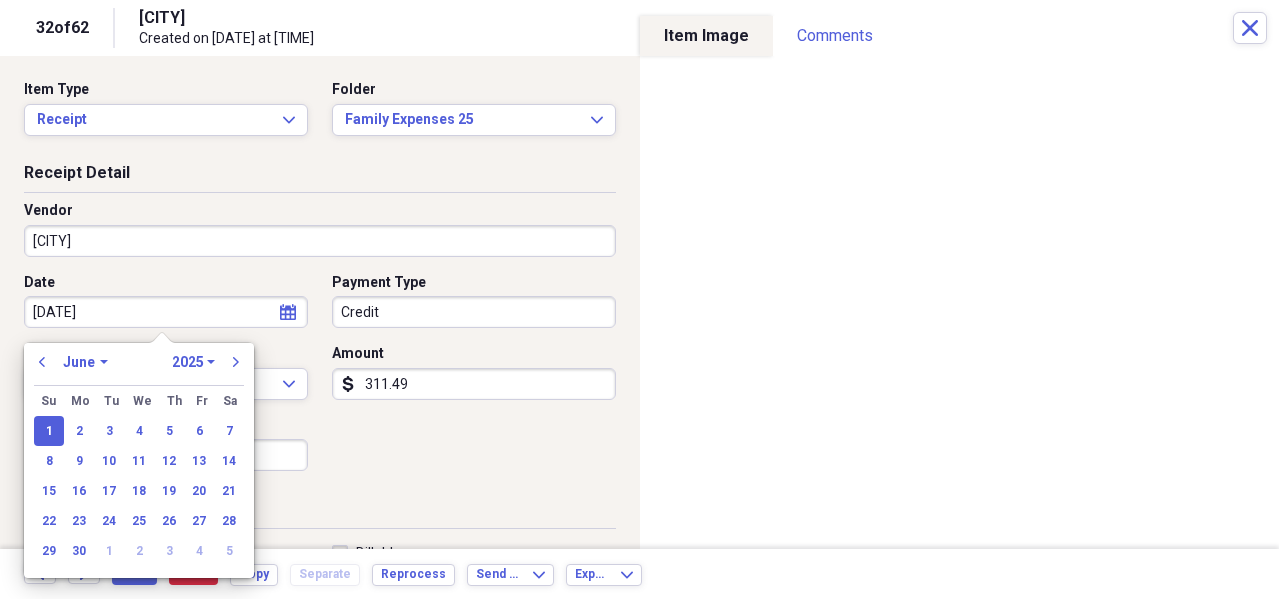 select on "6" 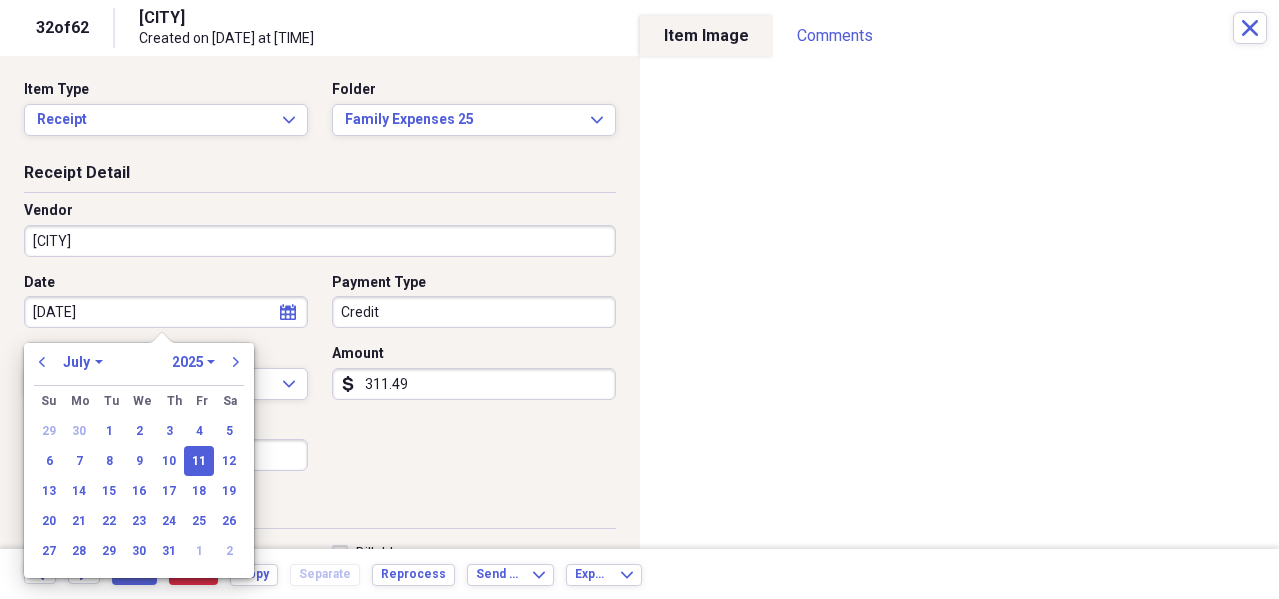 type on "07/11/2025" 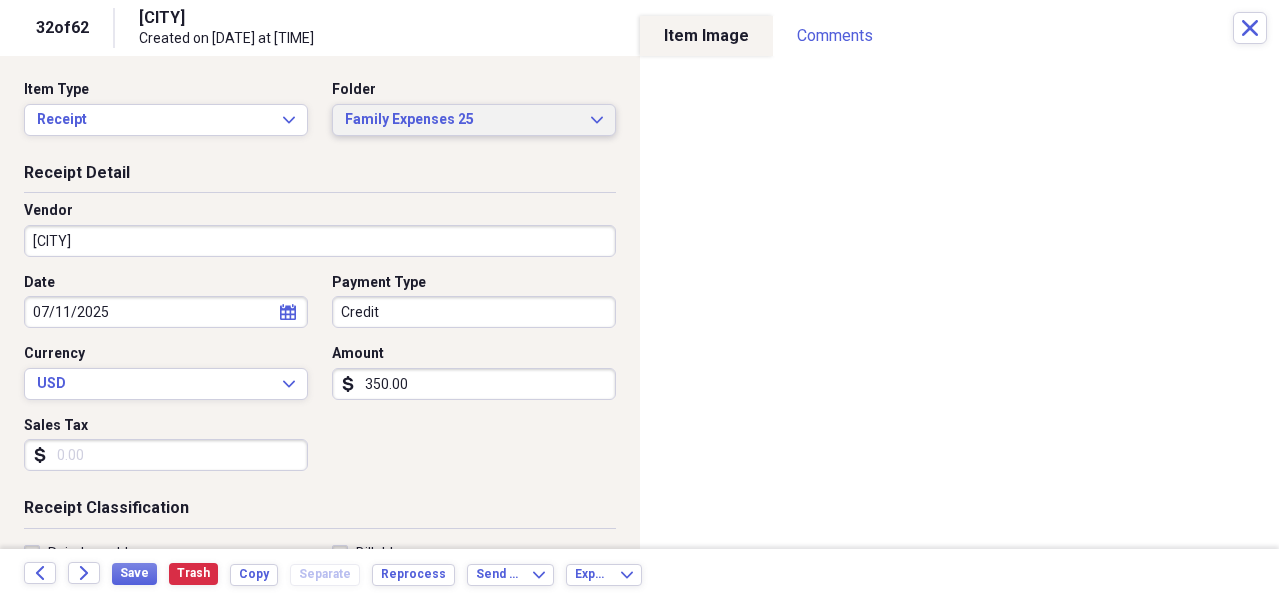 type on "350.00" 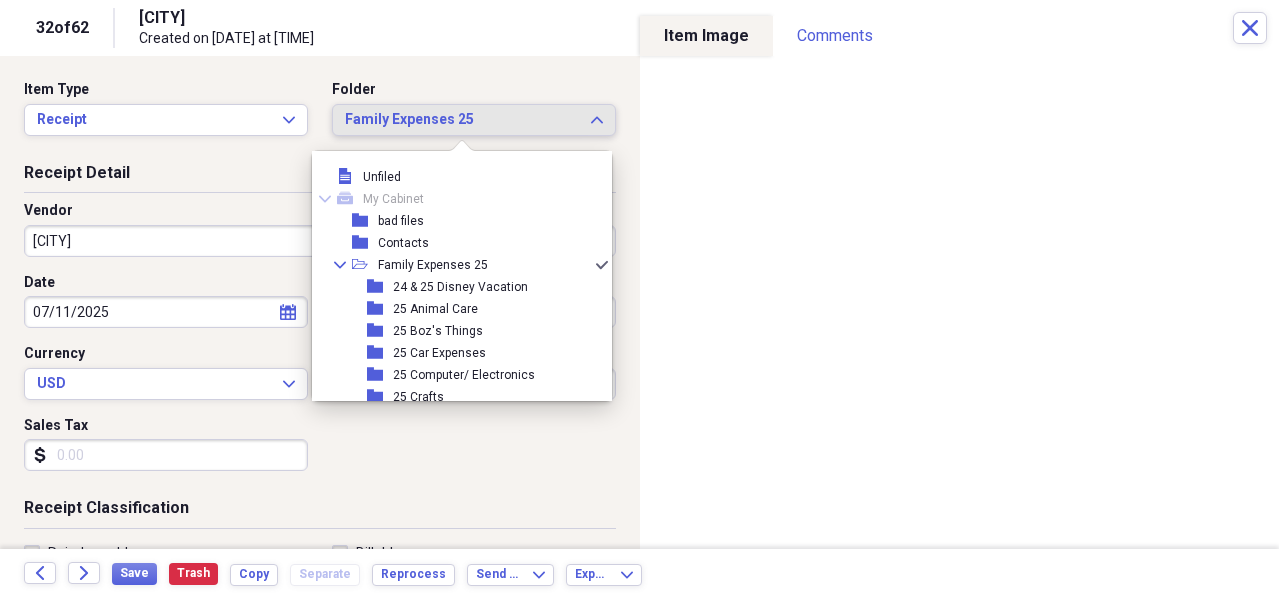 scroll, scrollTop: 100, scrollLeft: 0, axis: vertical 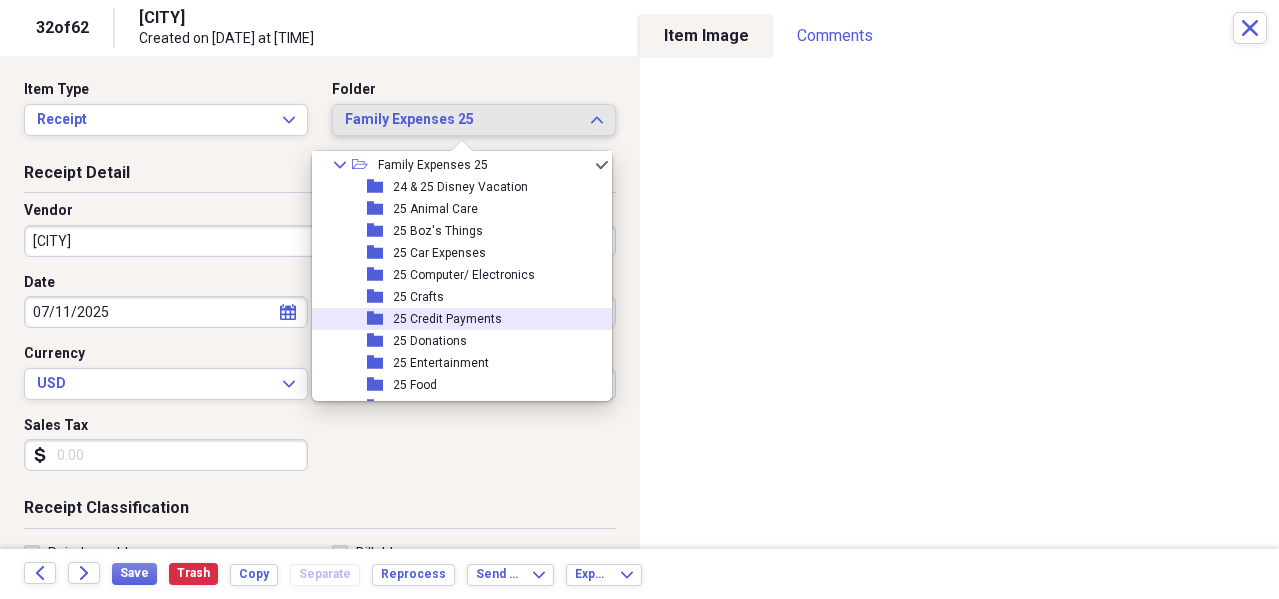 drag, startPoint x: 459, startPoint y: 320, endPoint x: 319, endPoint y: 428, distance: 176.81628 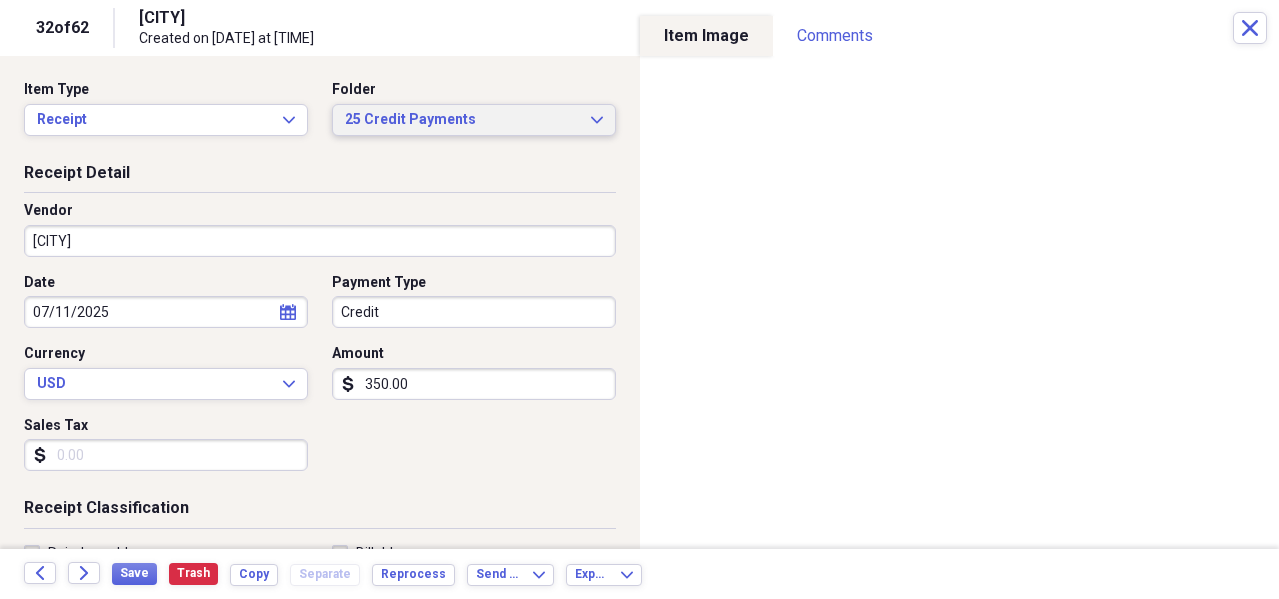 scroll, scrollTop: 200, scrollLeft: 0, axis: vertical 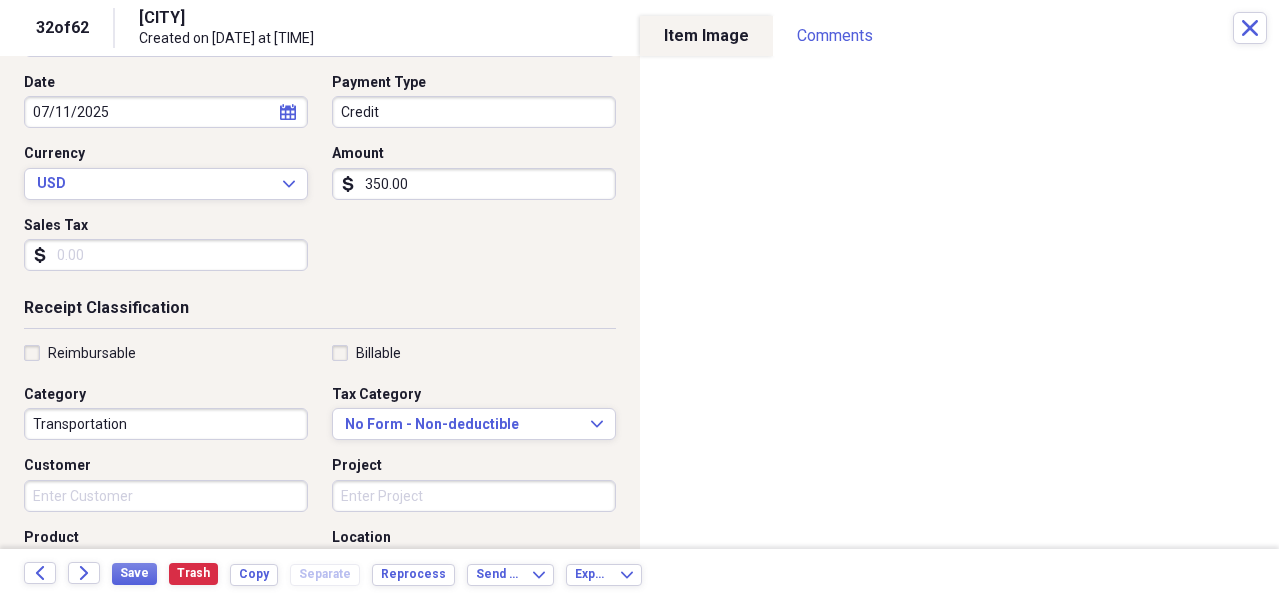 click on "Transportation" at bounding box center (166, 424) 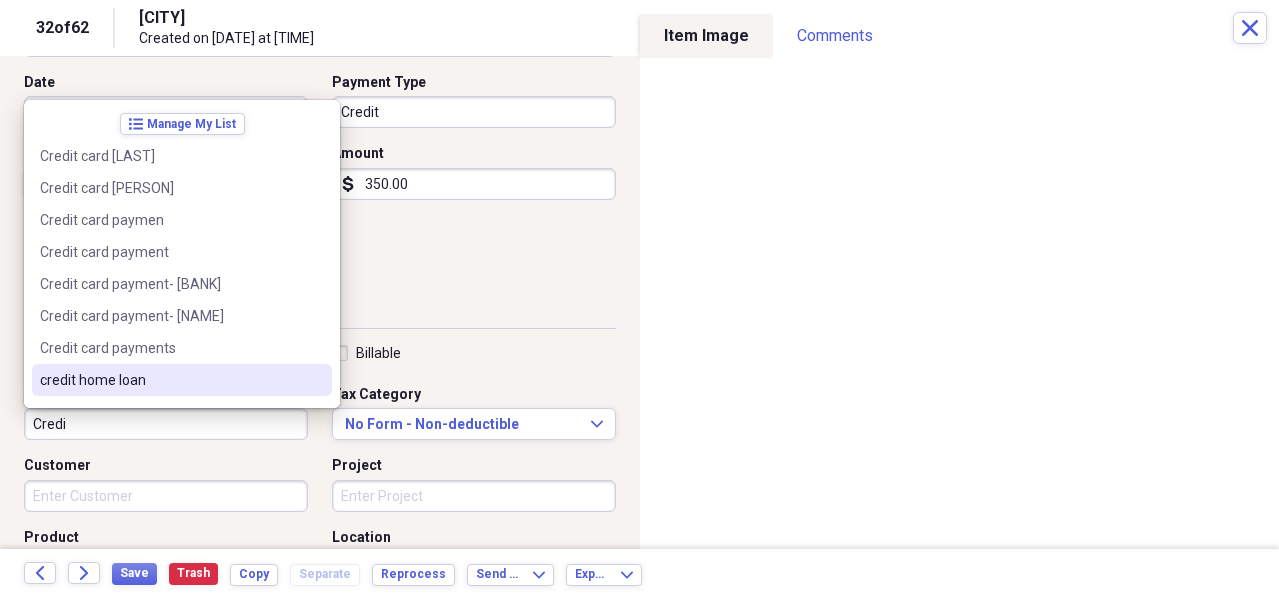 click on "credit home loan" at bounding box center [170, 380] 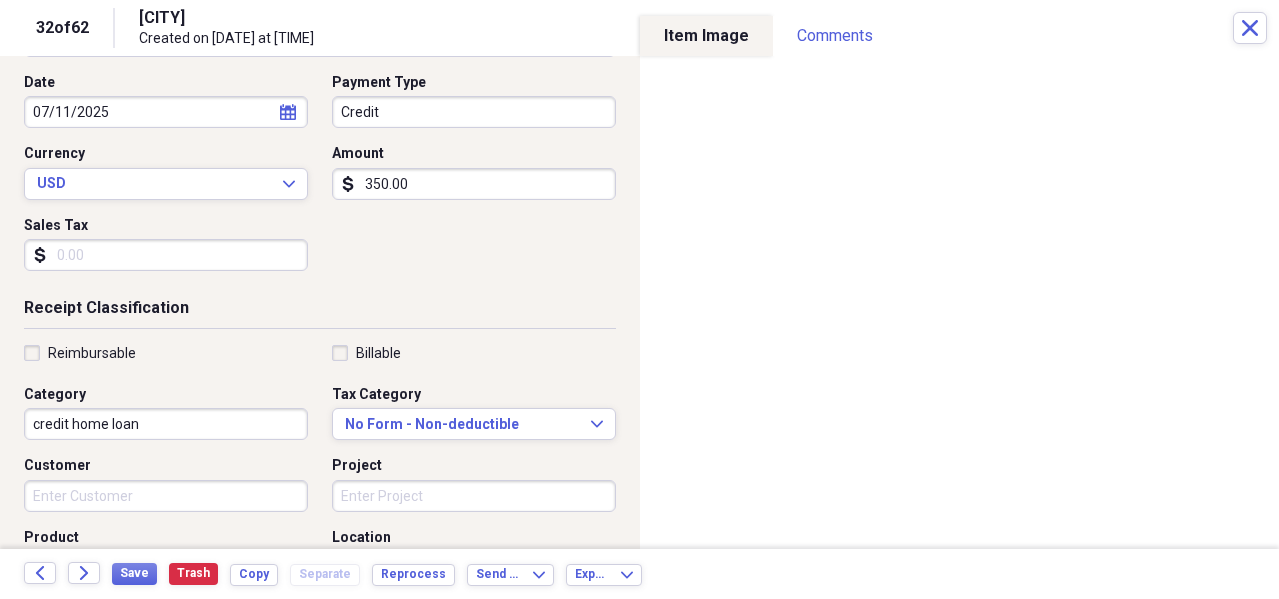 click on "[CITY] Created on [DATE] at [TIME]" at bounding box center (686, 28) 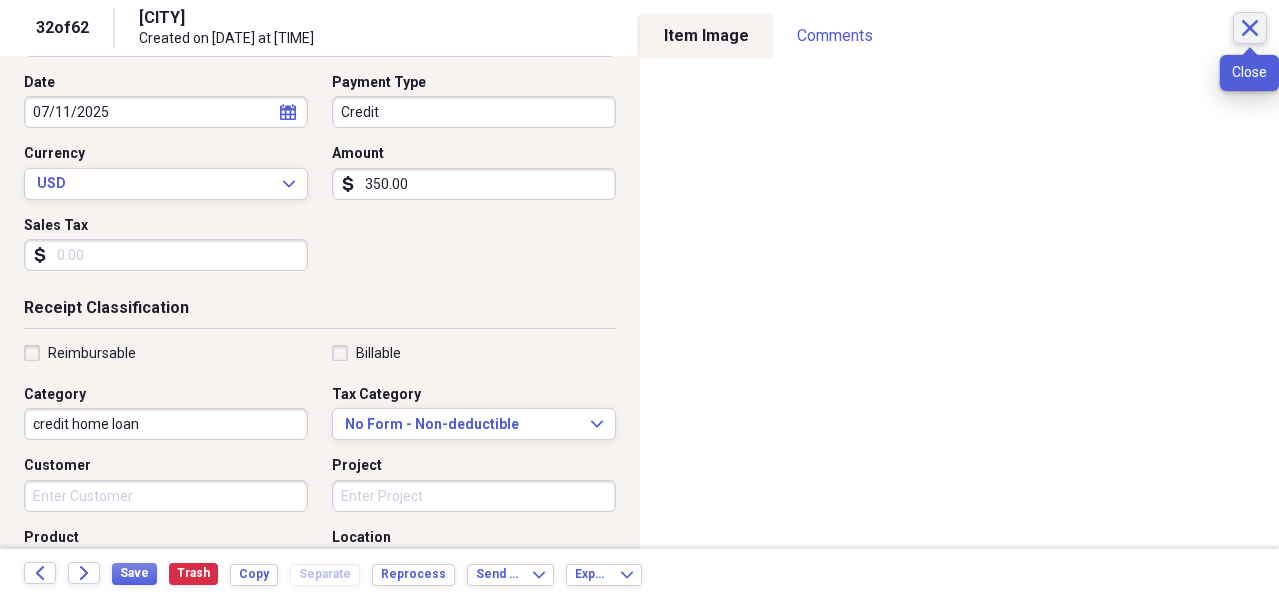 click on "Close" 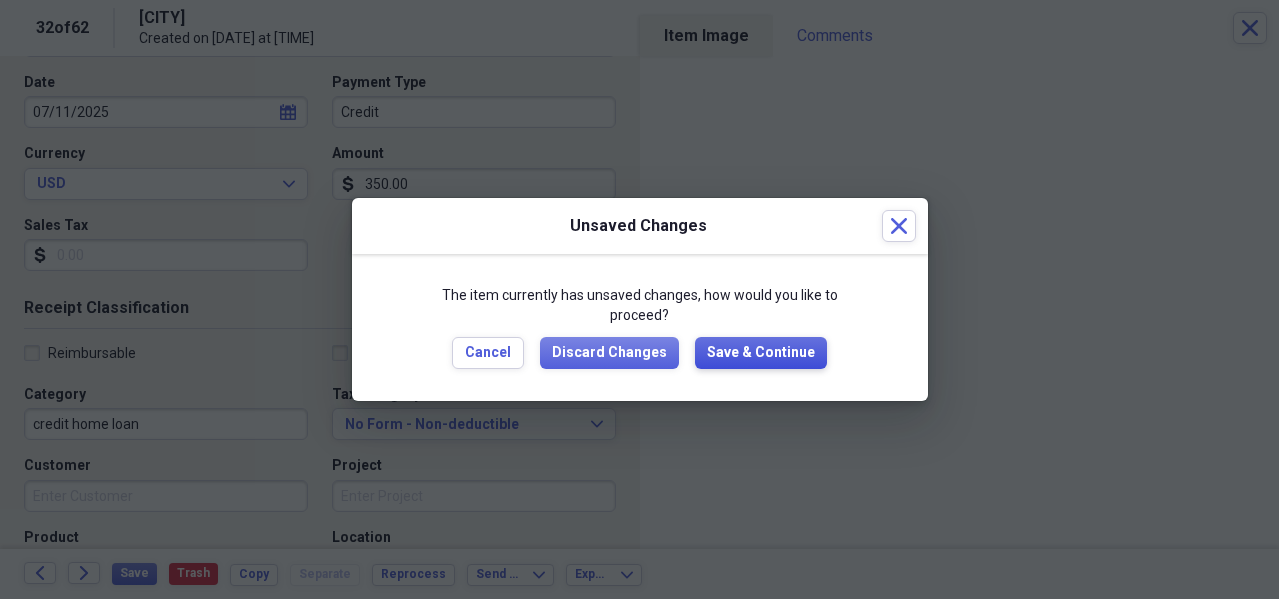 click on "Save & Continue" at bounding box center (761, 353) 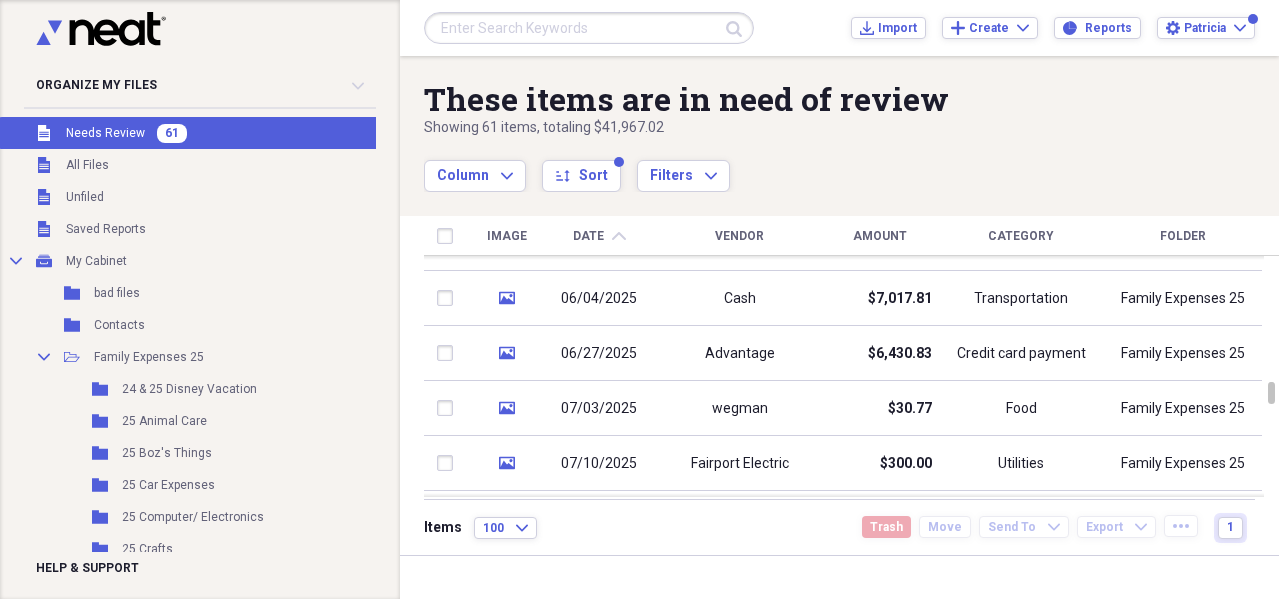 click on "Amount" at bounding box center (880, 236) 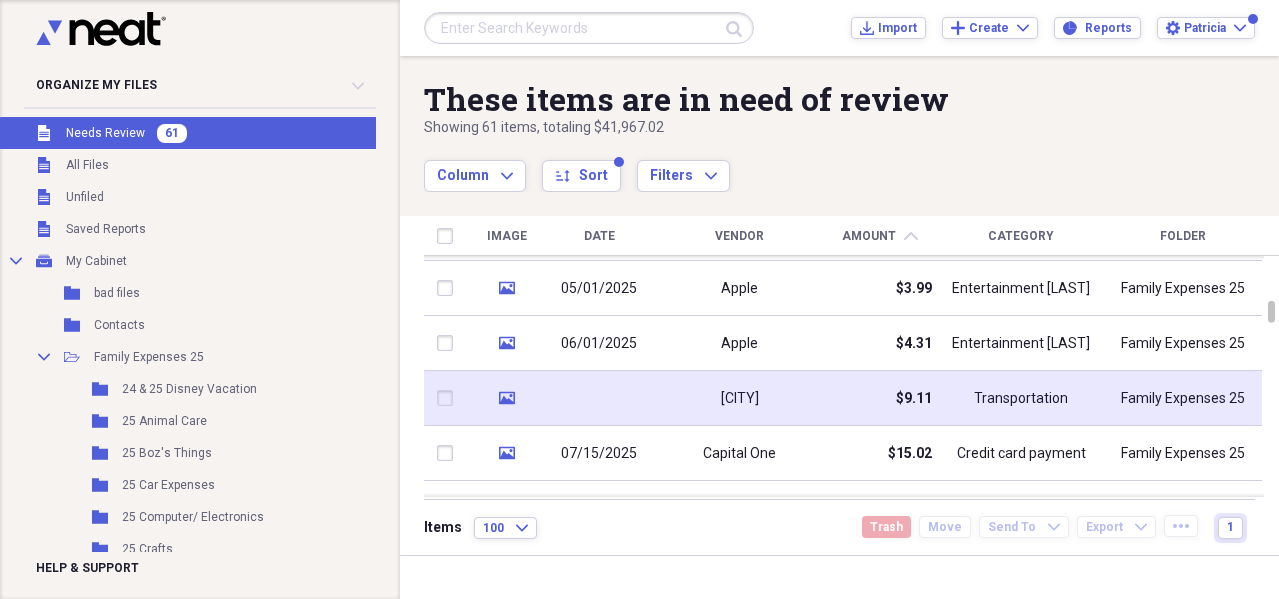 click at bounding box center (599, 398) 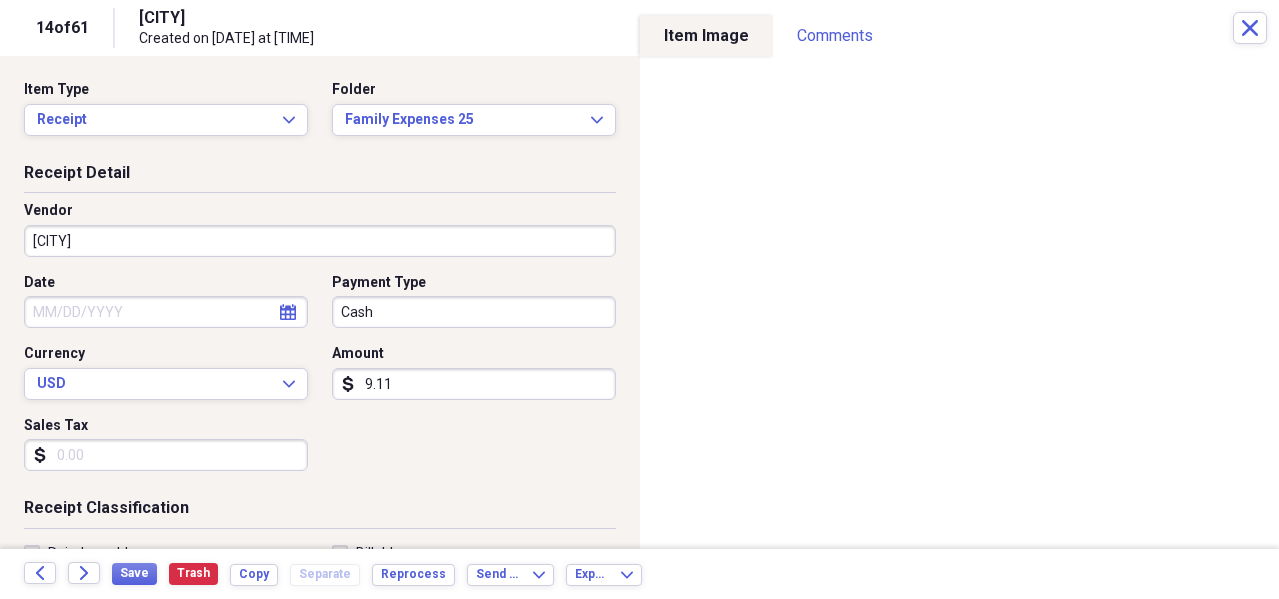 click on "9.11" at bounding box center [474, 384] 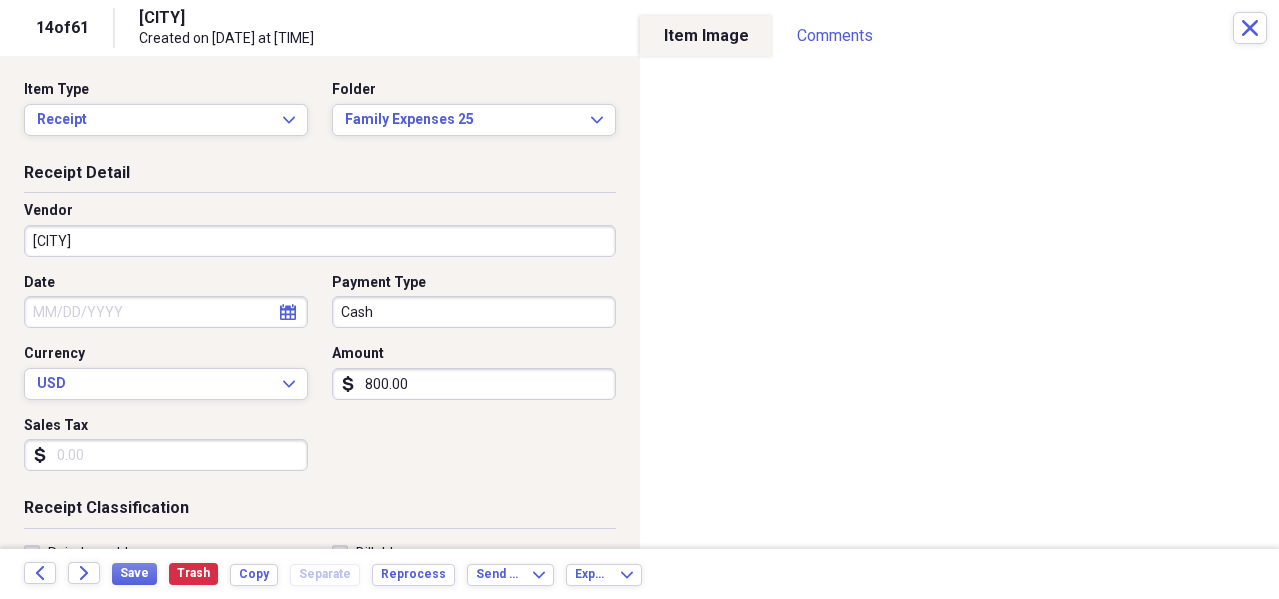 type on "800.00" 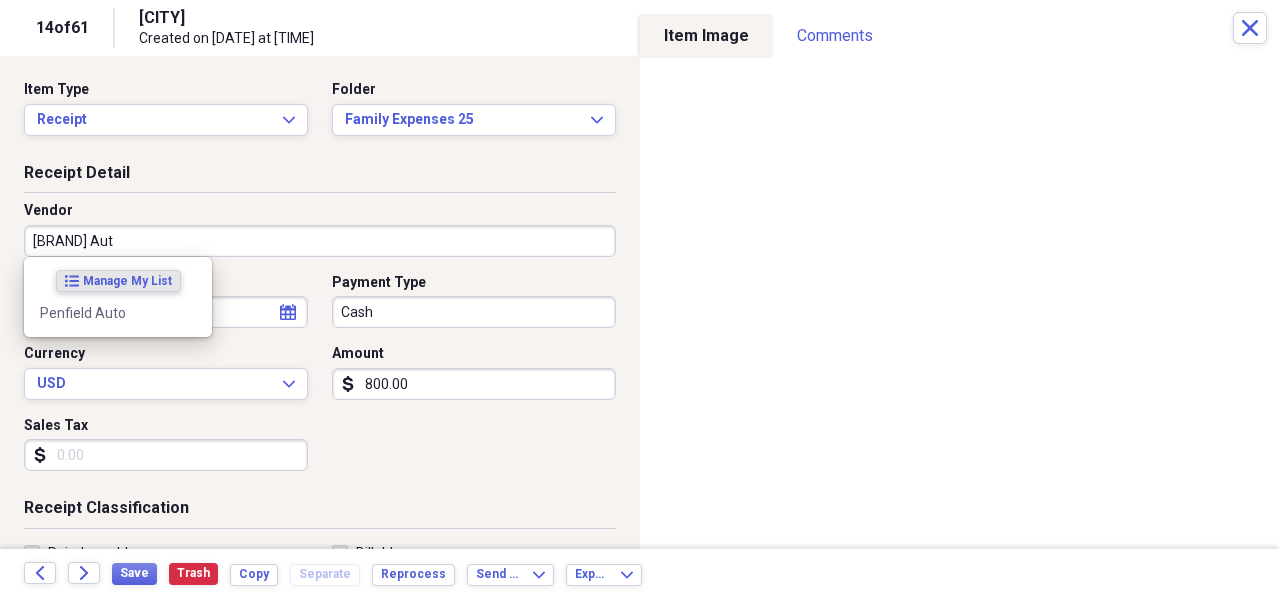 type on "Penfield Auto" 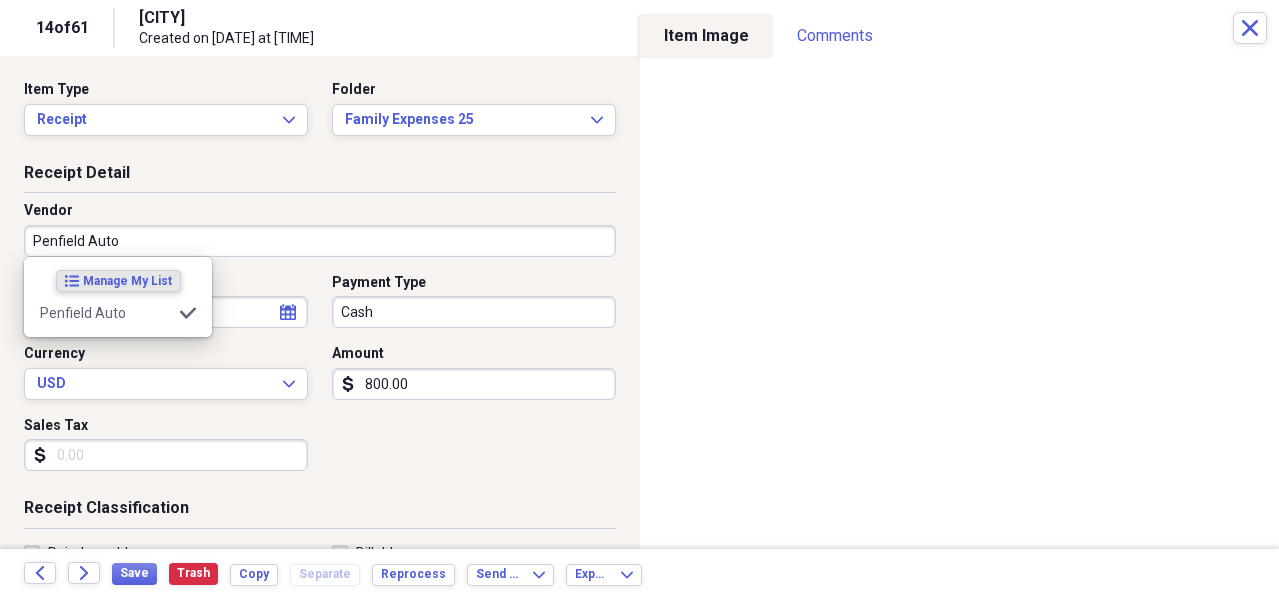 type on "Car Expenses" 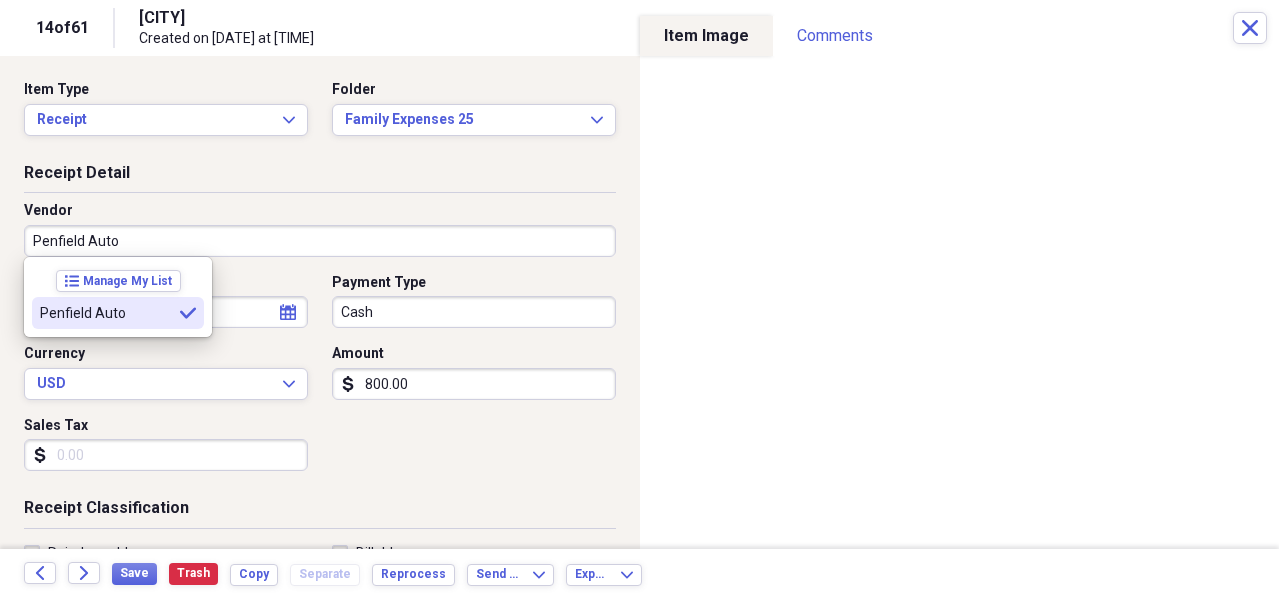 type on "Penfield Auto" 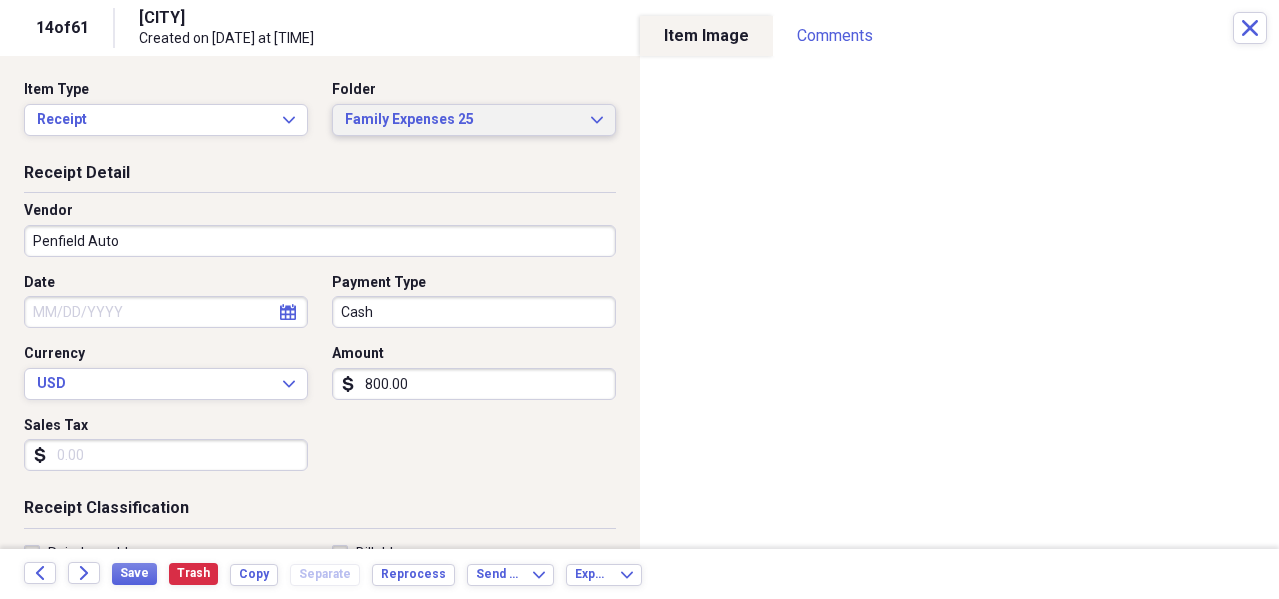 click on "Expand" 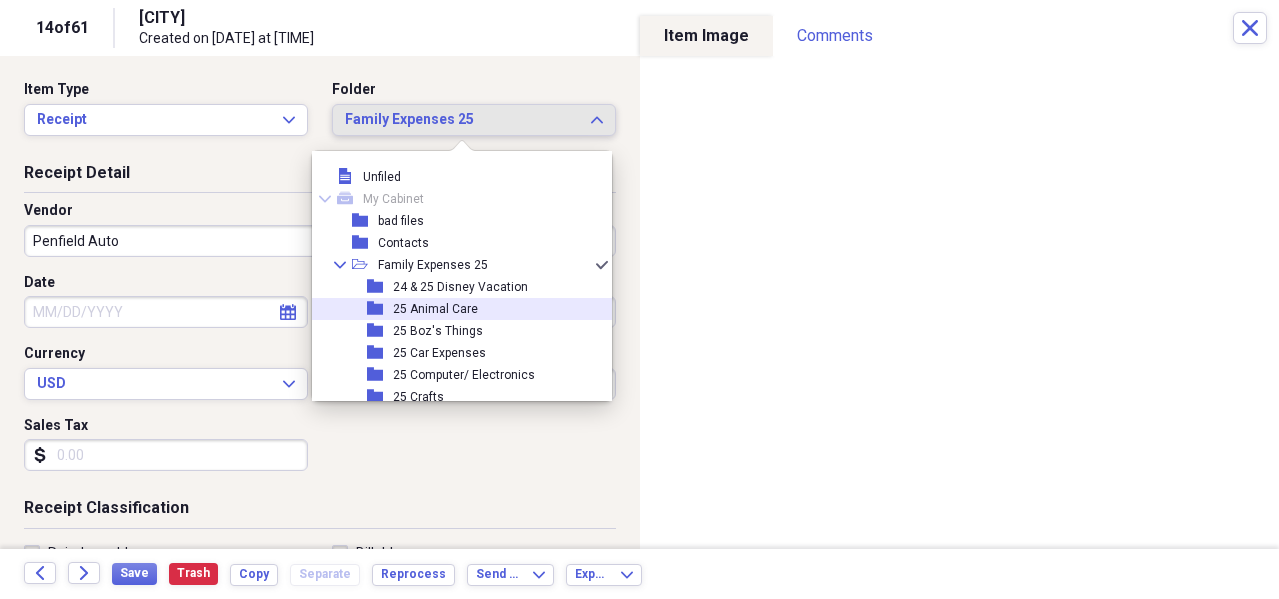 scroll, scrollTop: 100, scrollLeft: 0, axis: vertical 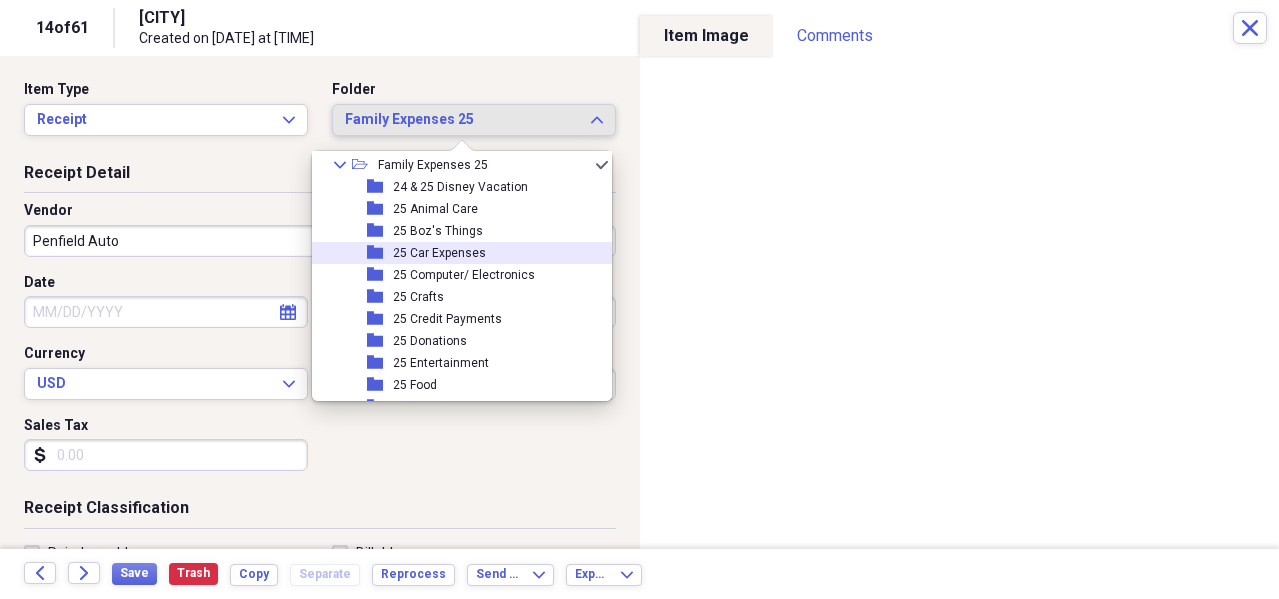click on "25 Car Expenses" at bounding box center [439, 253] 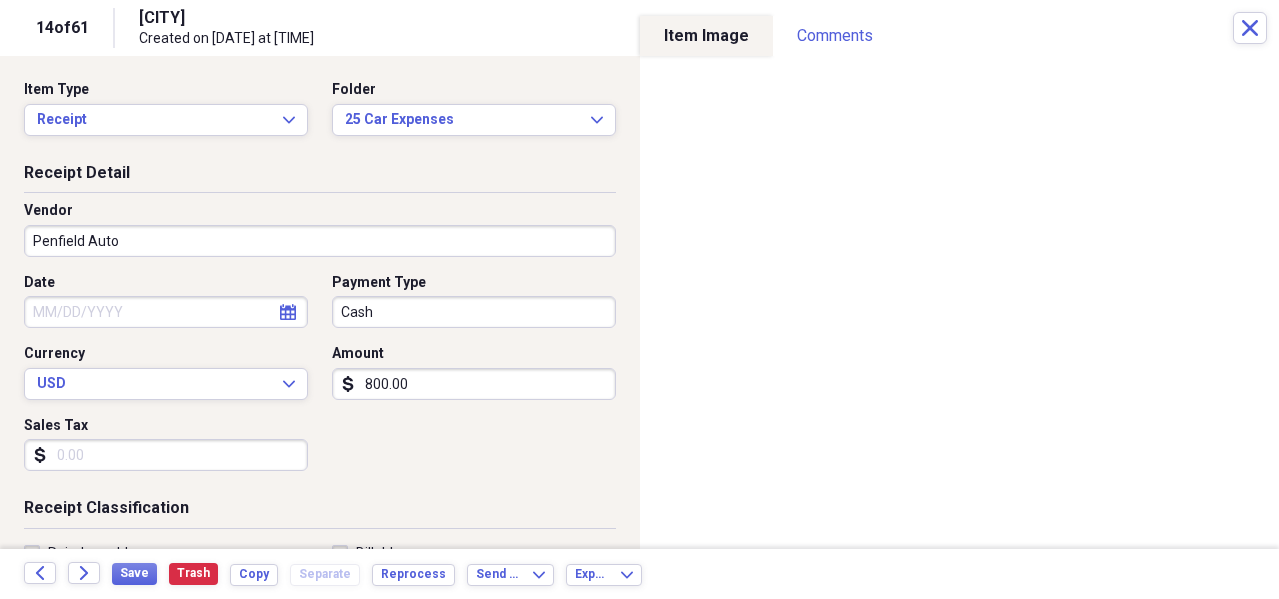 select on "7" 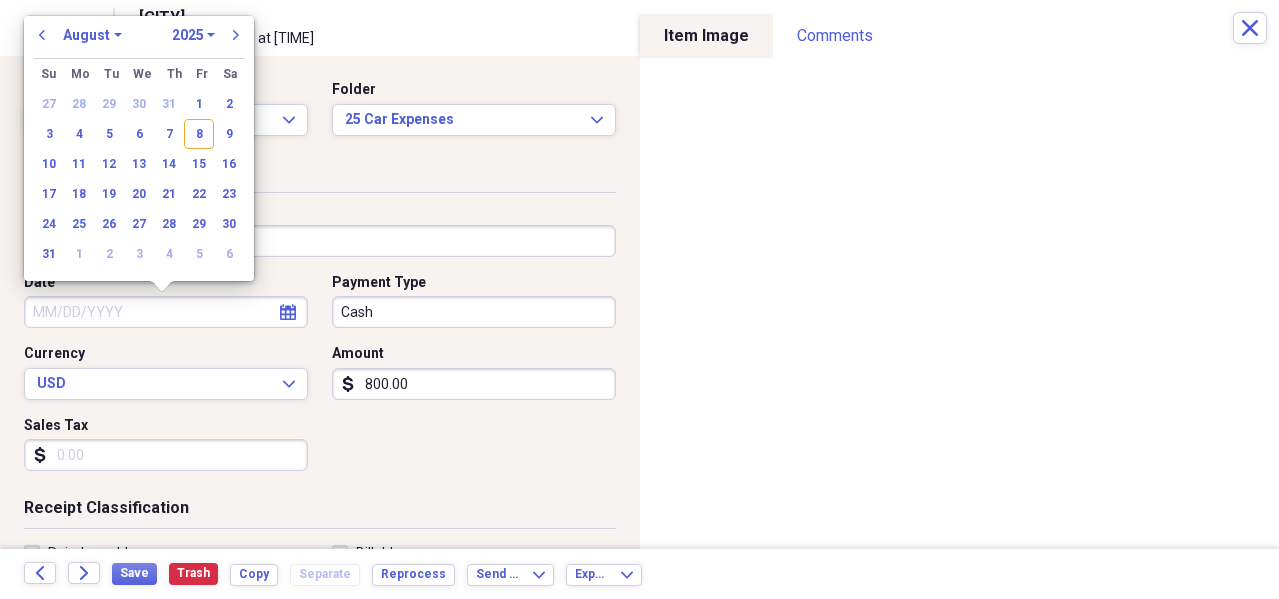 click on "Date" at bounding box center [166, 312] 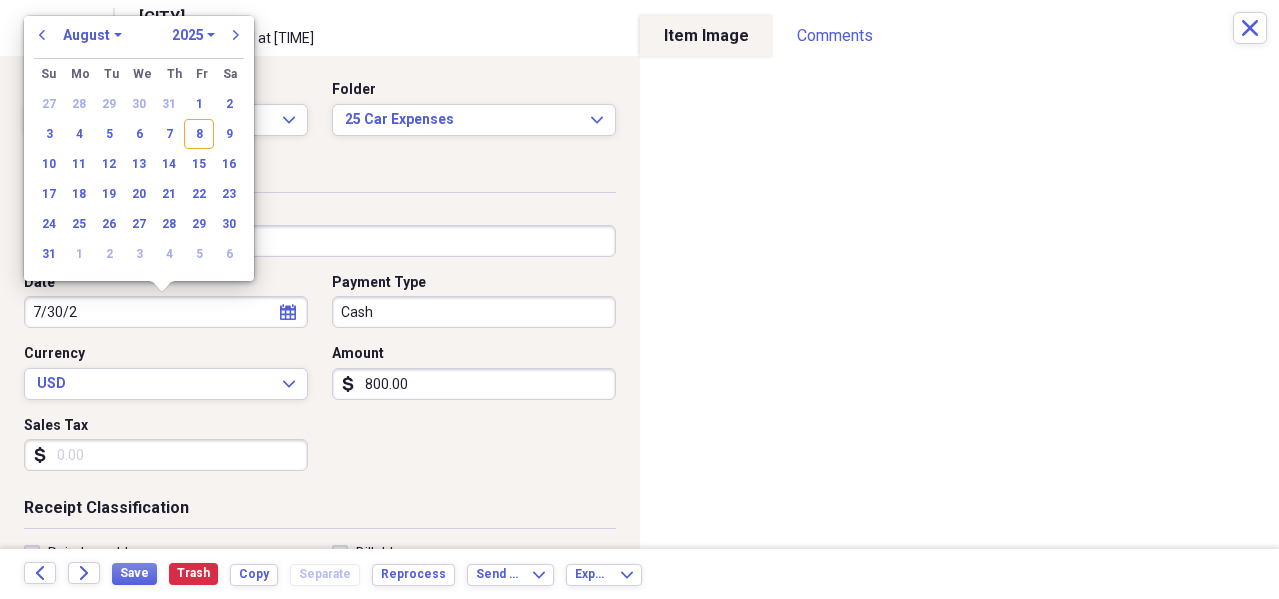 type on "7/30/25" 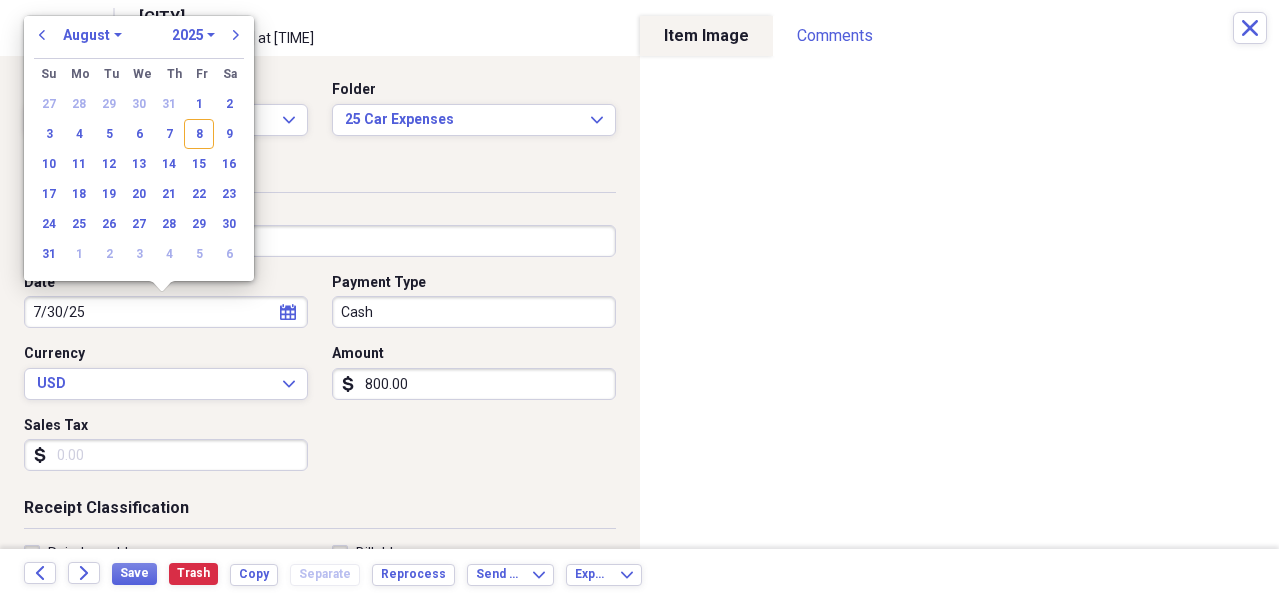select on "6" 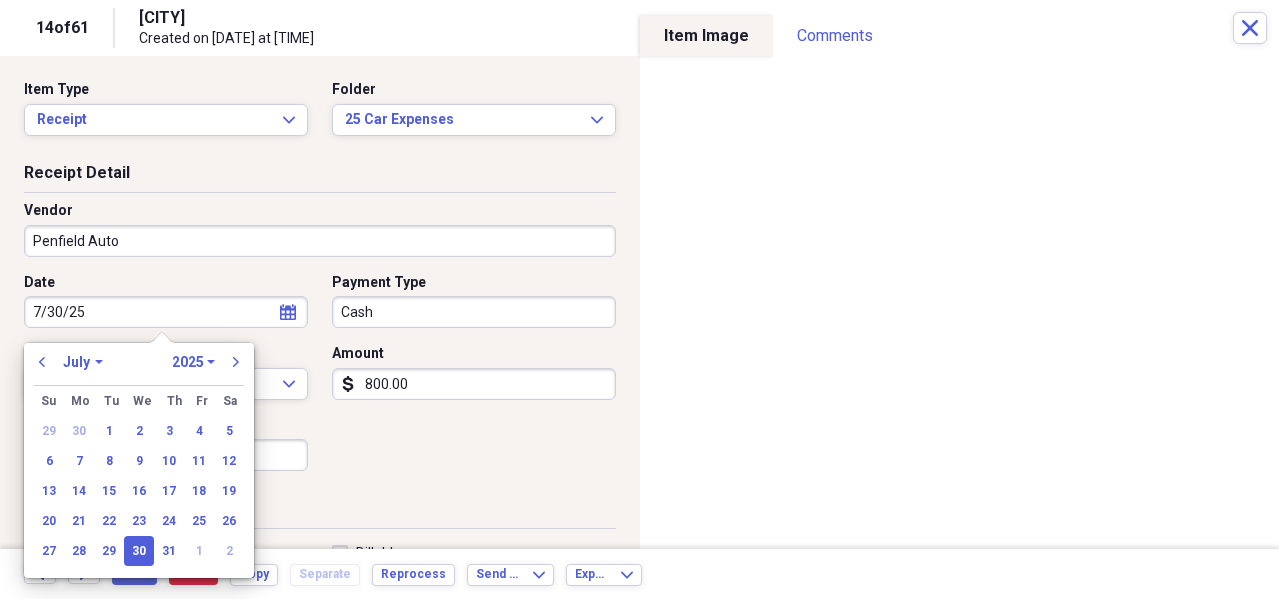 type on "07/30/2025" 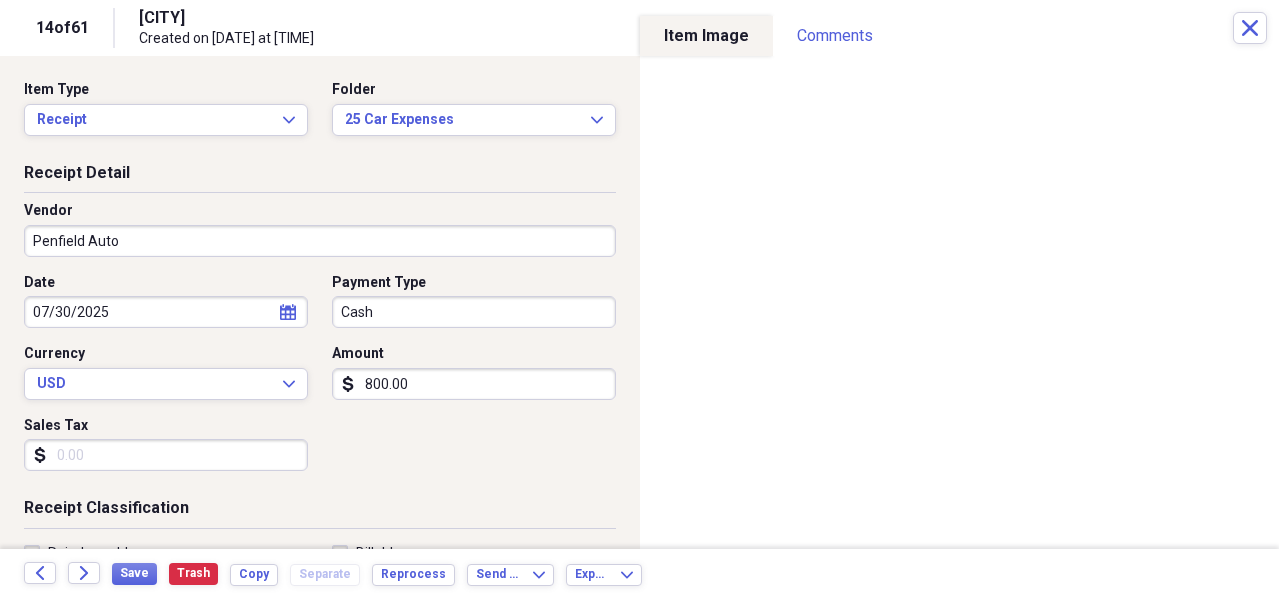 click on "Date [DATE] calendar Calendar Payment Type Cash Currency USD Expand Amount dollar-sign [NUMBER] Sales Tax dollar-sign" at bounding box center [320, 380] 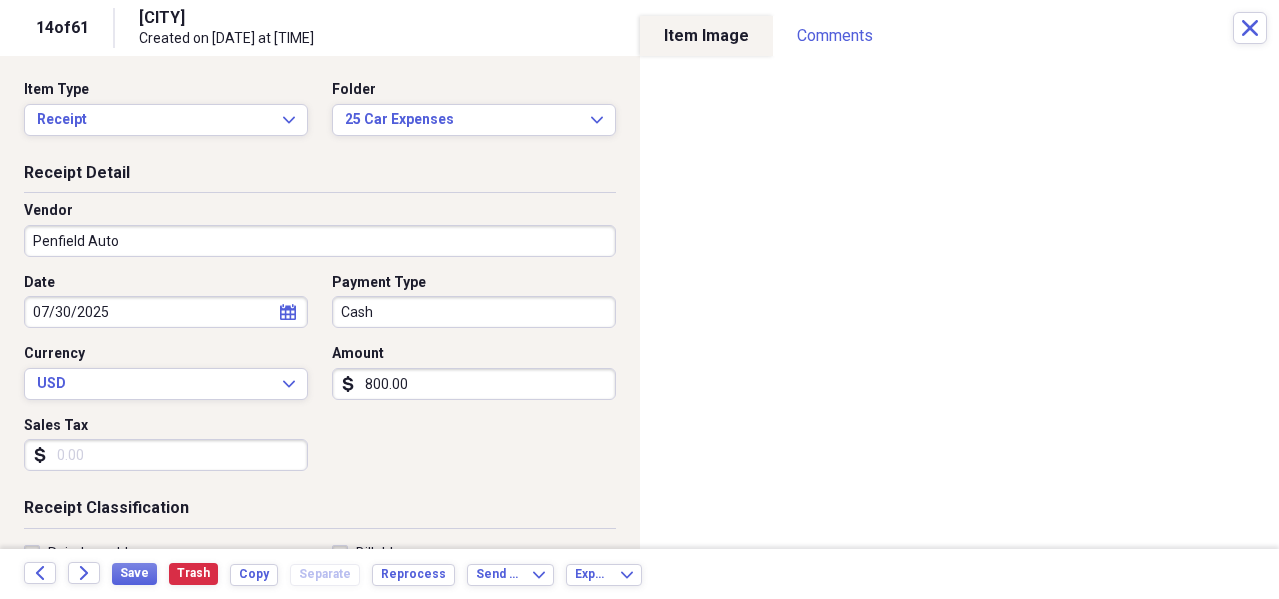 scroll, scrollTop: 100, scrollLeft: 0, axis: vertical 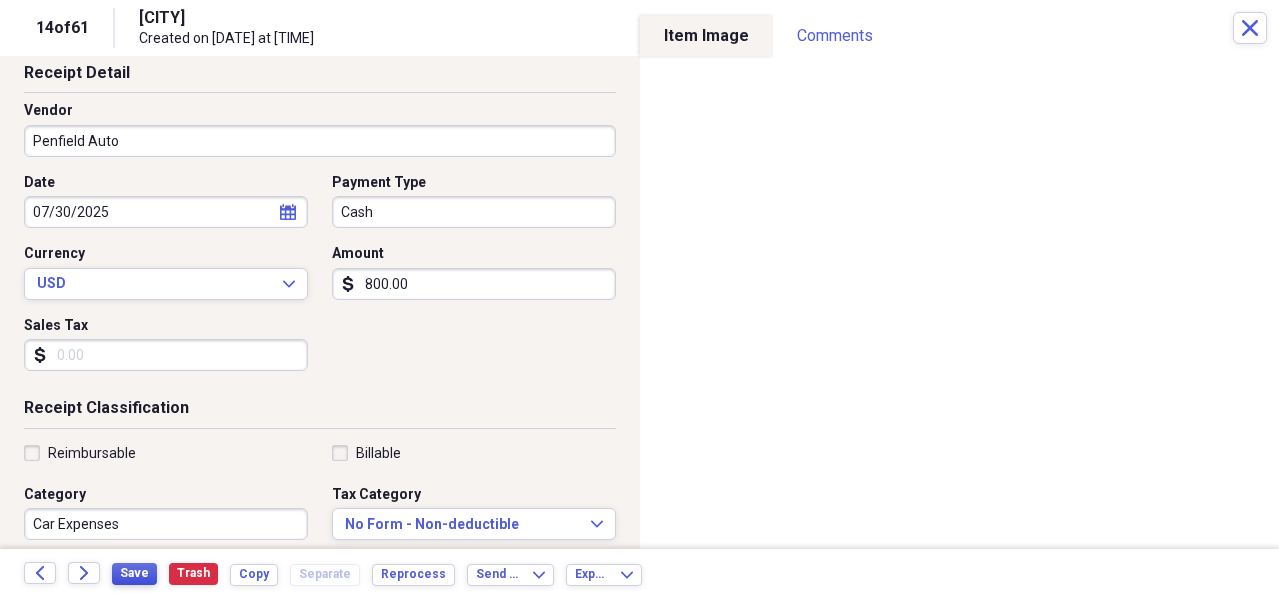 click on "Save" at bounding box center (134, 573) 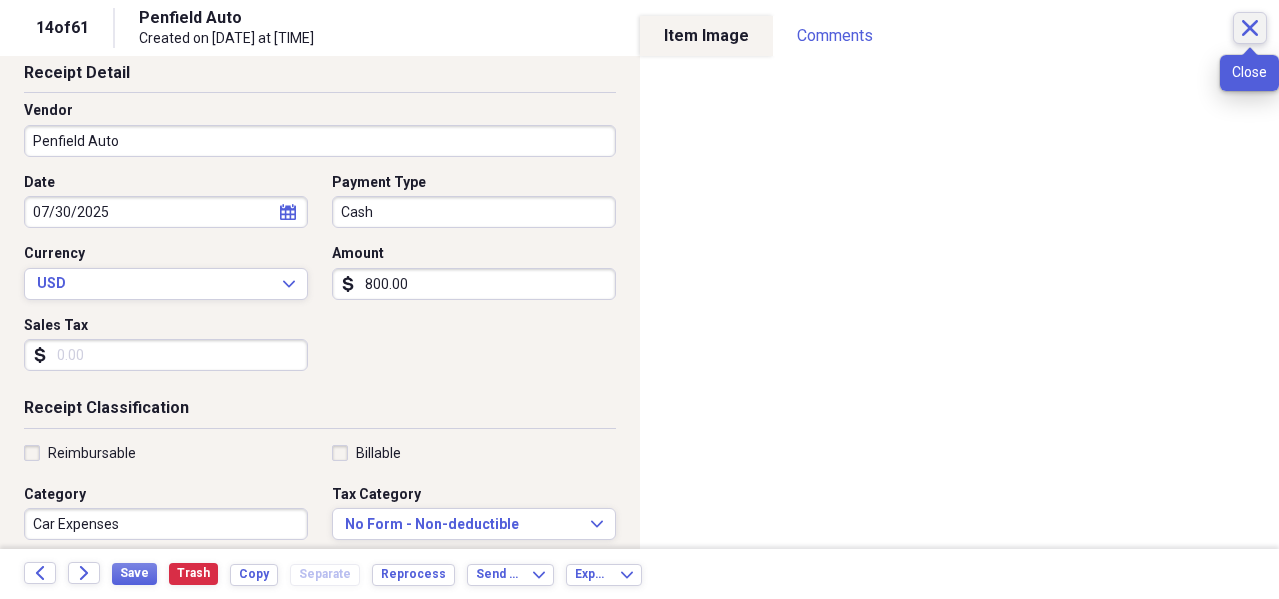 click on "Close" 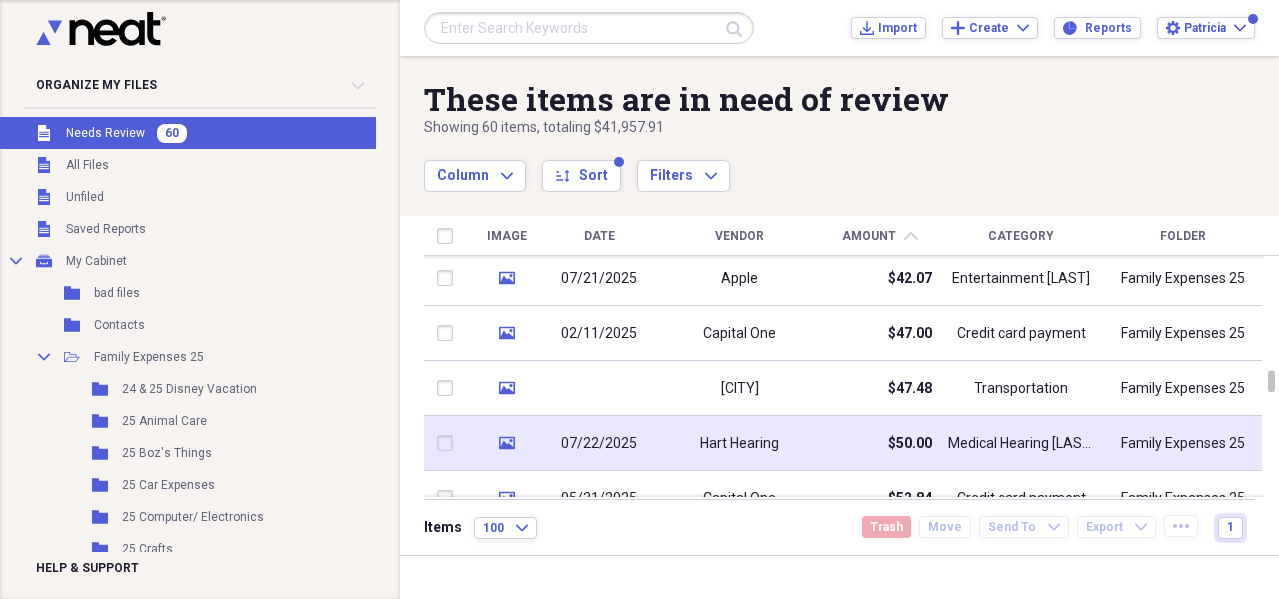 click on "Hart Hearing" at bounding box center [739, 443] 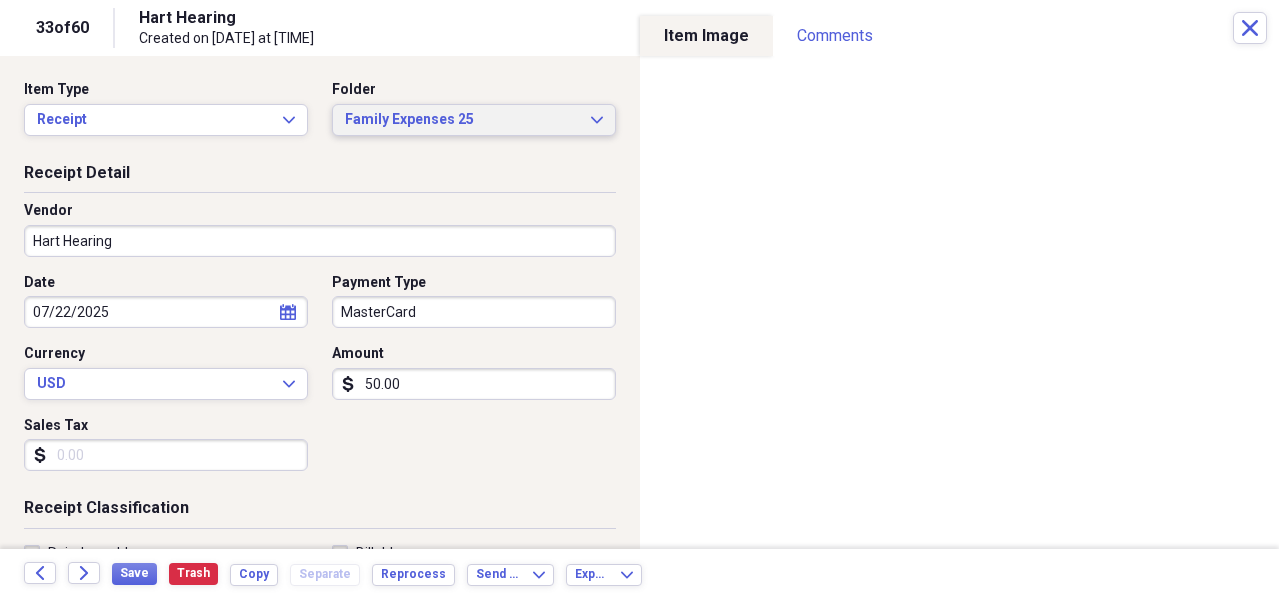 click on "Expand" 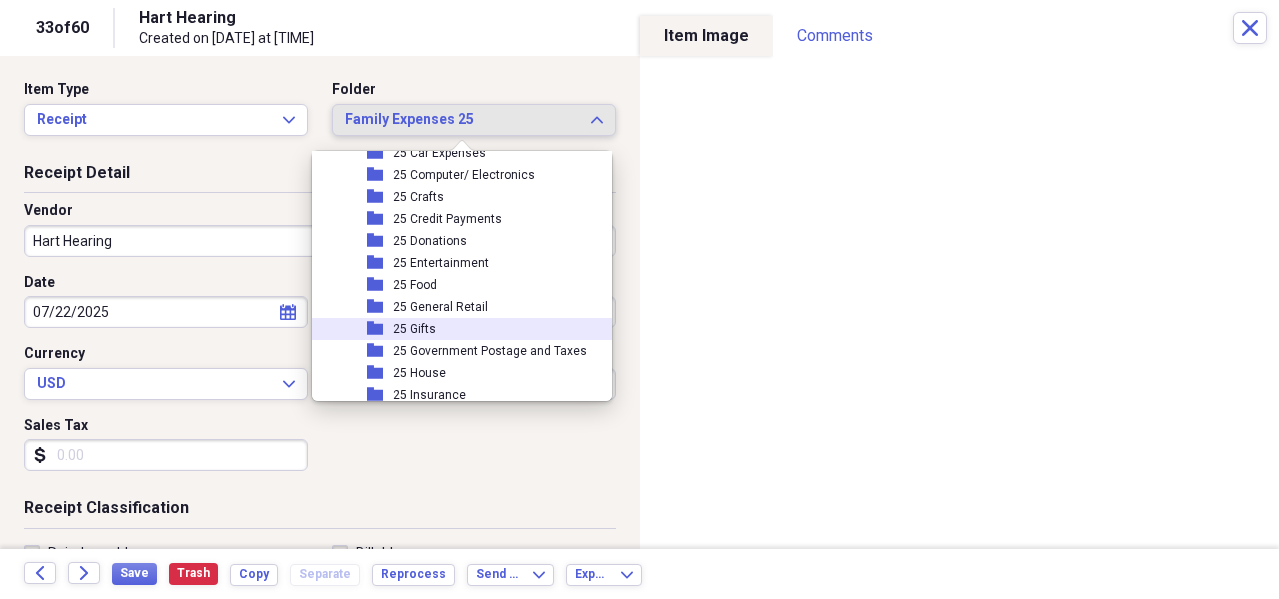 scroll, scrollTop: 400, scrollLeft: 0, axis: vertical 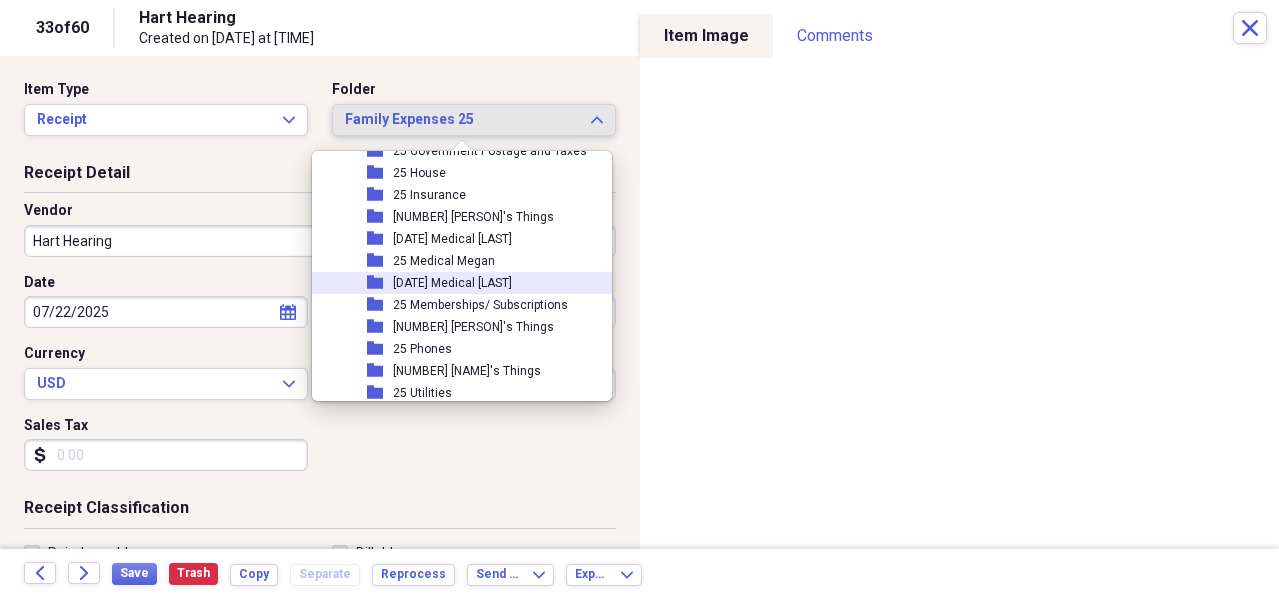 click on "[DATE] Medical [LAST]" at bounding box center [452, 283] 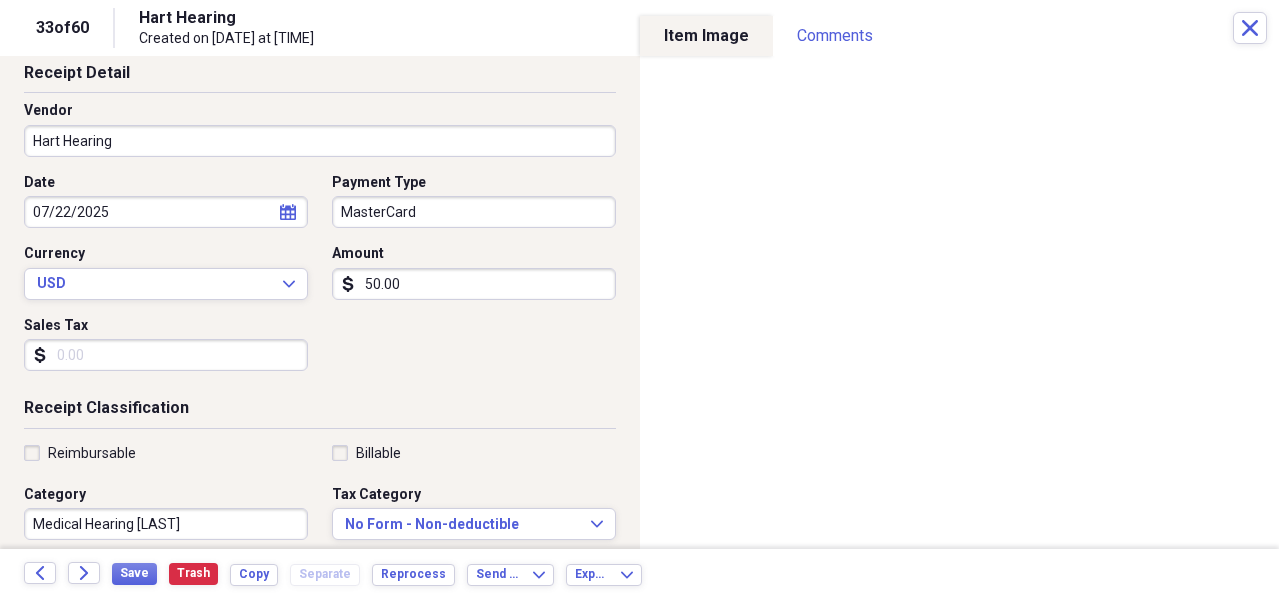 scroll, scrollTop: 200, scrollLeft: 0, axis: vertical 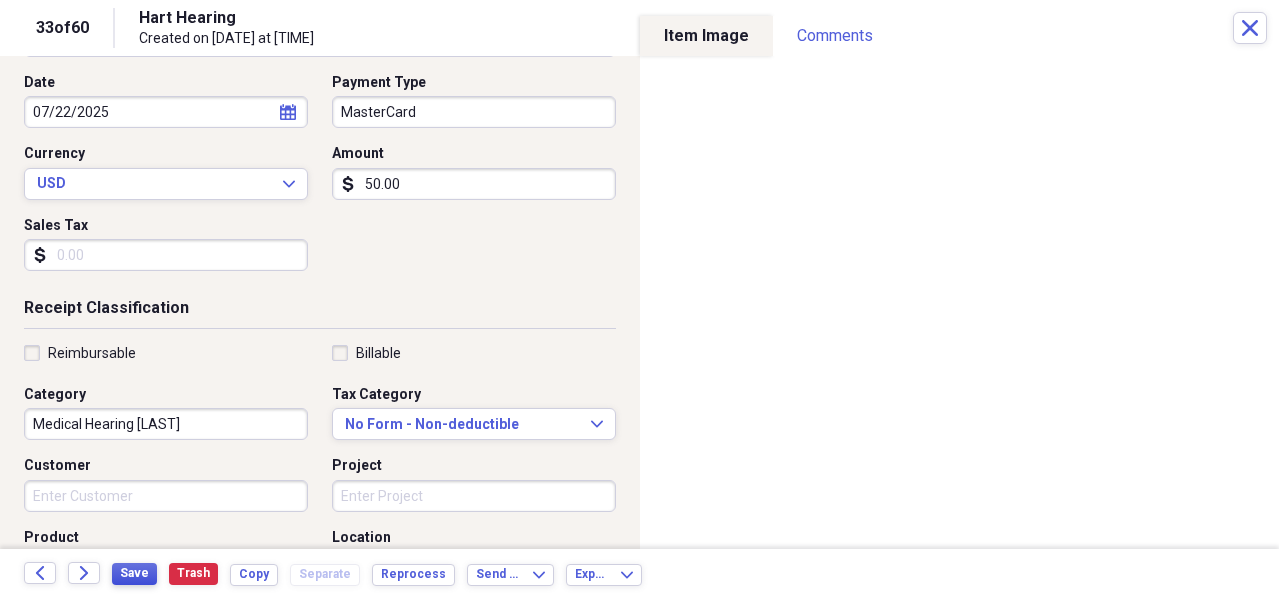 click on "Save" at bounding box center [134, 573] 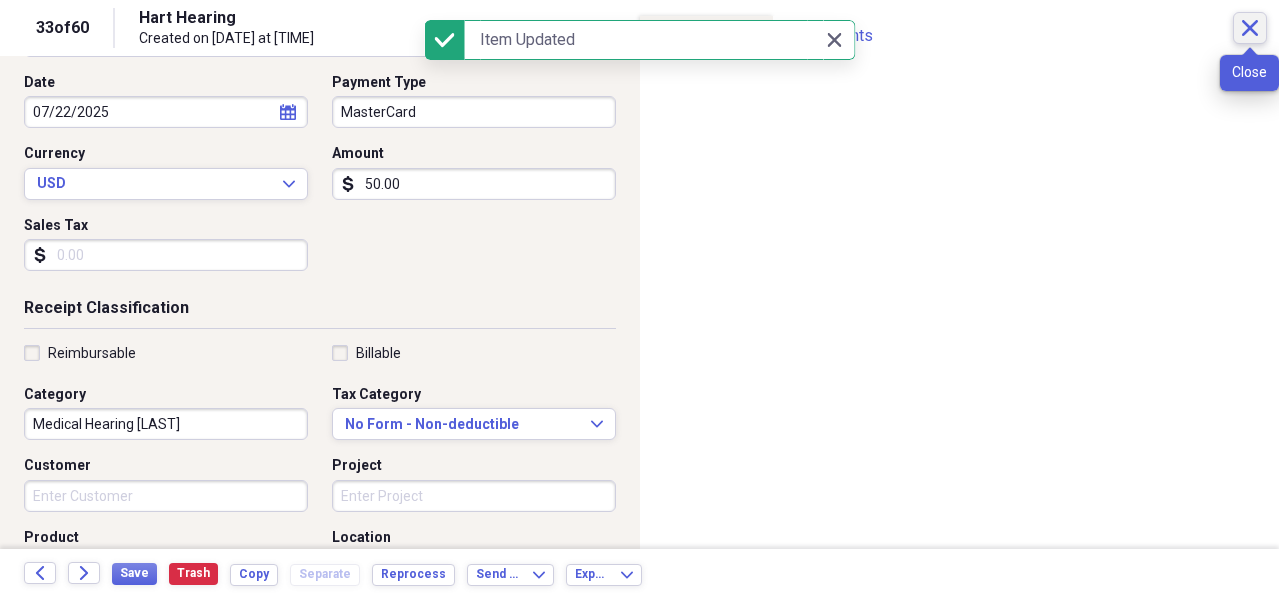 click on "Close" 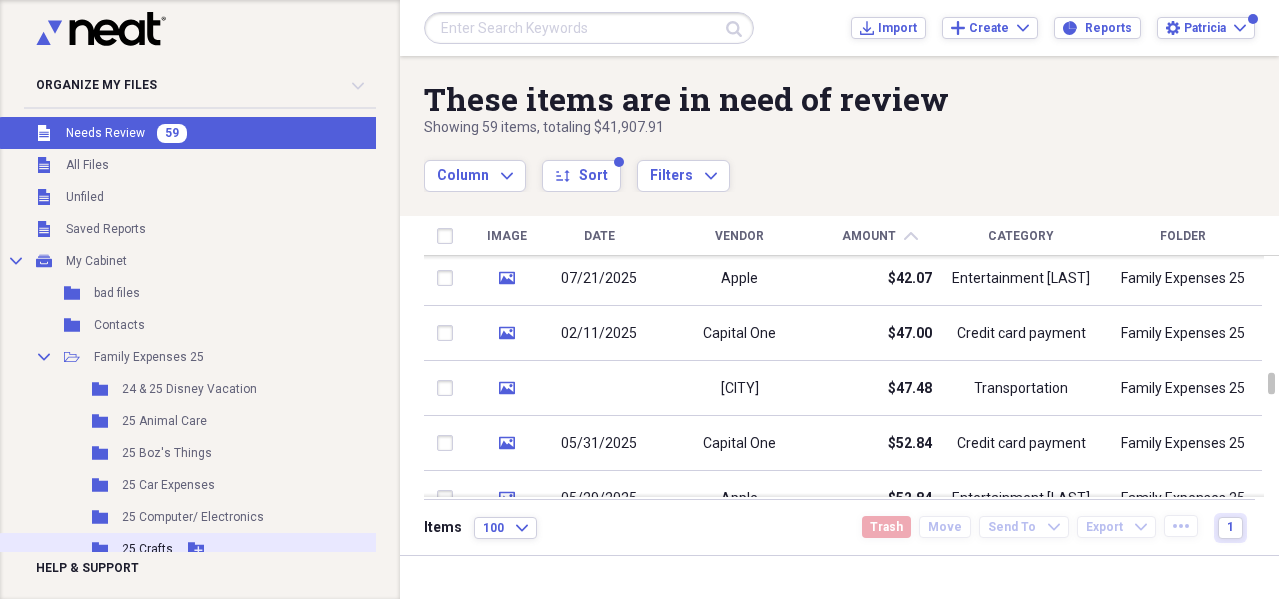 scroll, scrollTop: 100, scrollLeft: 0, axis: vertical 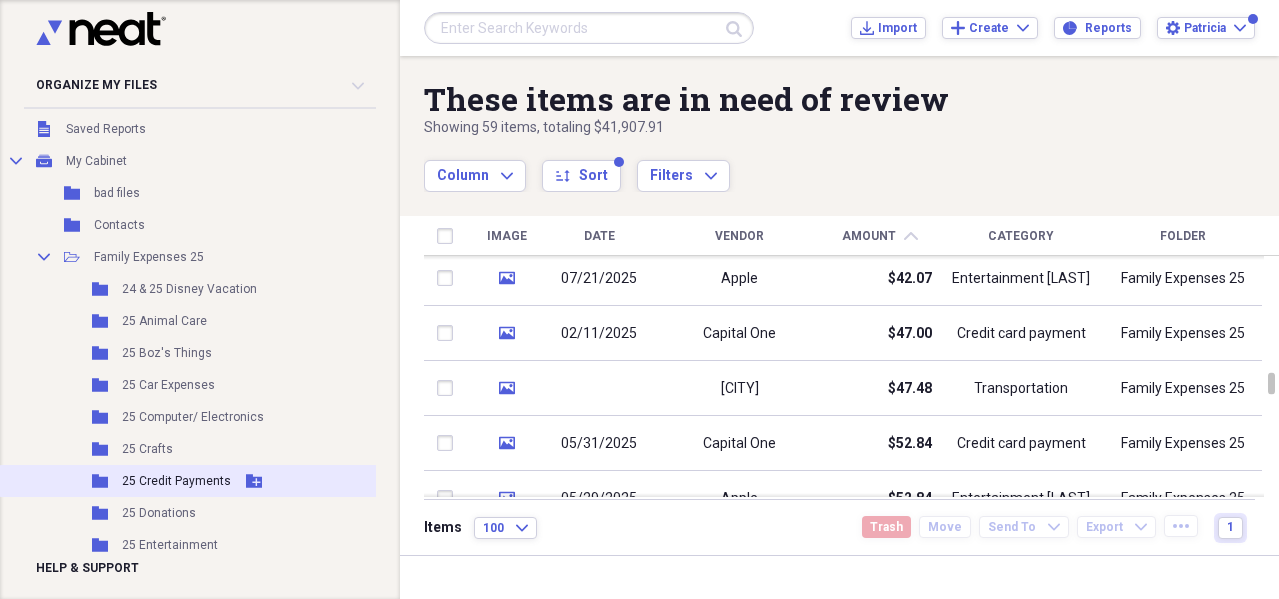 click on "25 Credit Payments" at bounding box center (176, 481) 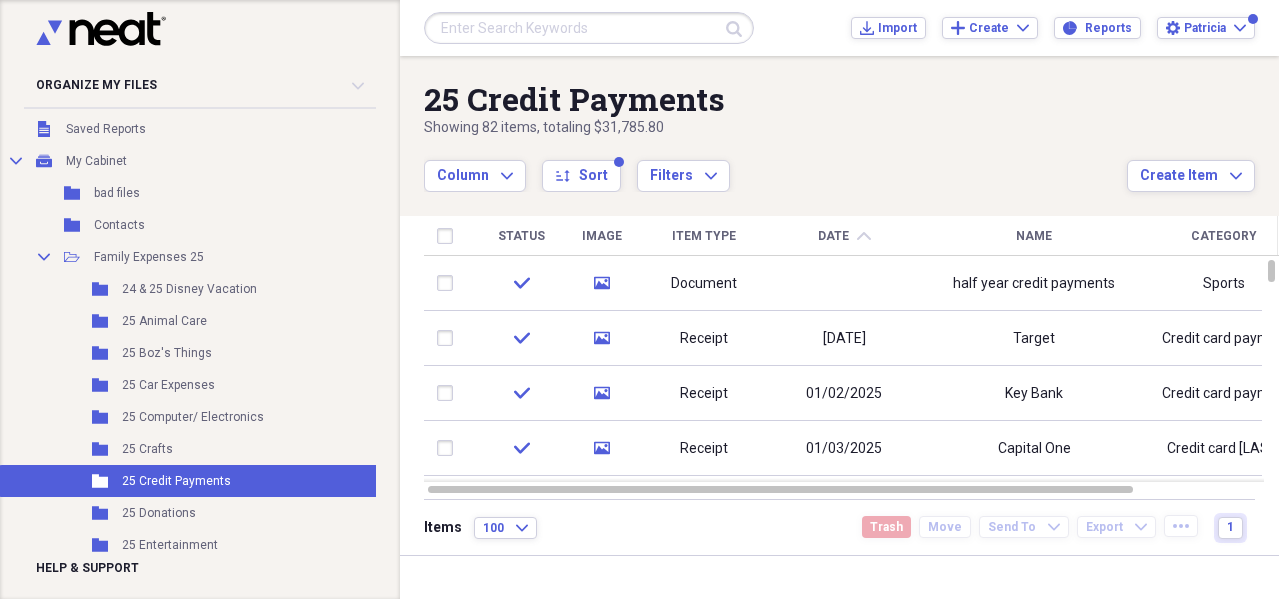 click on "Item Type" at bounding box center (704, 236) 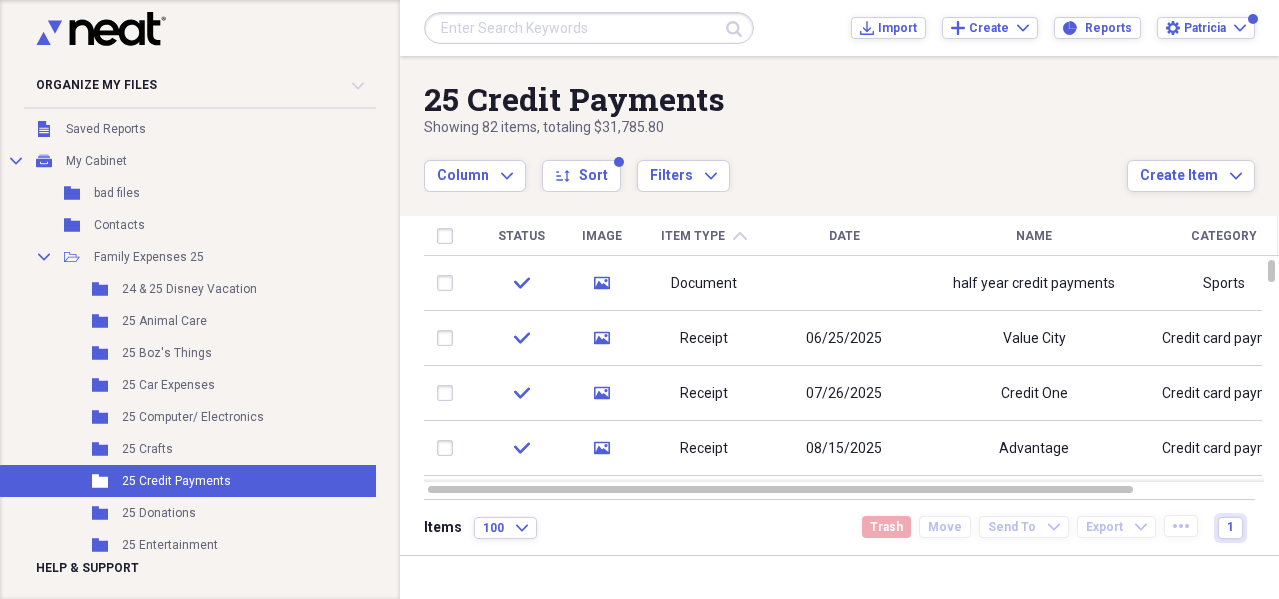 click on "Date" at bounding box center (844, 236) 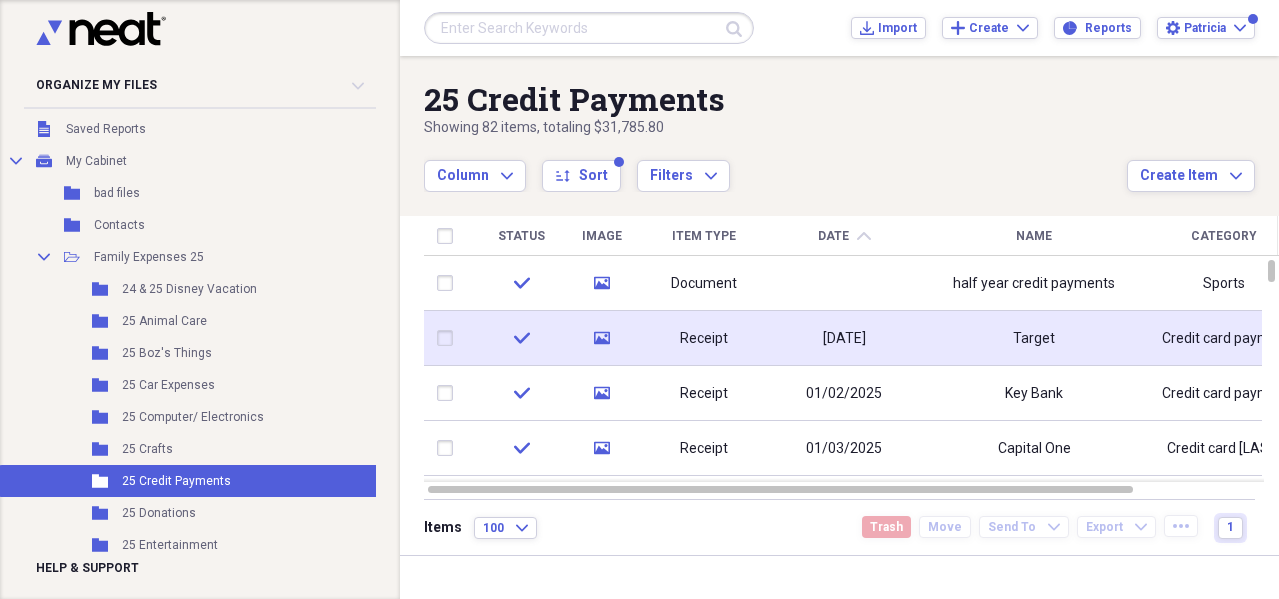 click on "[DATE]" at bounding box center [844, 339] 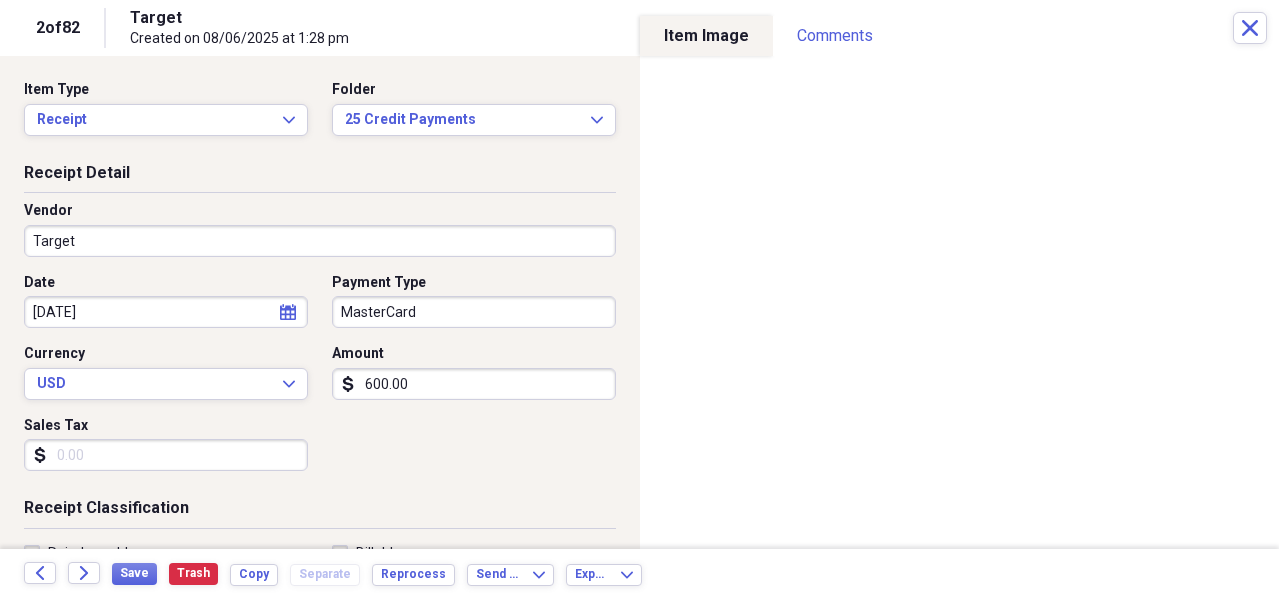 select on "7" 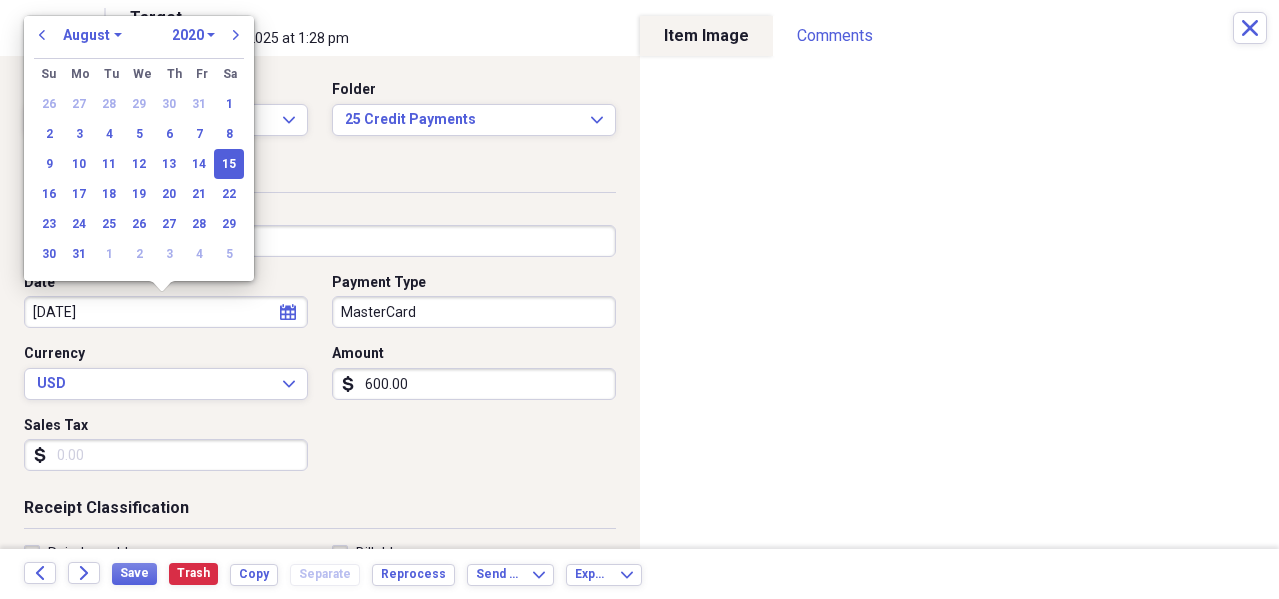 click on "[DATE]" at bounding box center (166, 312) 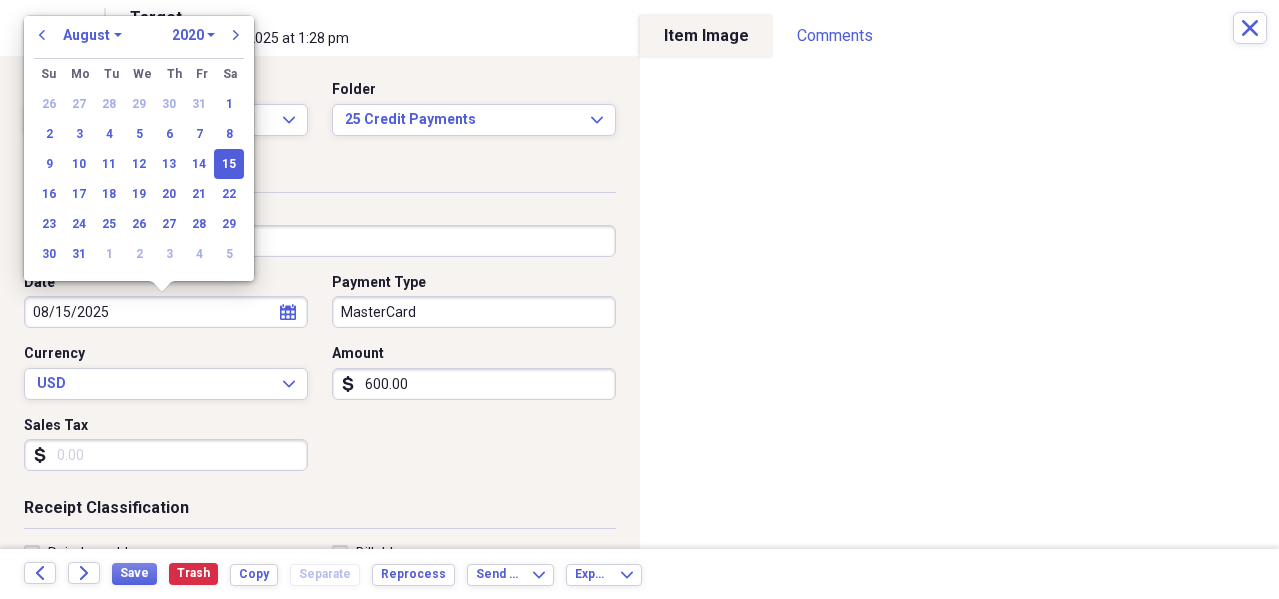 select on "2025" 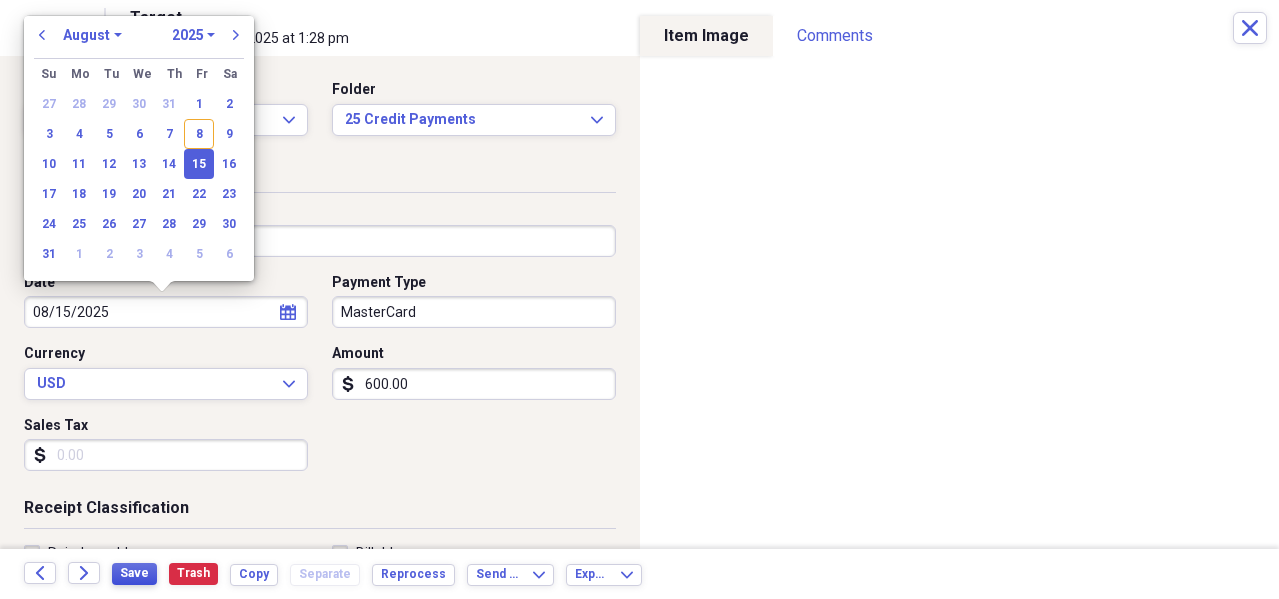 type on "08/15/2025" 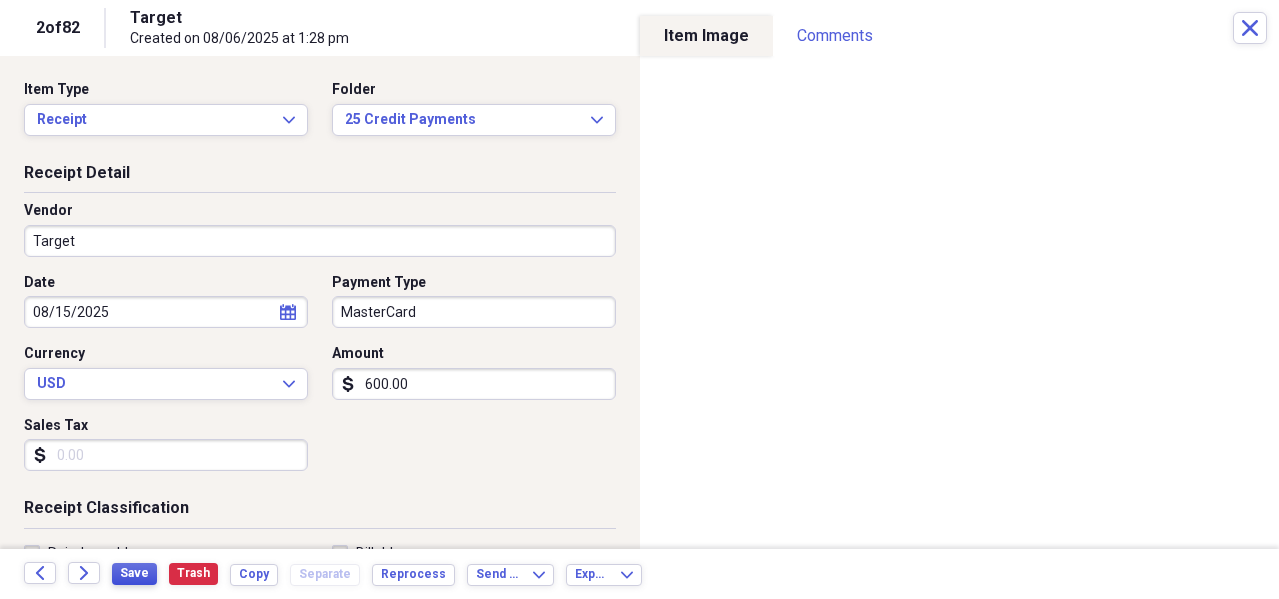 click on "Save" at bounding box center (134, 573) 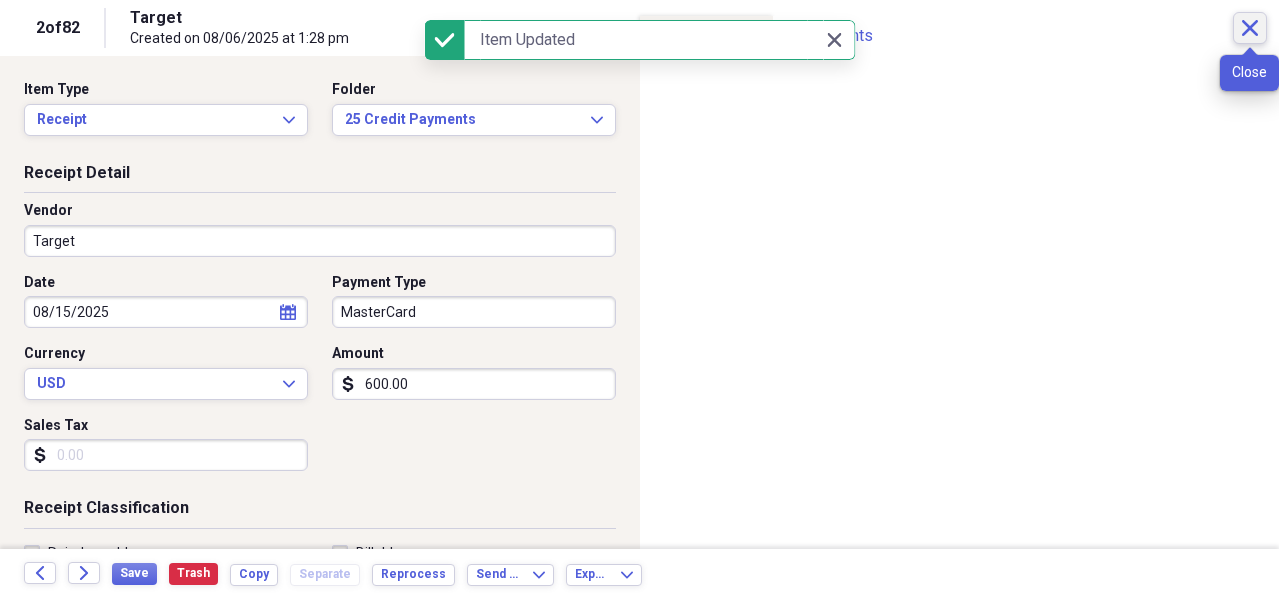 click 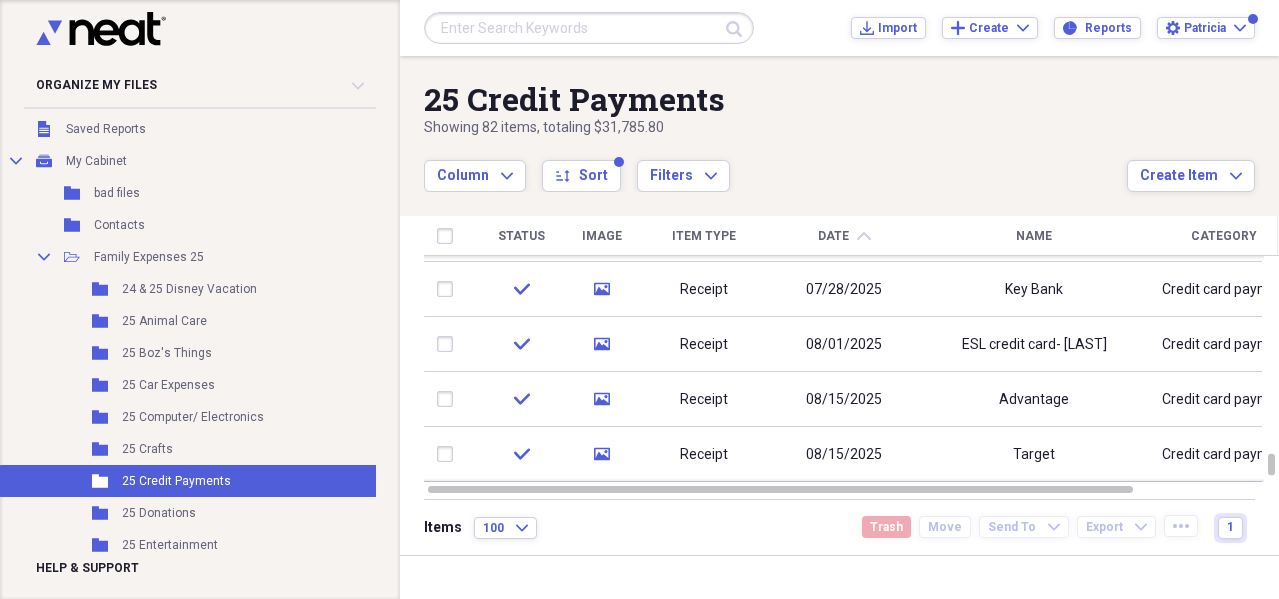 click on "Date" at bounding box center (833, 236) 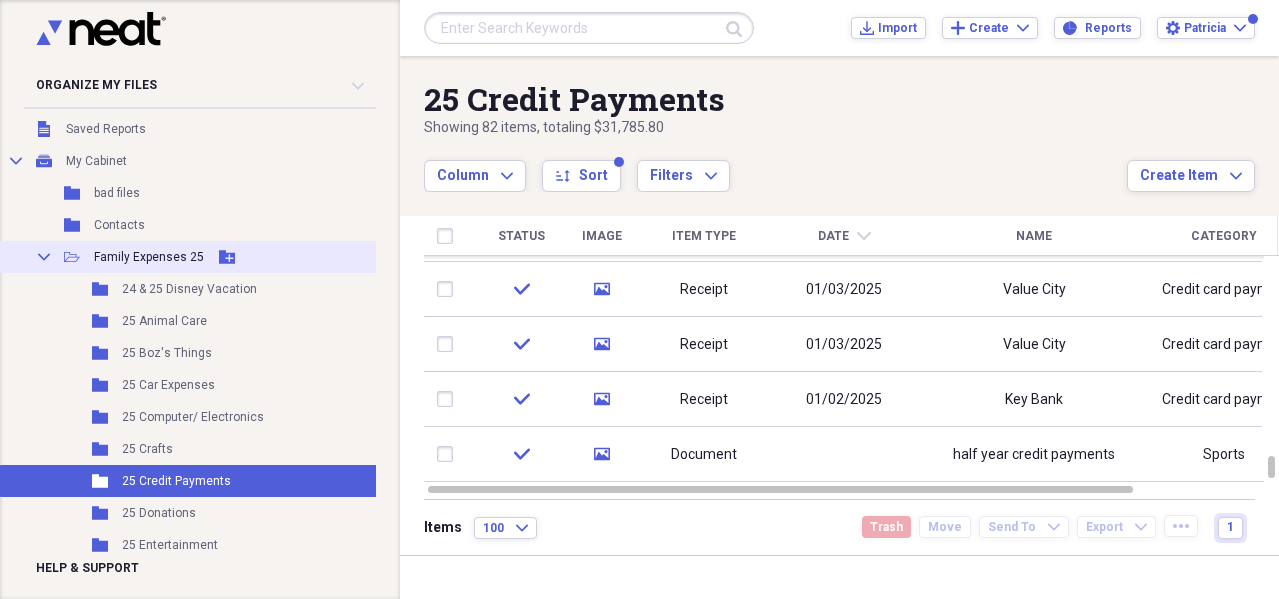 click on "Family Expenses 25" at bounding box center [149, 257] 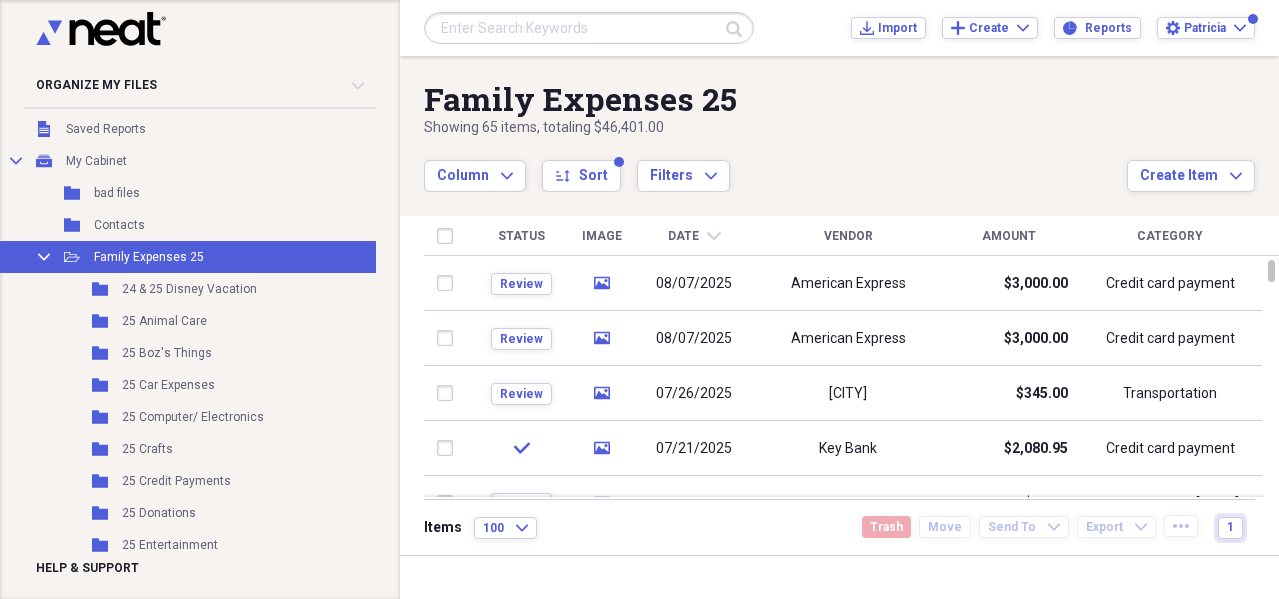 click on "Date" at bounding box center (683, 236) 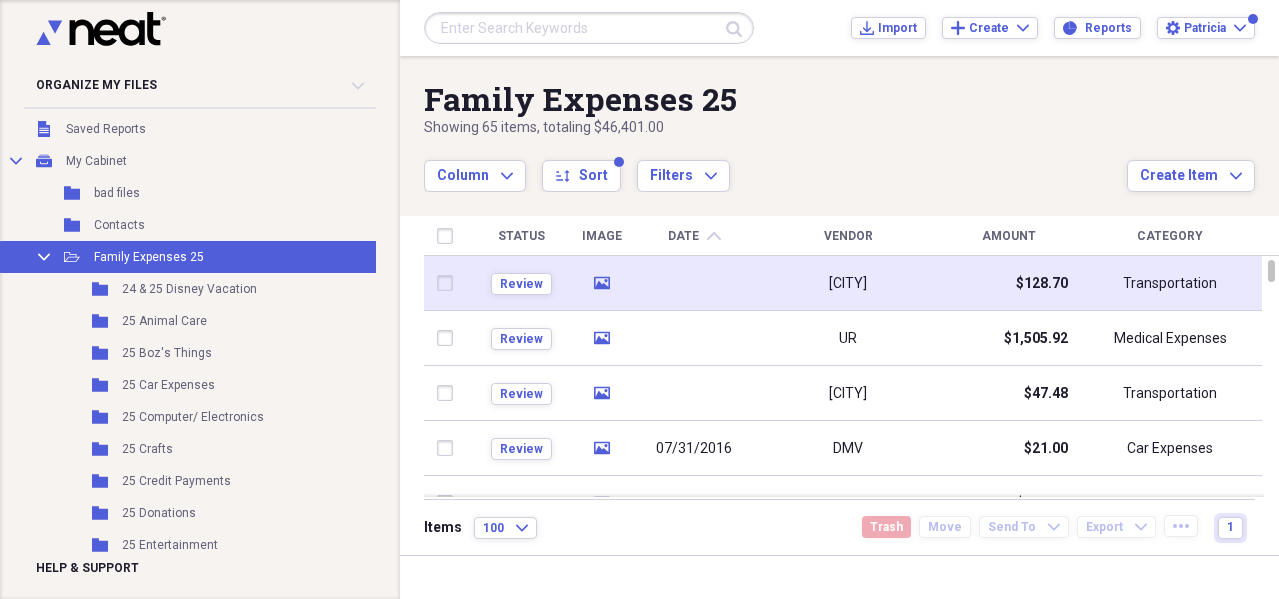 click on "[CITY]" at bounding box center [848, 283] 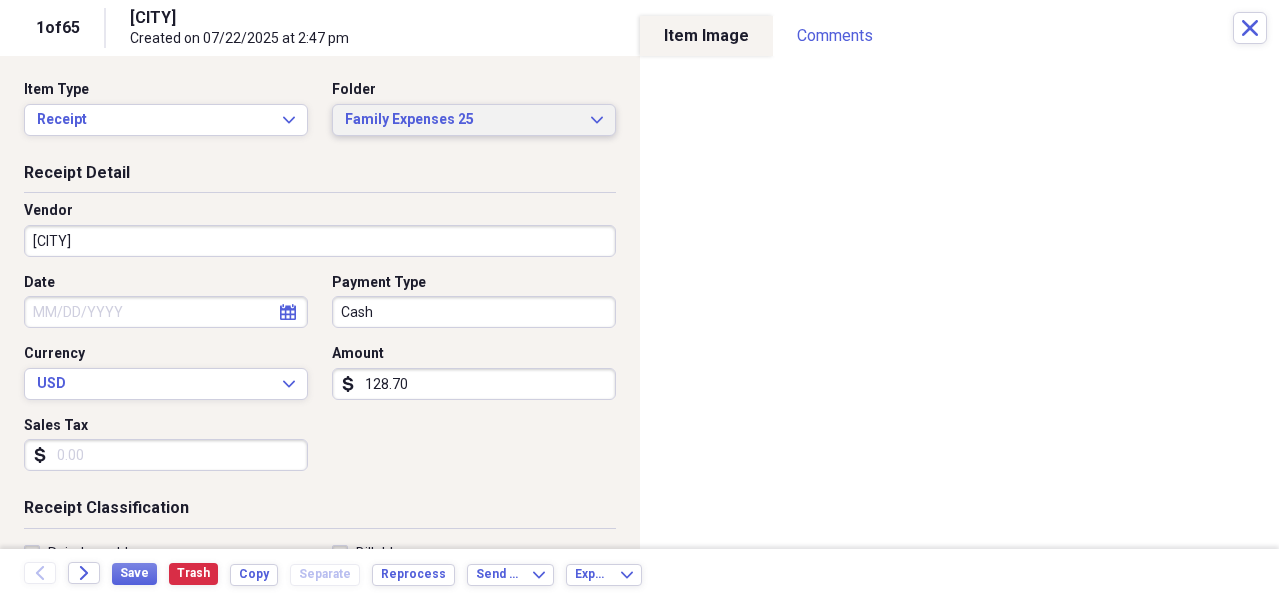 click on "Expand" 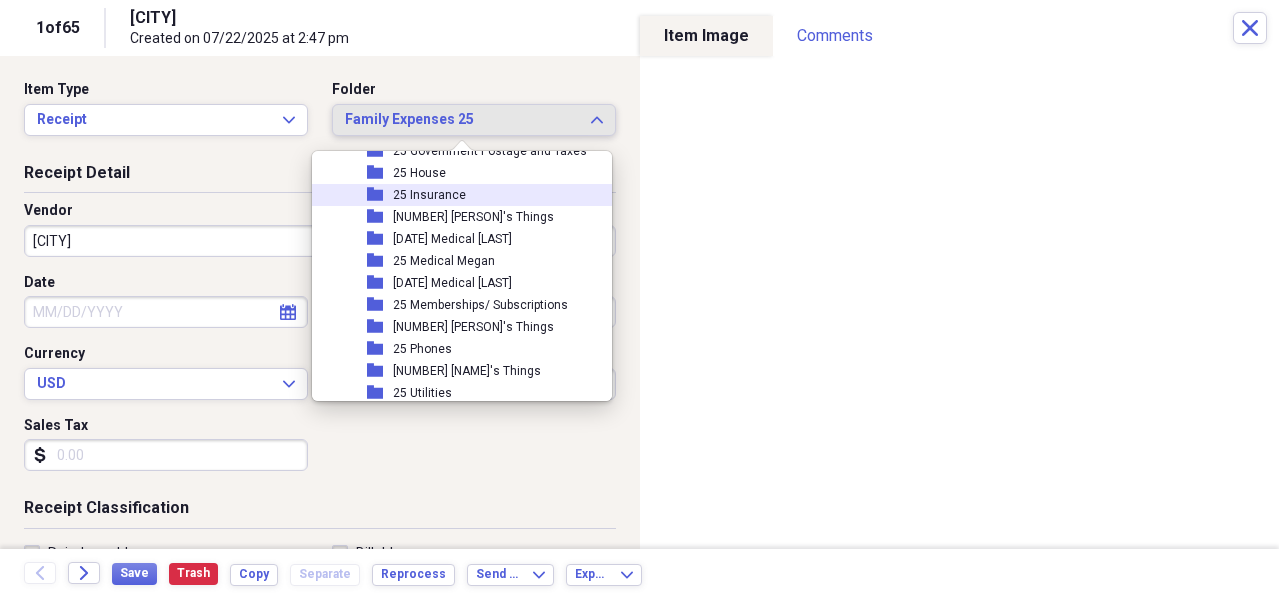 scroll, scrollTop: 300, scrollLeft: 0, axis: vertical 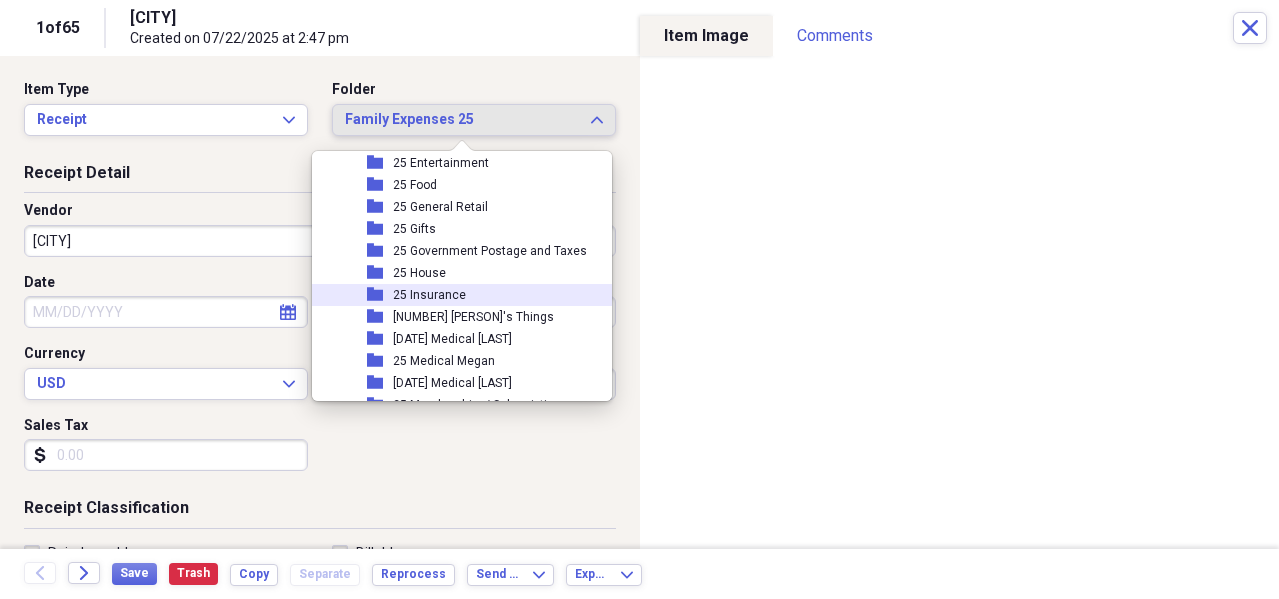click on "25 Insurance" at bounding box center [429, 295] 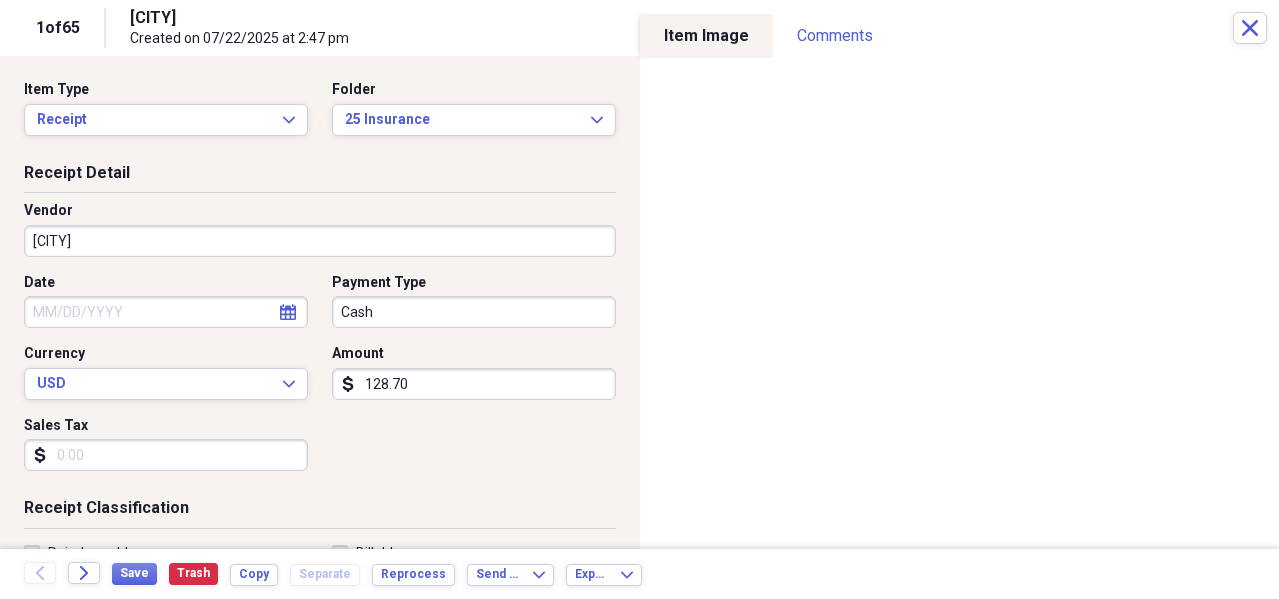 click on "[CITY]" at bounding box center [320, 241] 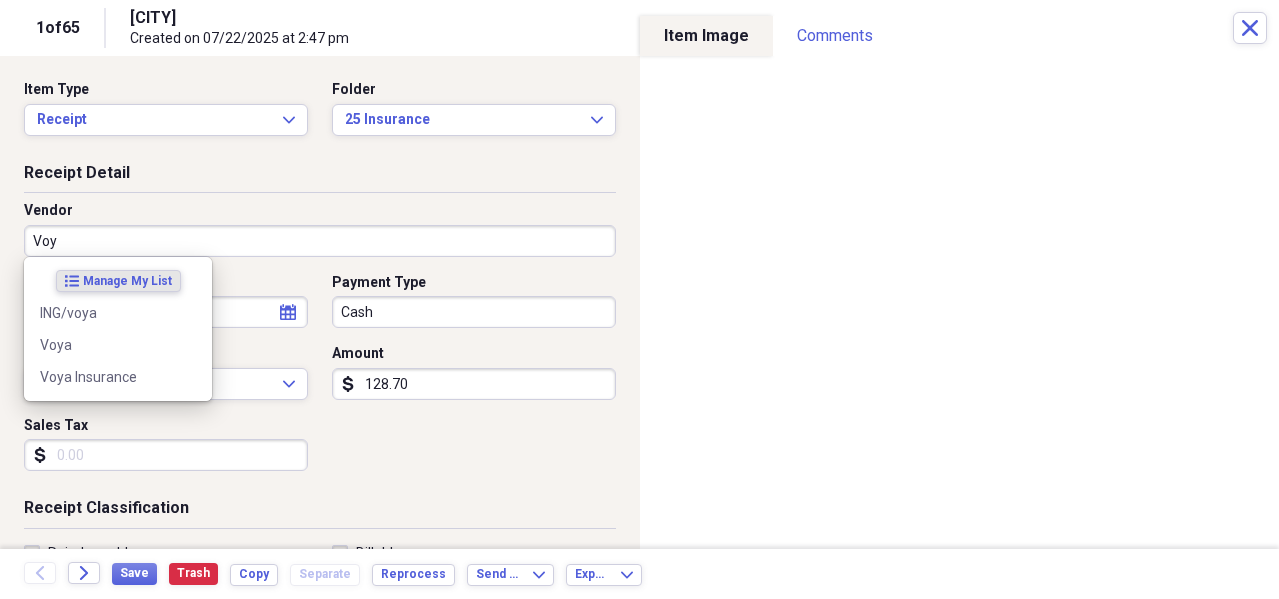 type on "Voya" 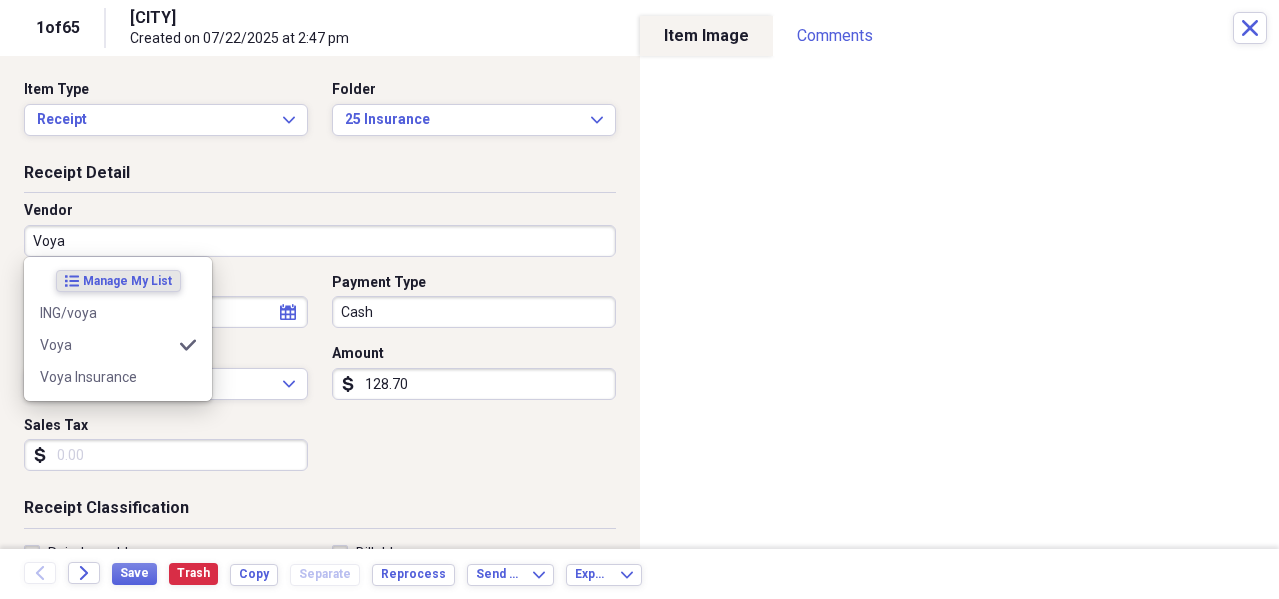 type on "Insurance" 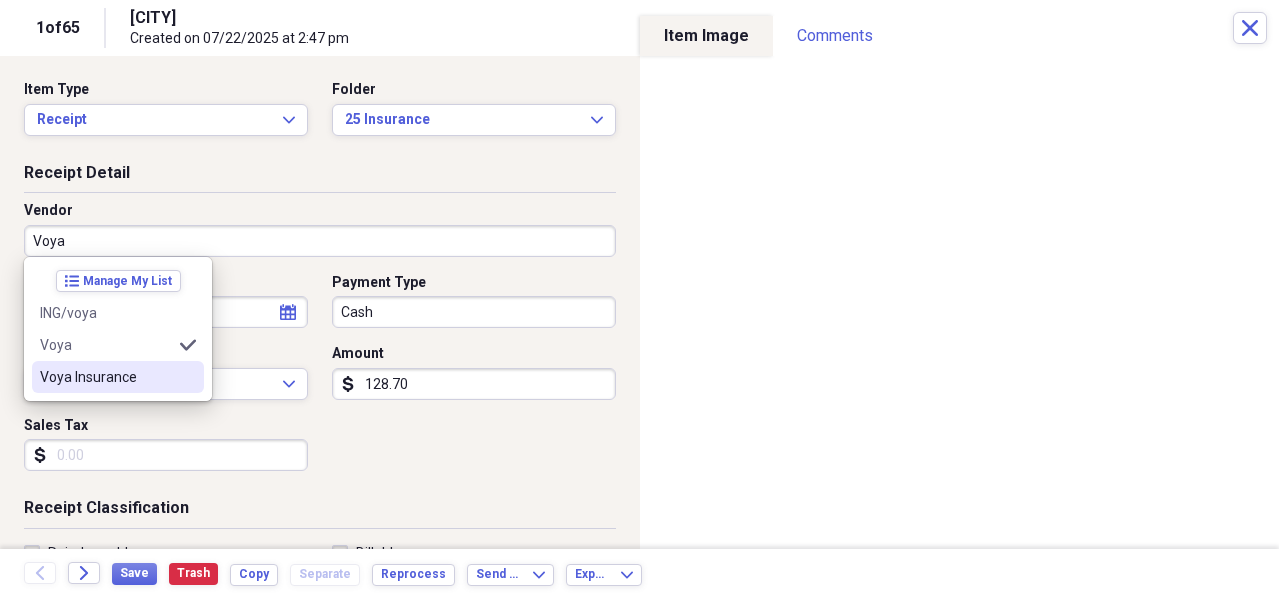 click on "Voya Insurance" at bounding box center (118, 377) 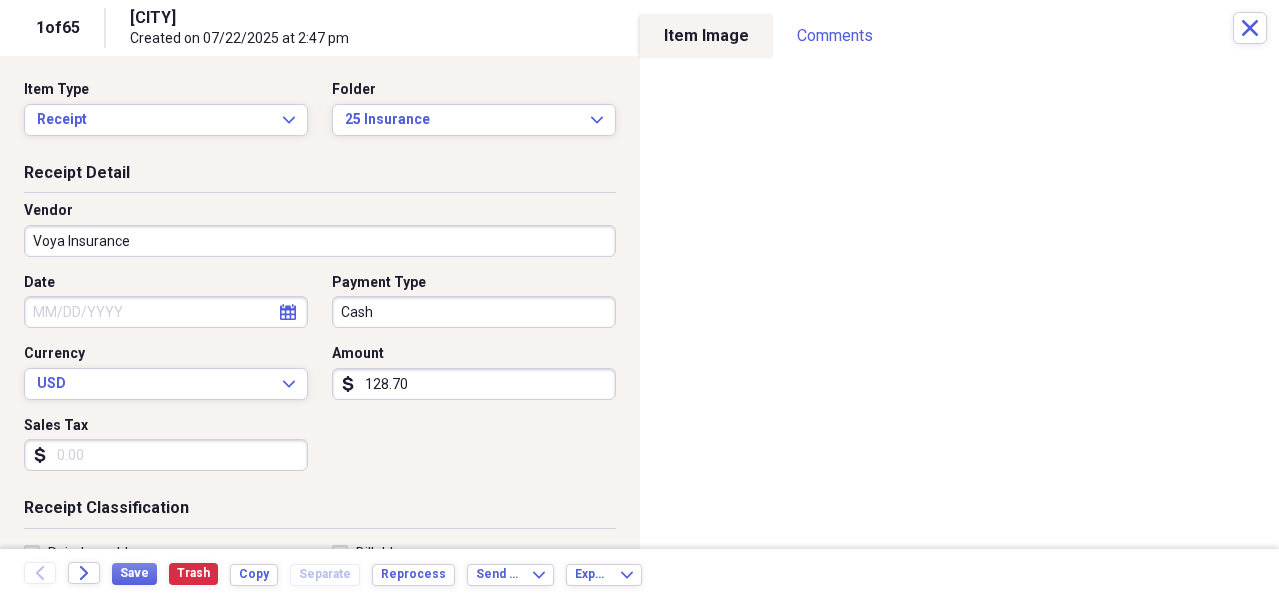 click on "Date" at bounding box center (166, 312) 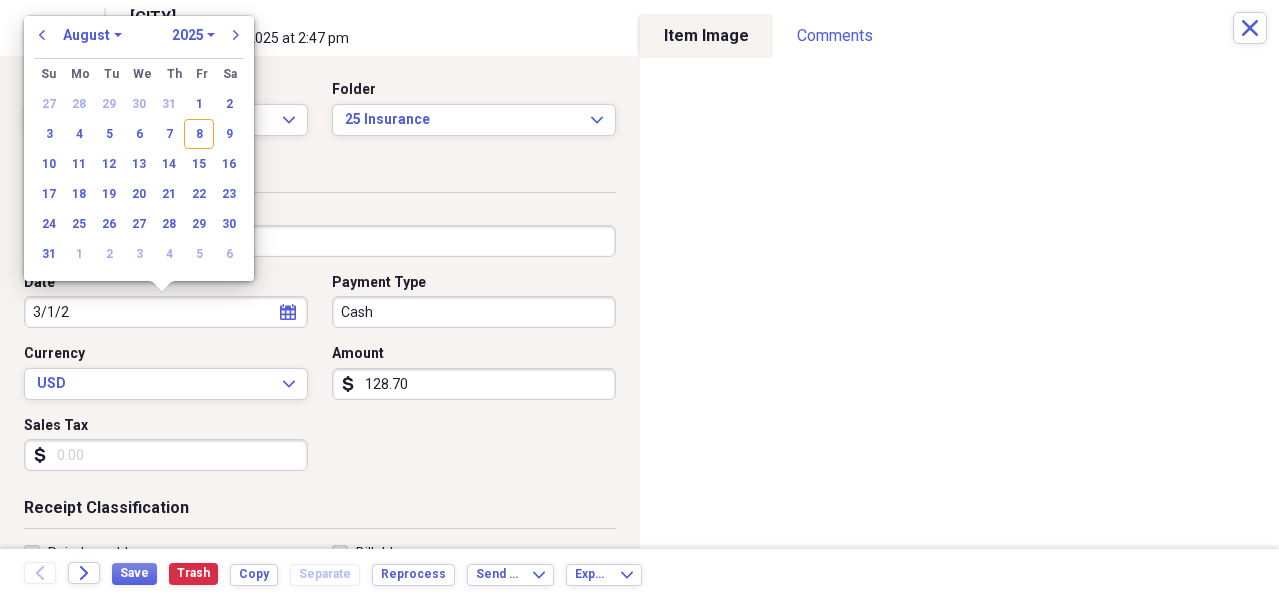 type on "3/1/25" 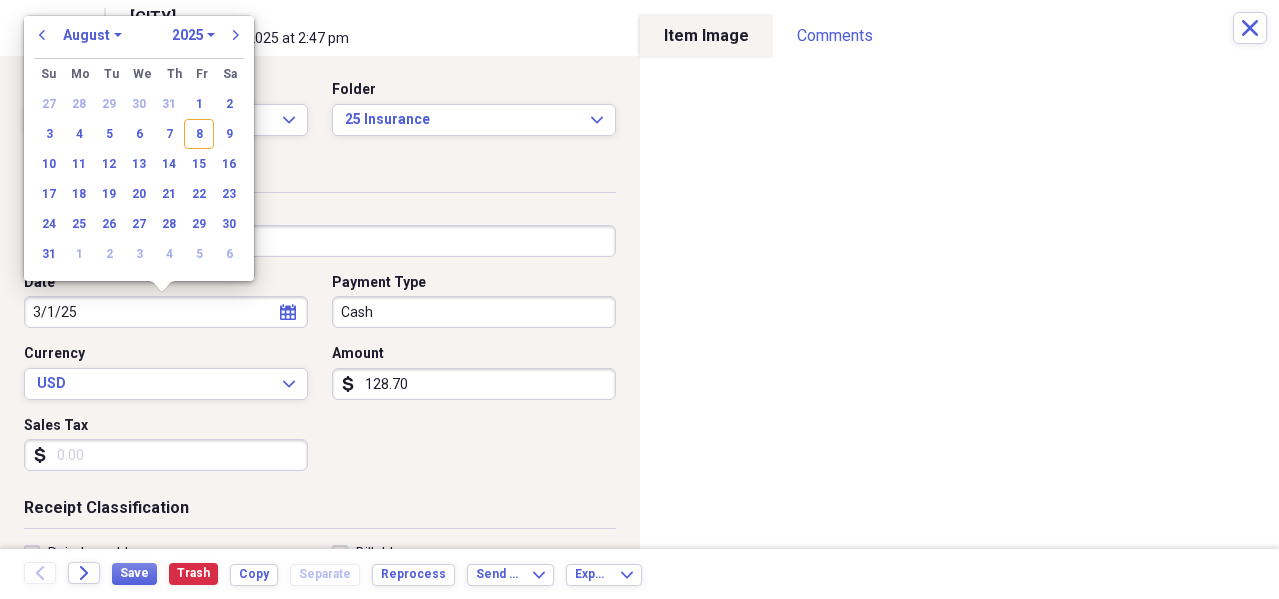 select on "2" 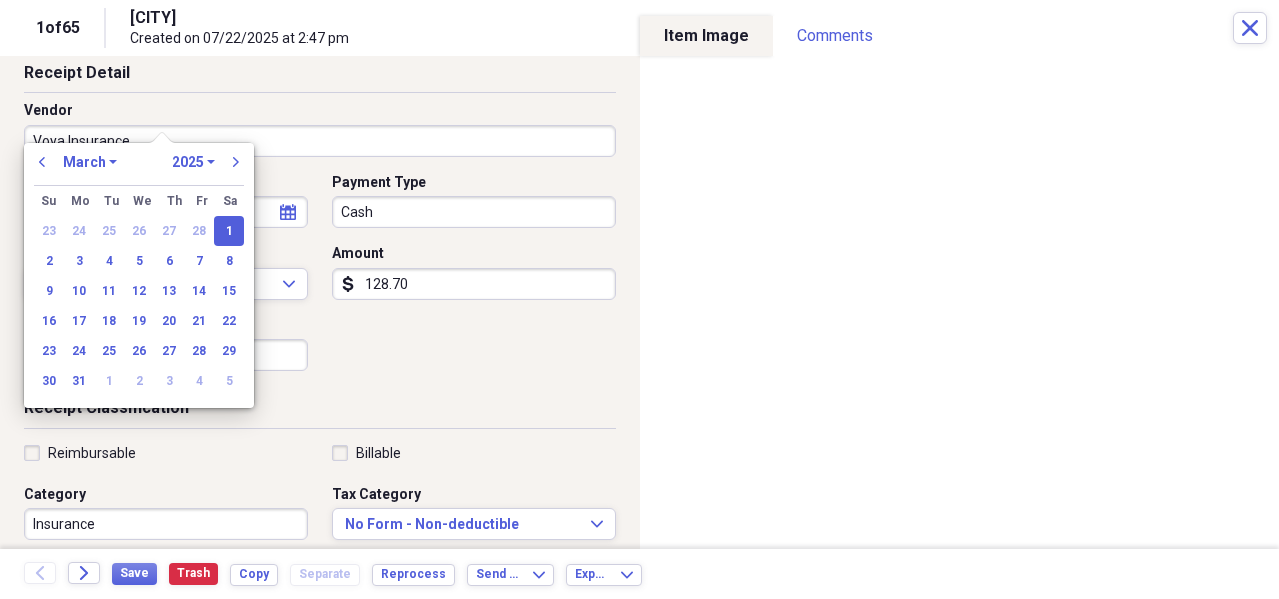 scroll, scrollTop: 200, scrollLeft: 0, axis: vertical 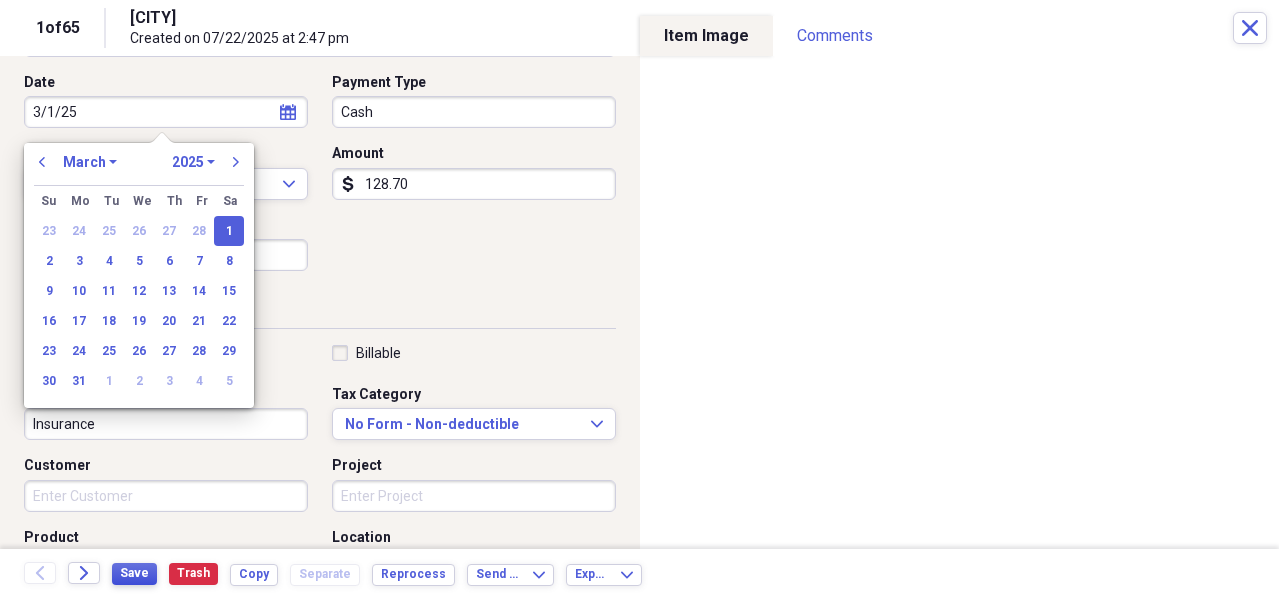 type on "03/01/2025" 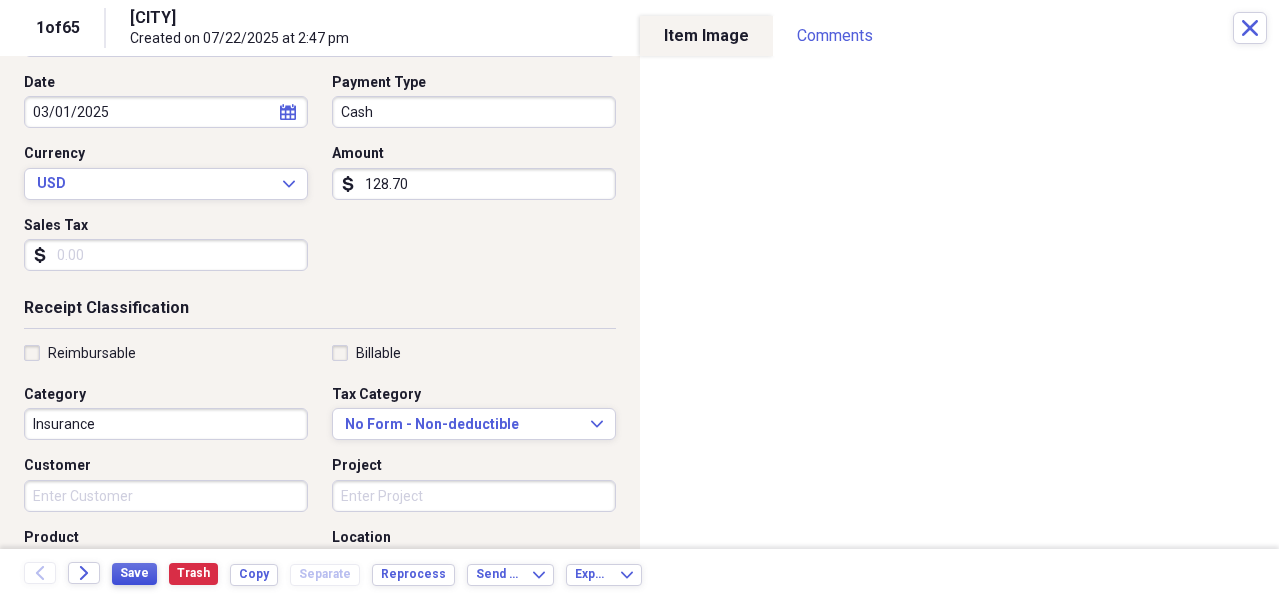 click on "Save" at bounding box center (134, 573) 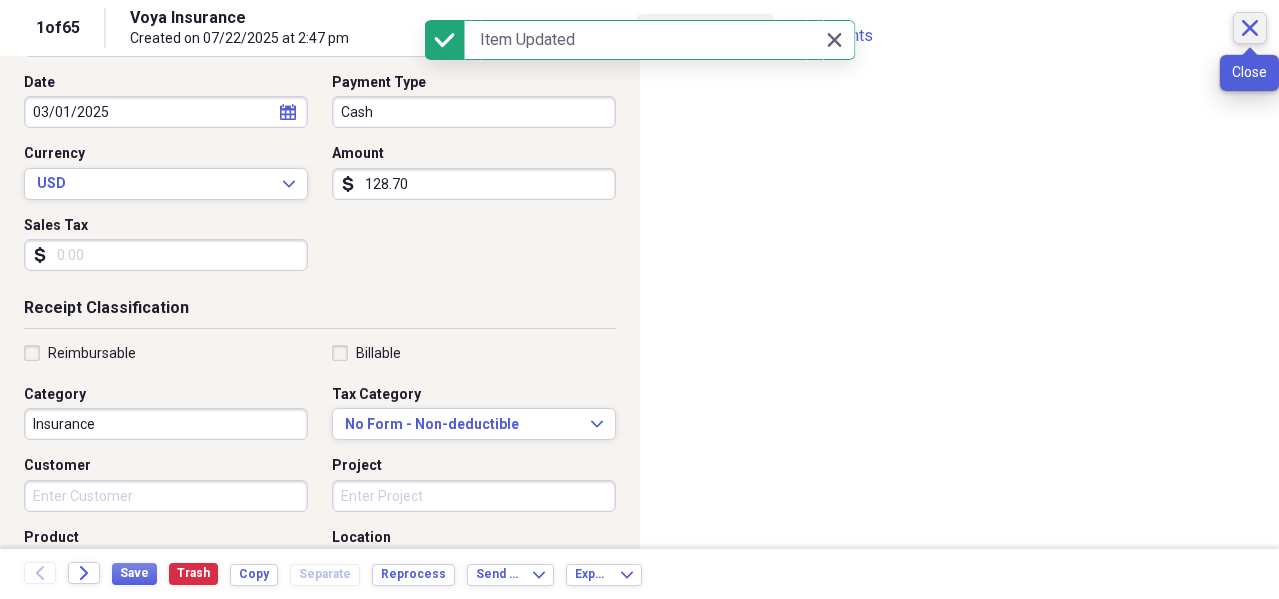 click on "Close" 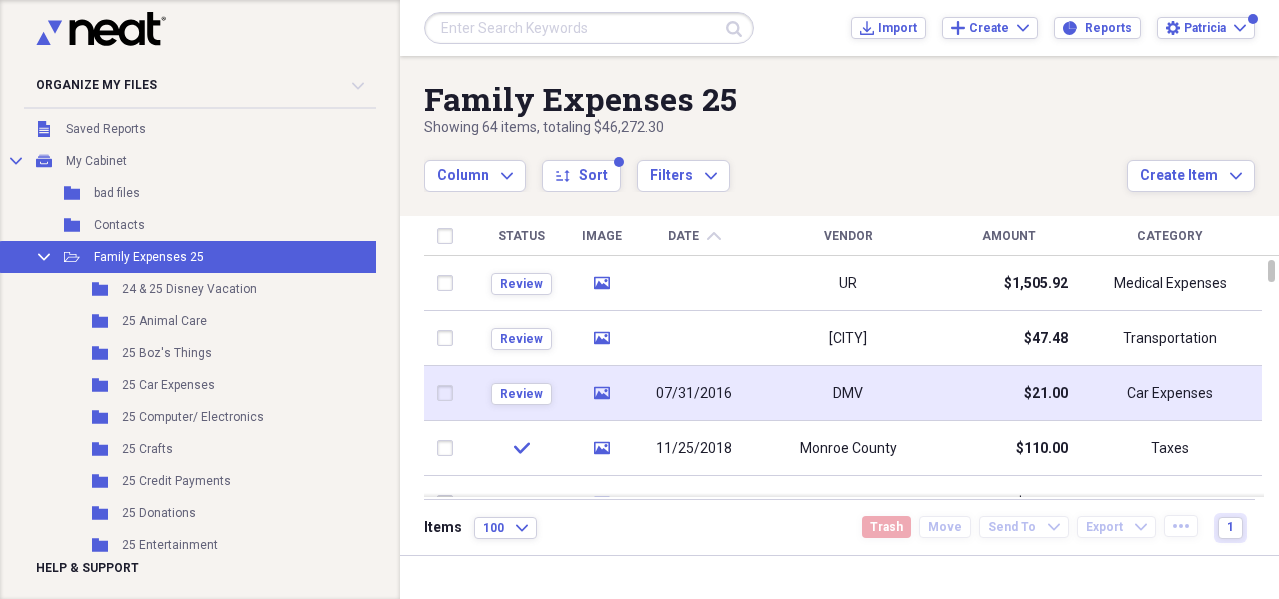 click on "07/31/2016" at bounding box center (694, 394) 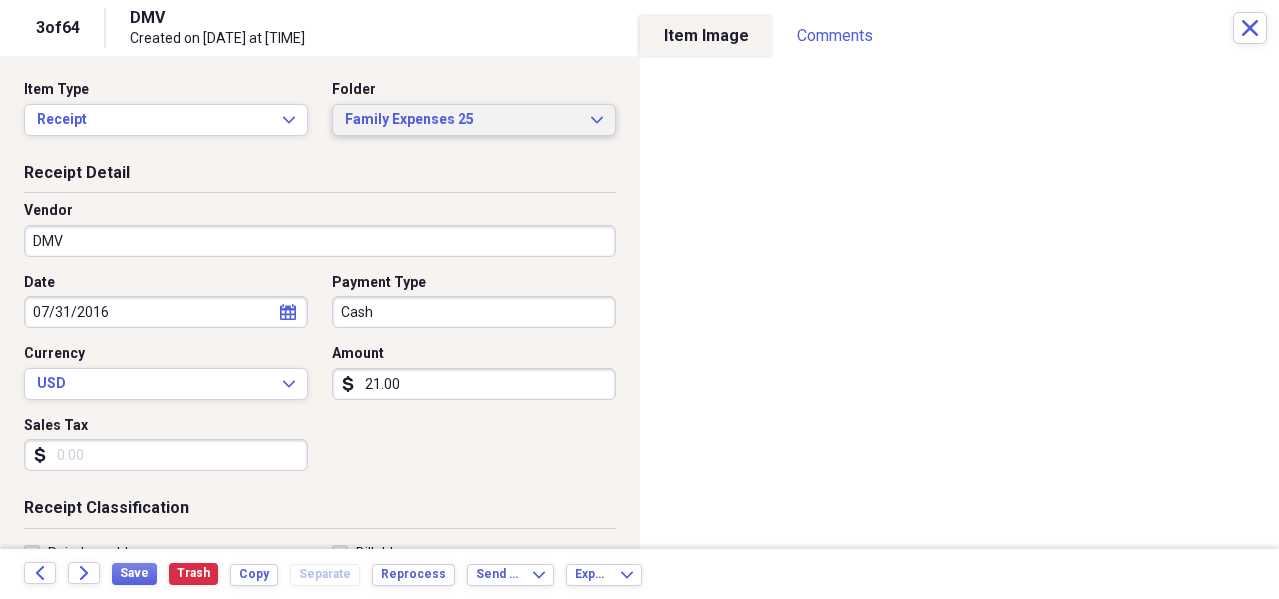 click on "Family Expenses 25 Expand" at bounding box center (474, 120) 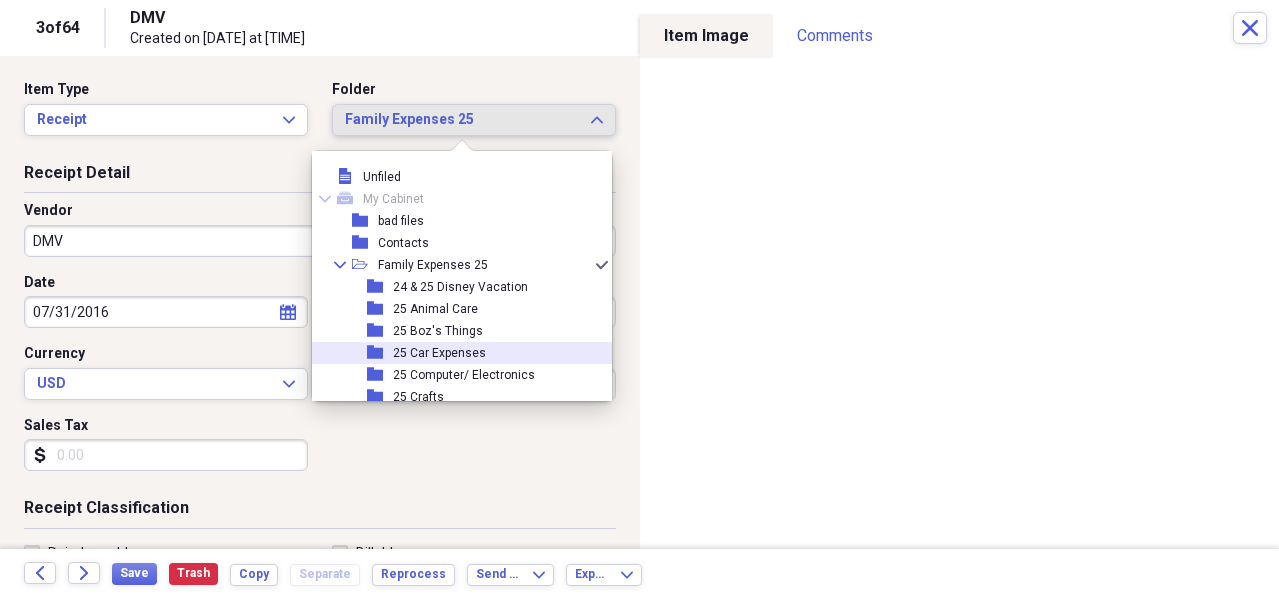 click on "25 Car Expenses" at bounding box center [439, 353] 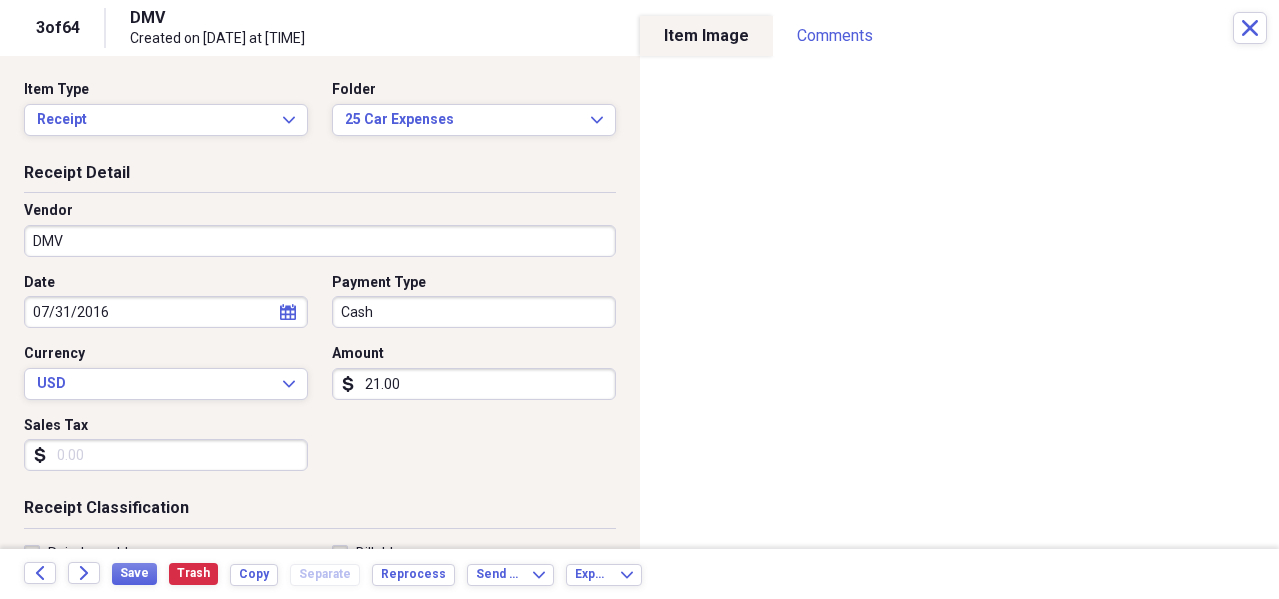 select on "6" 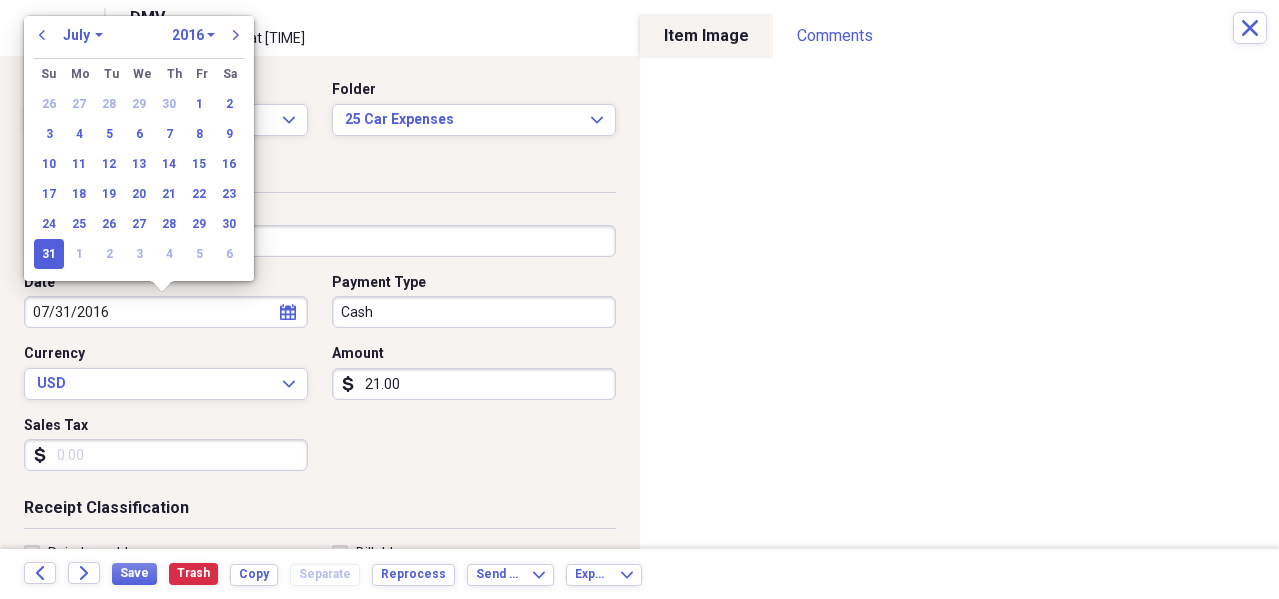 click on "07/31/2016" at bounding box center [166, 312] 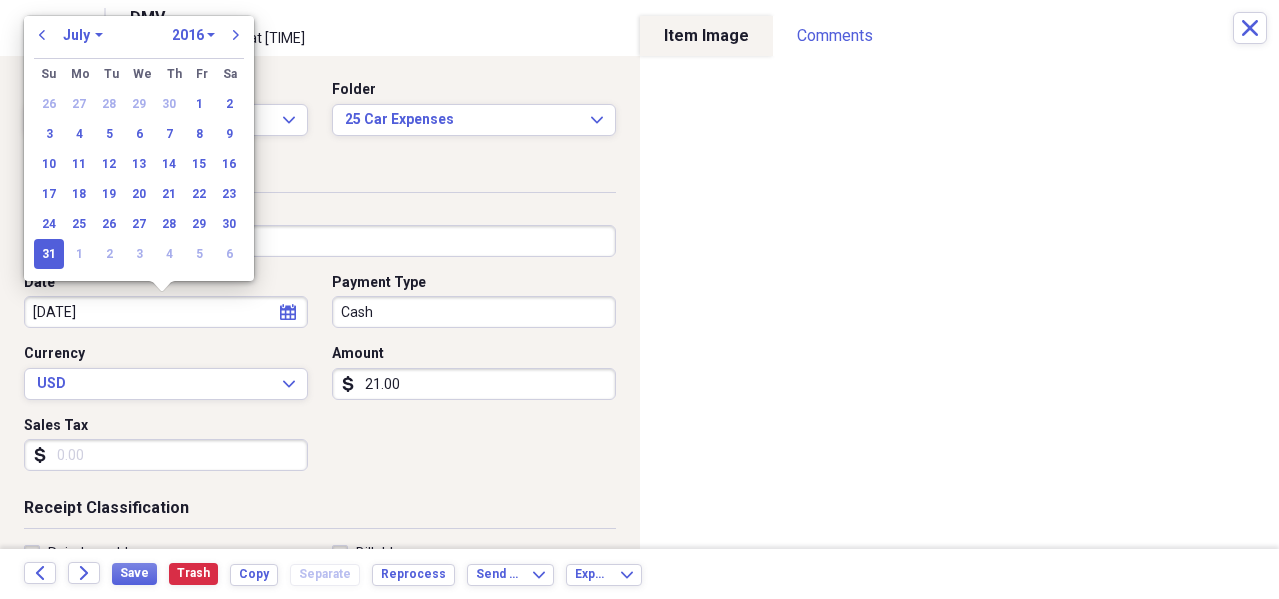 type on "07/31/20" 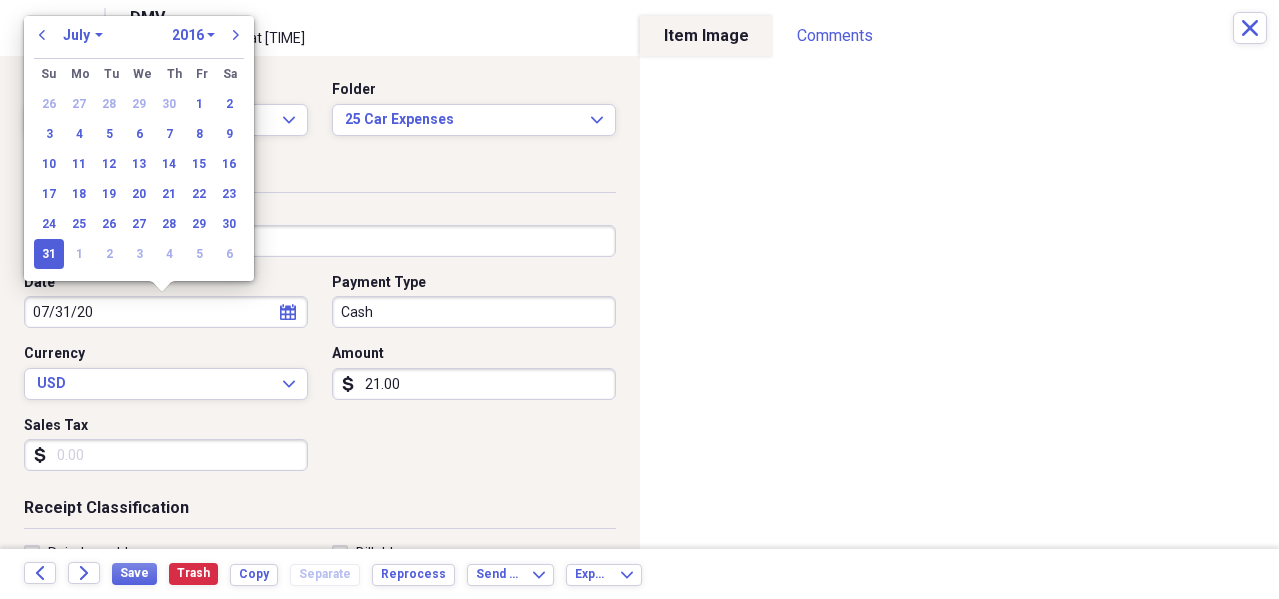 select on "2020" 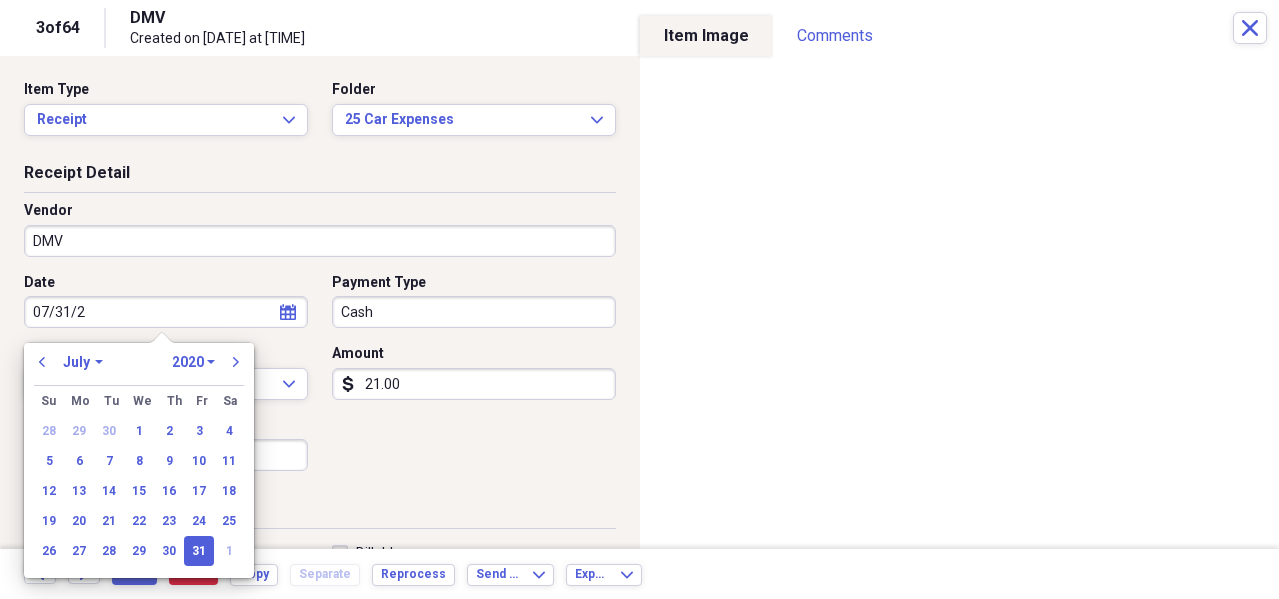 type on "[DATE]" 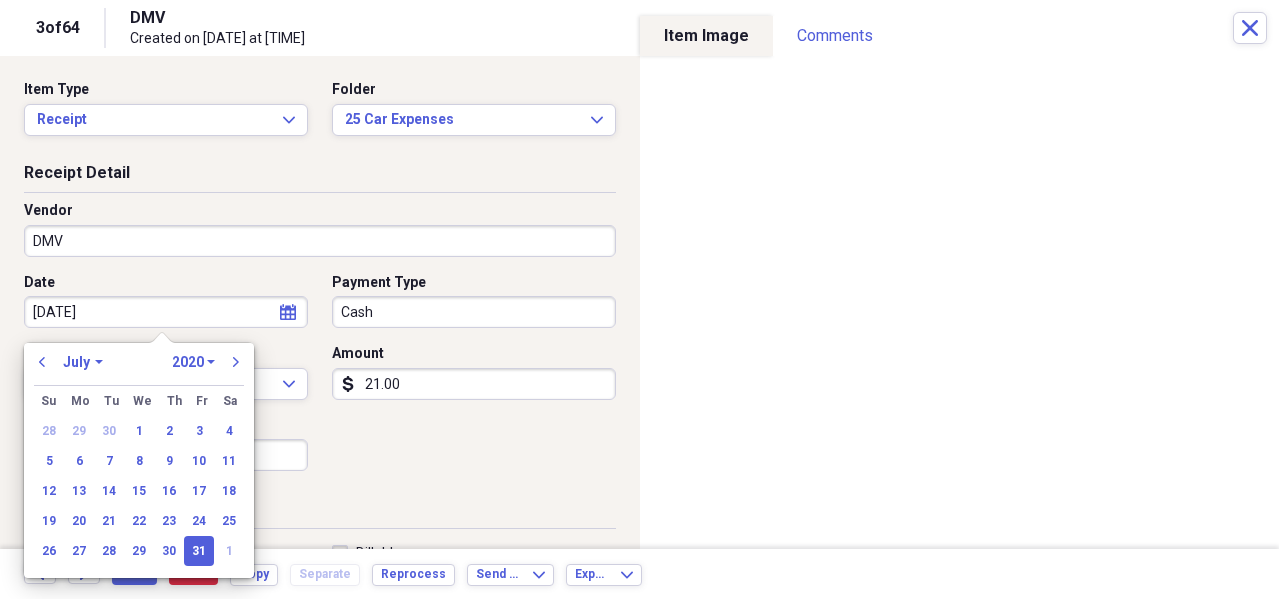 select on "2022" 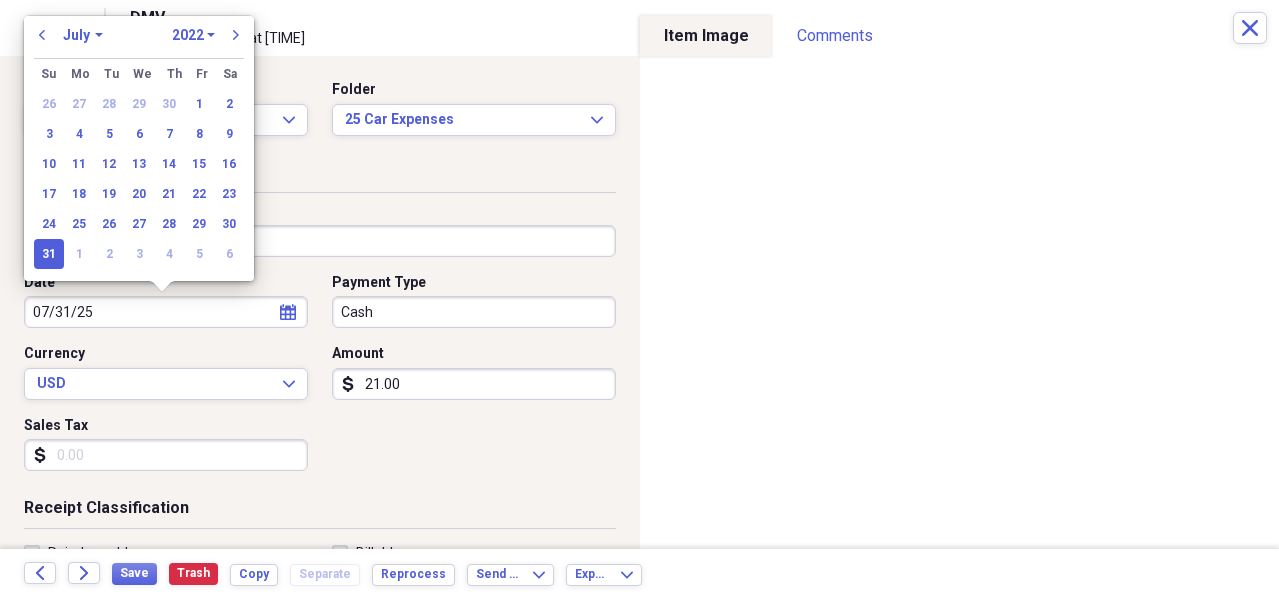 type on "[DATE]" 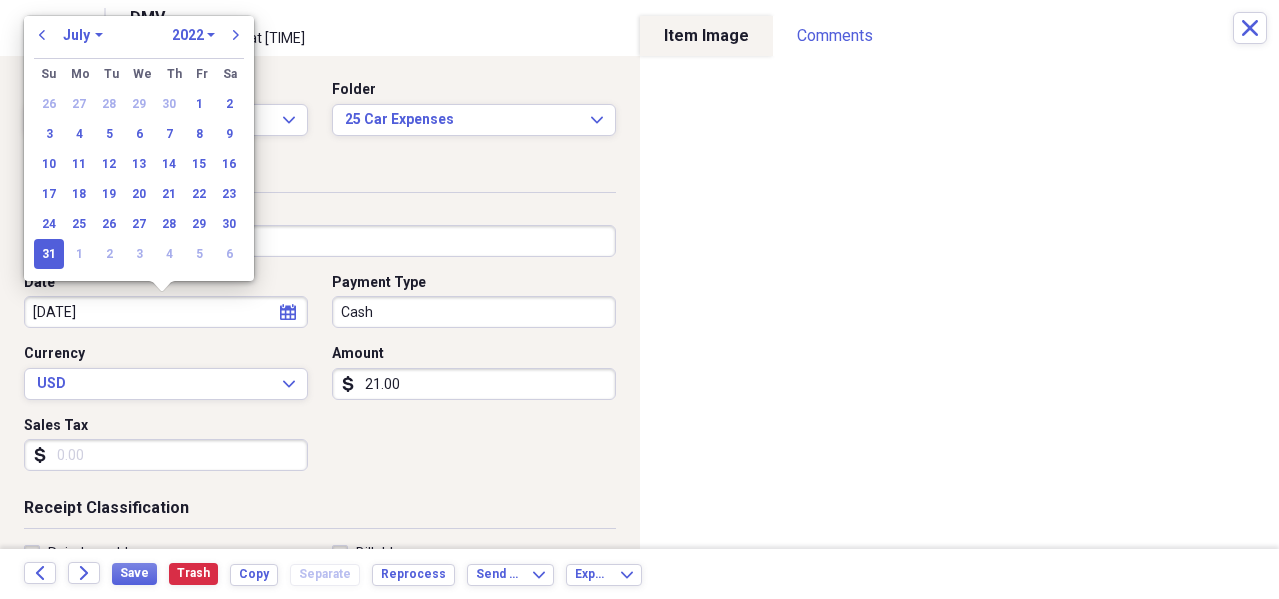 select on "2025" 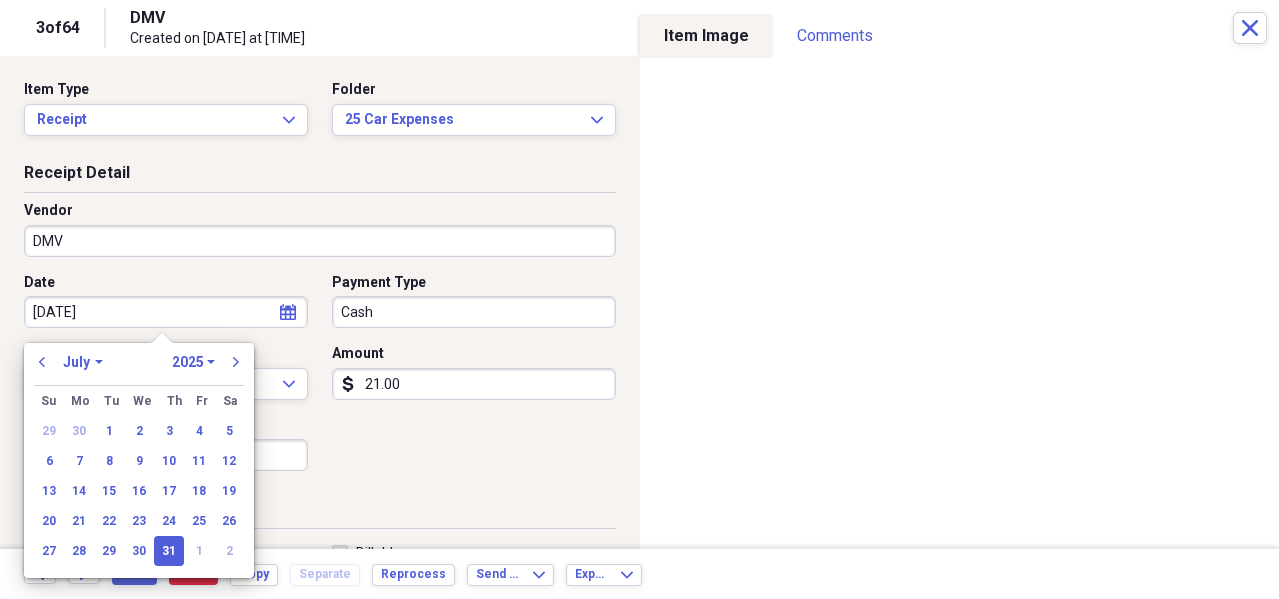 type 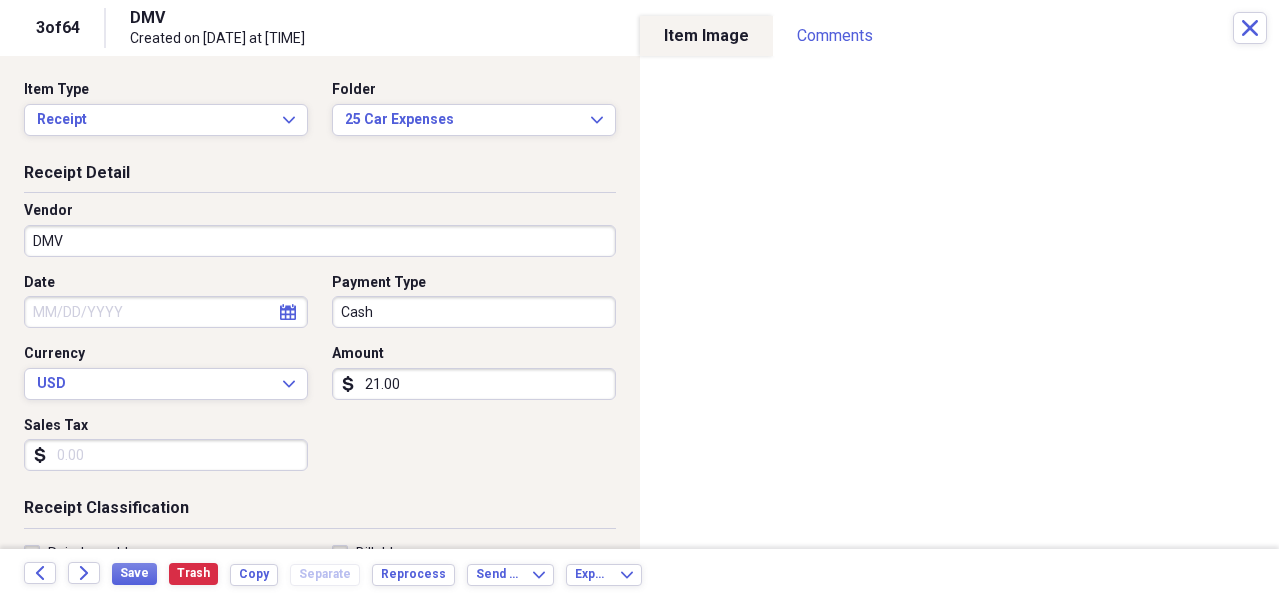 click on "Date" at bounding box center [166, 312] 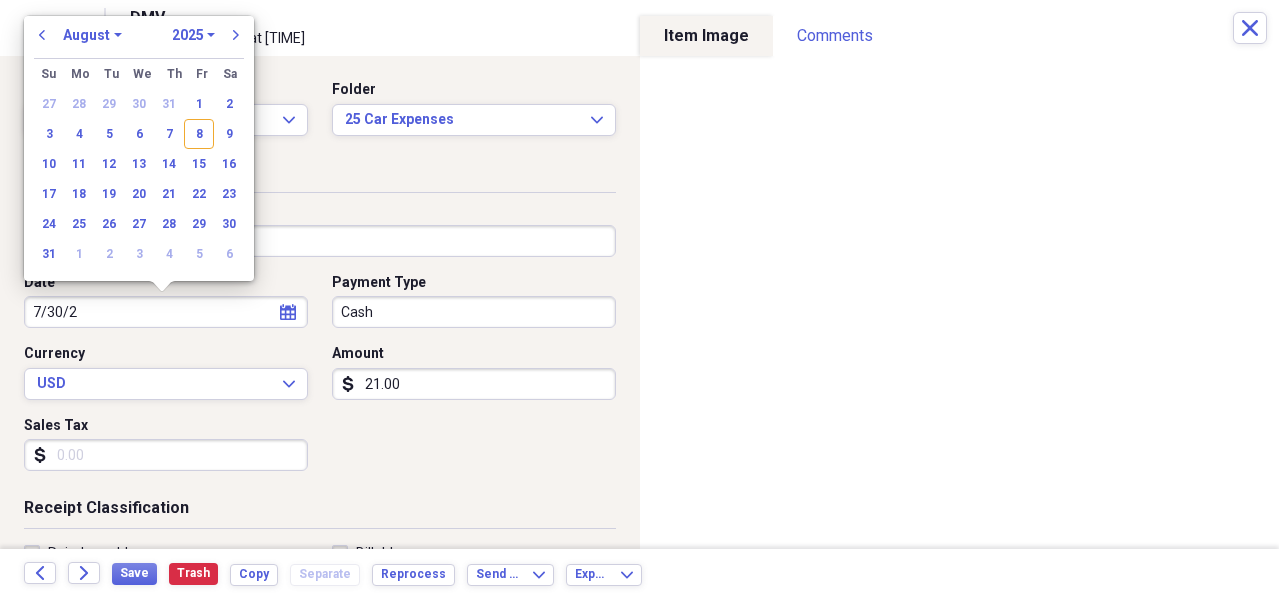 type on "7/30/25" 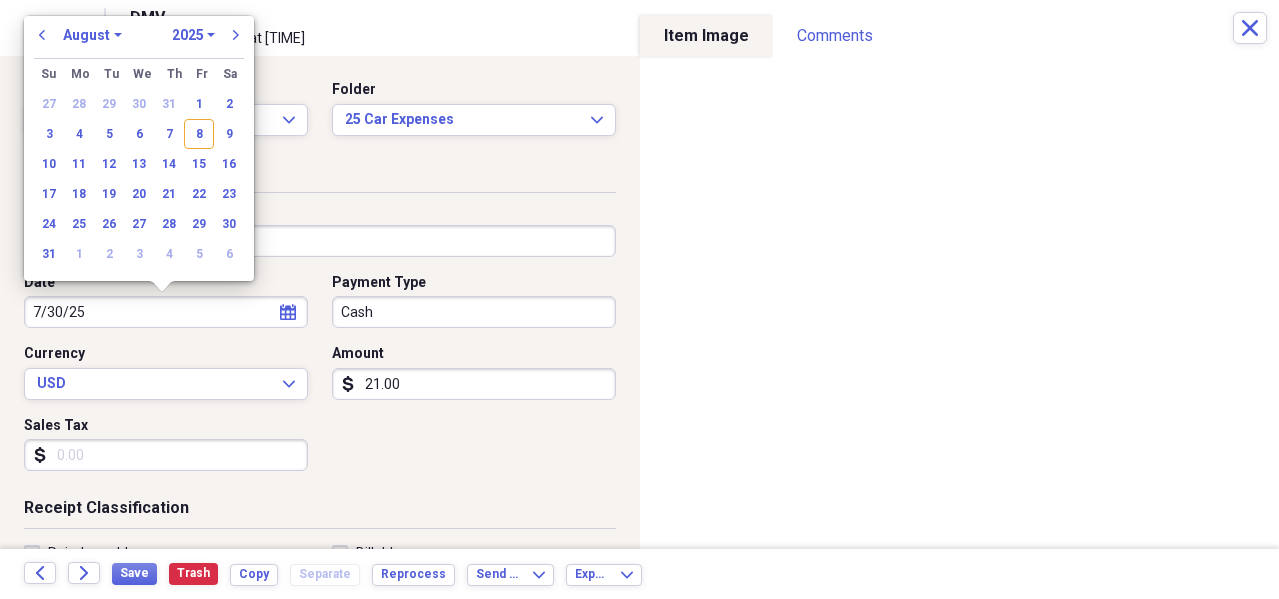 select on "6" 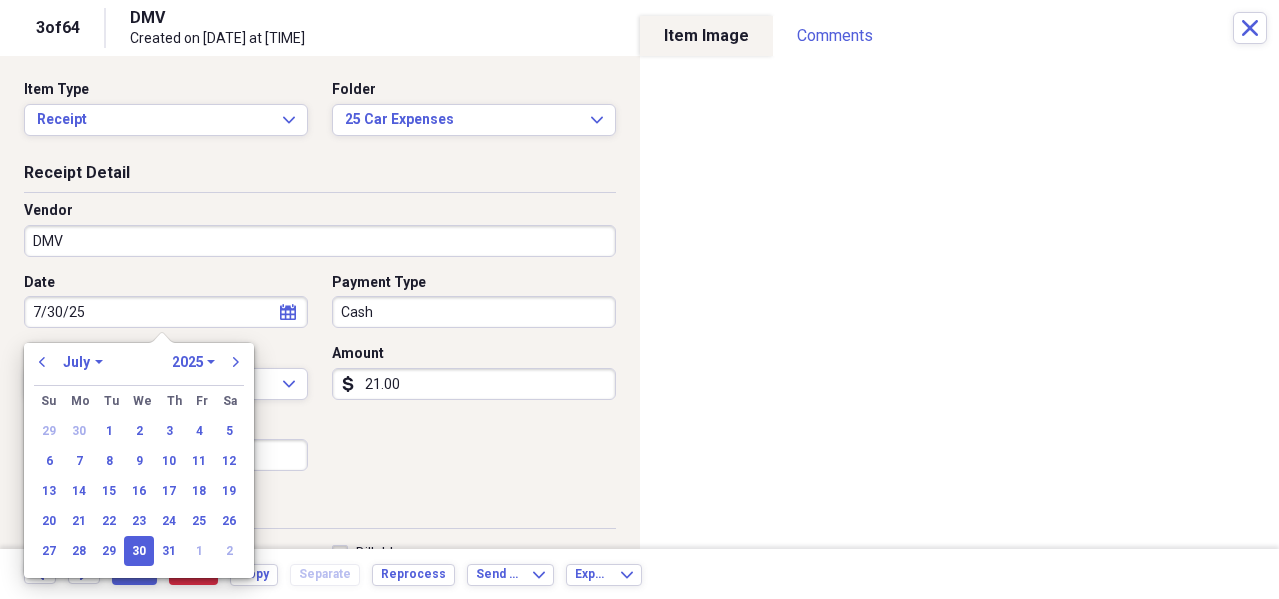 type on "07/30/2025" 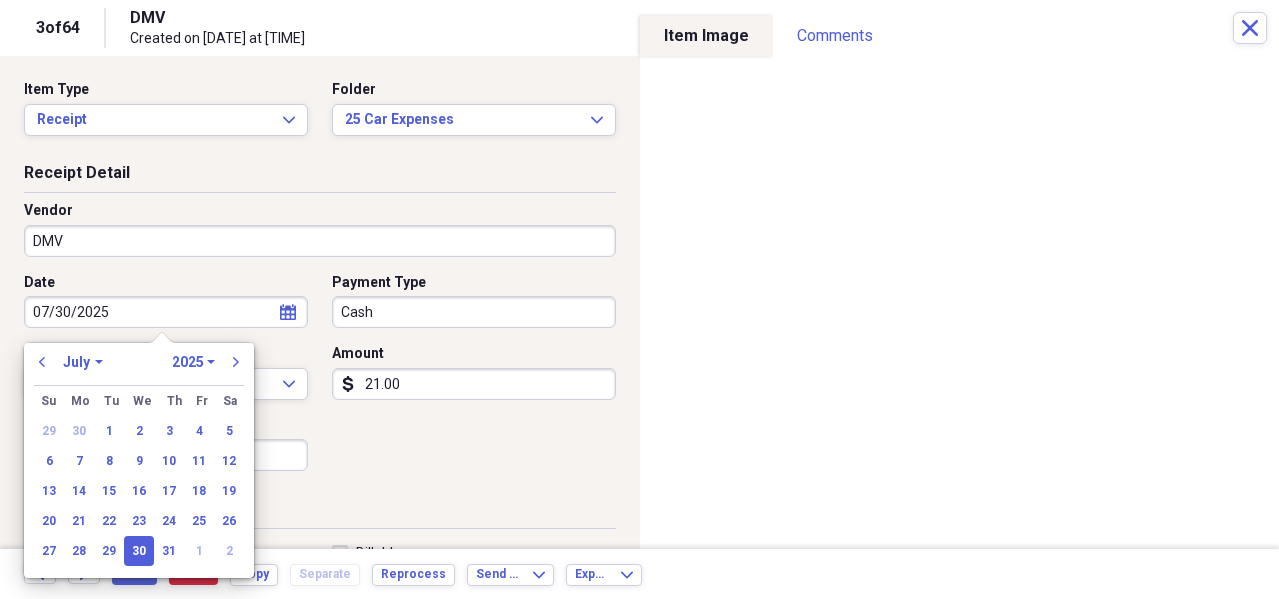 click on "30" at bounding box center [139, 551] 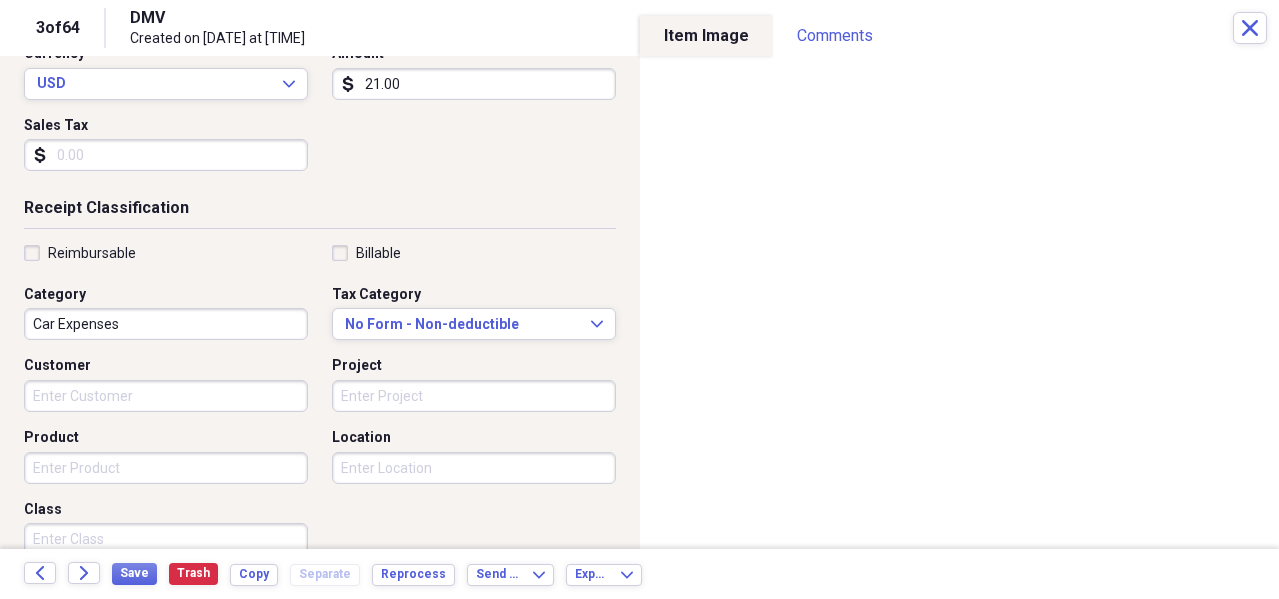 scroll, scrollTop: 0, scrollLeft: 0, axis: both 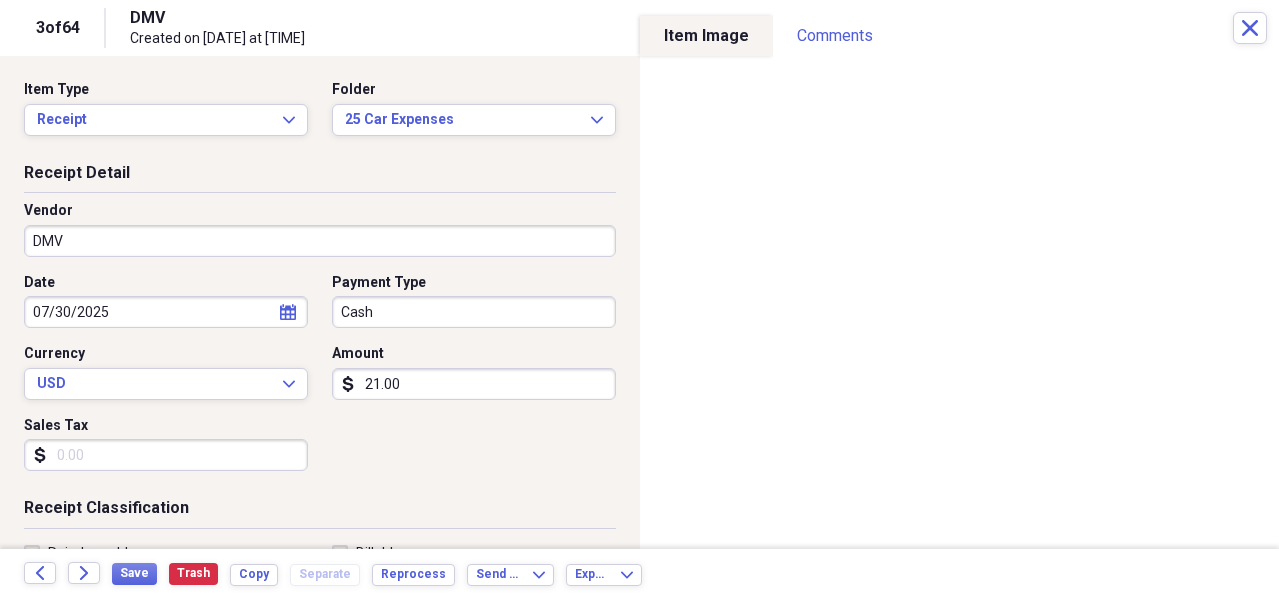 click on "DMV" at bounding box center [320, 241] 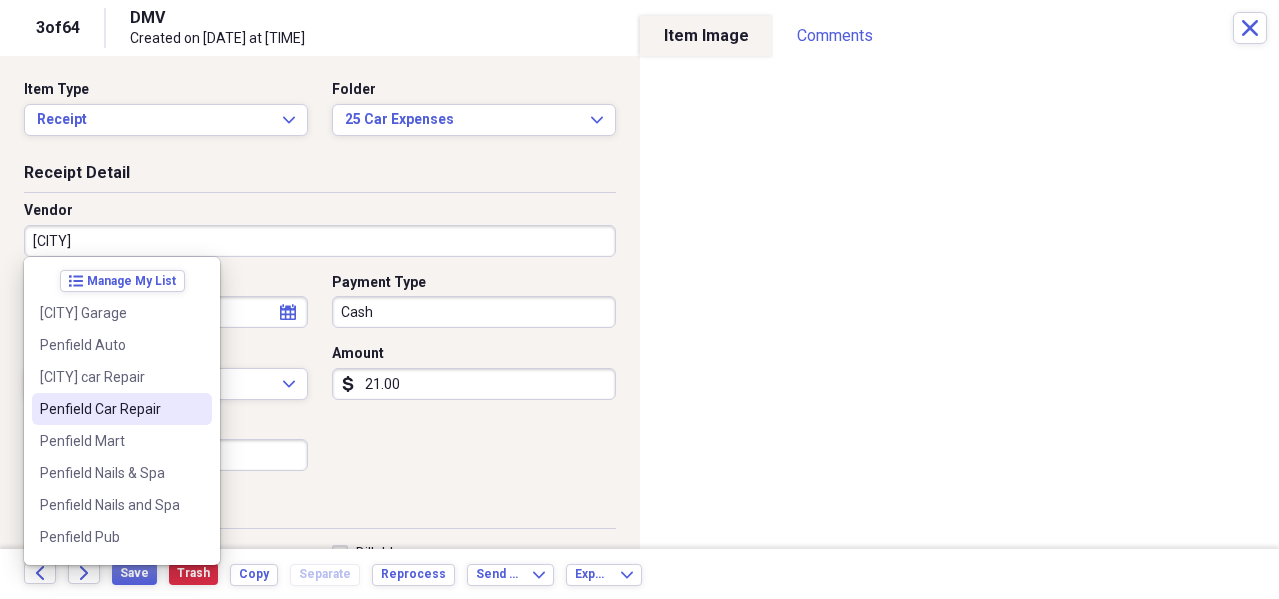 click on "Penfield Car Repair" at bounding box center (110, 409) 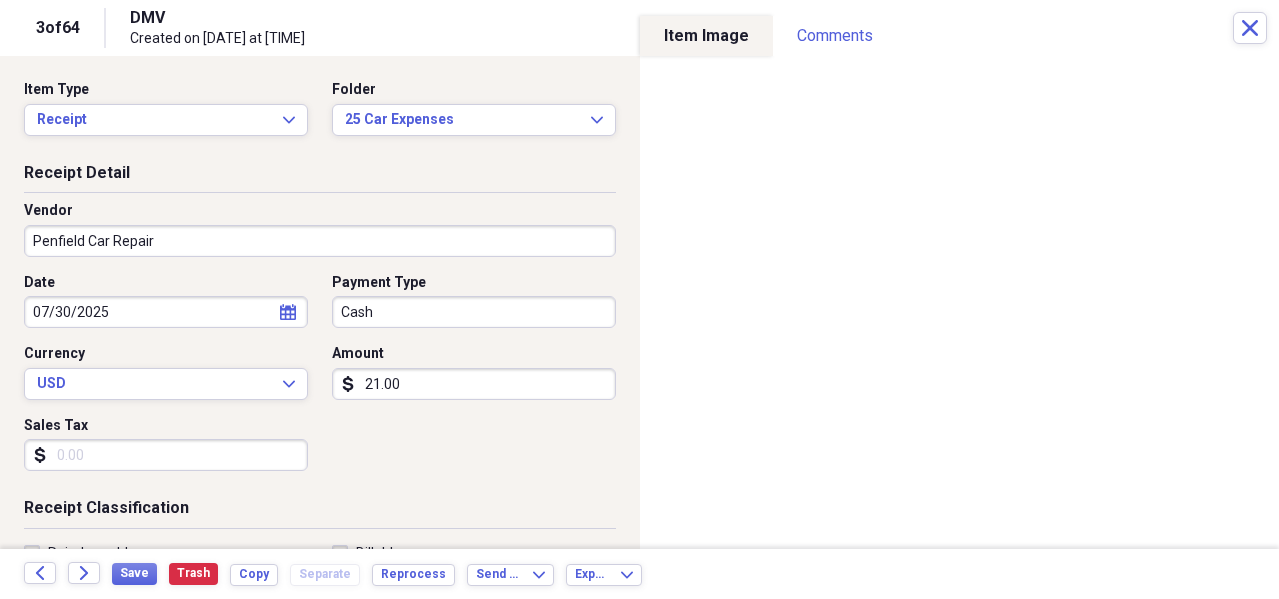 type on "Car repair" 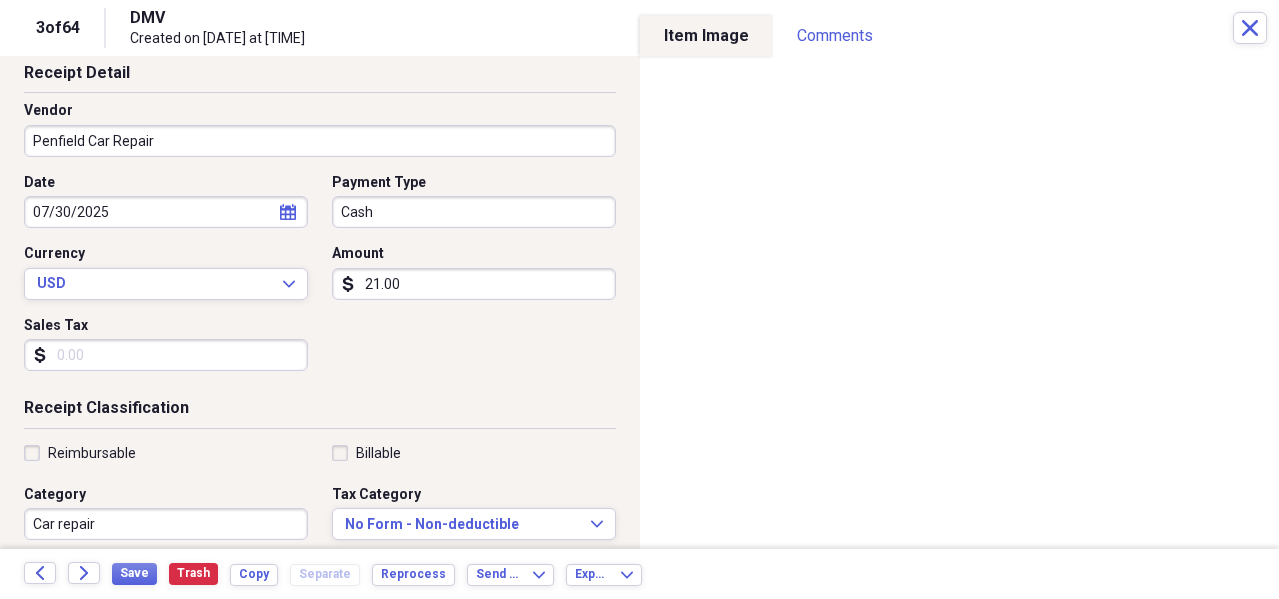 scroll, scrollTop: 200, scrollLeft: 0, axis: vertical 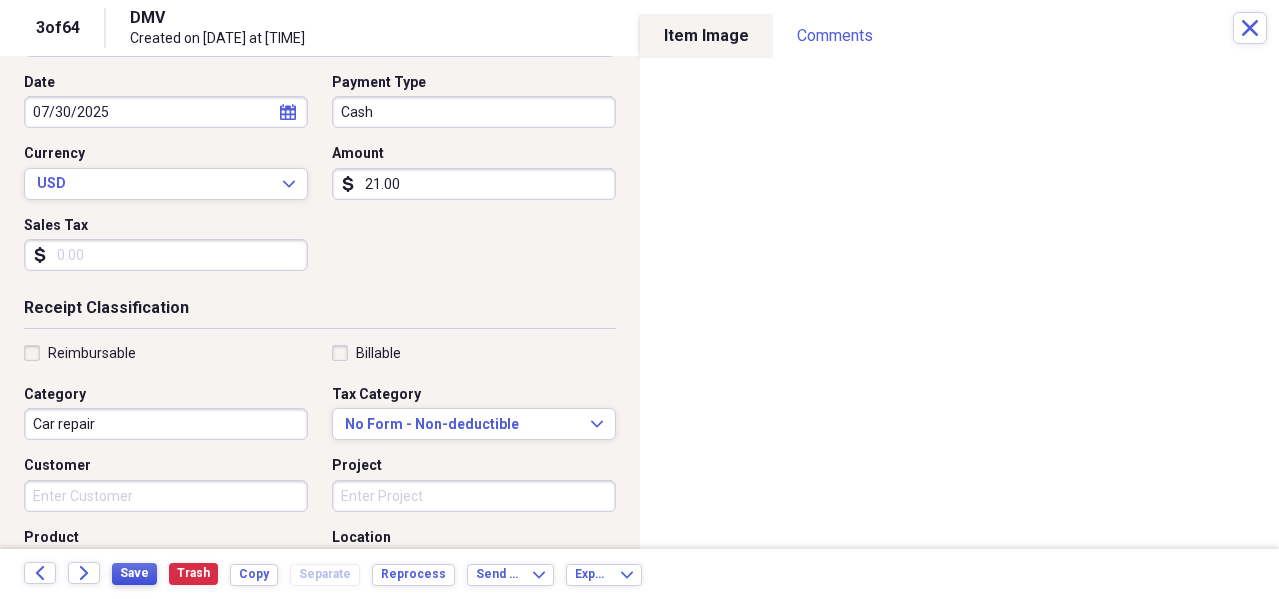 click on "Save" at bounding box center (134, 573) 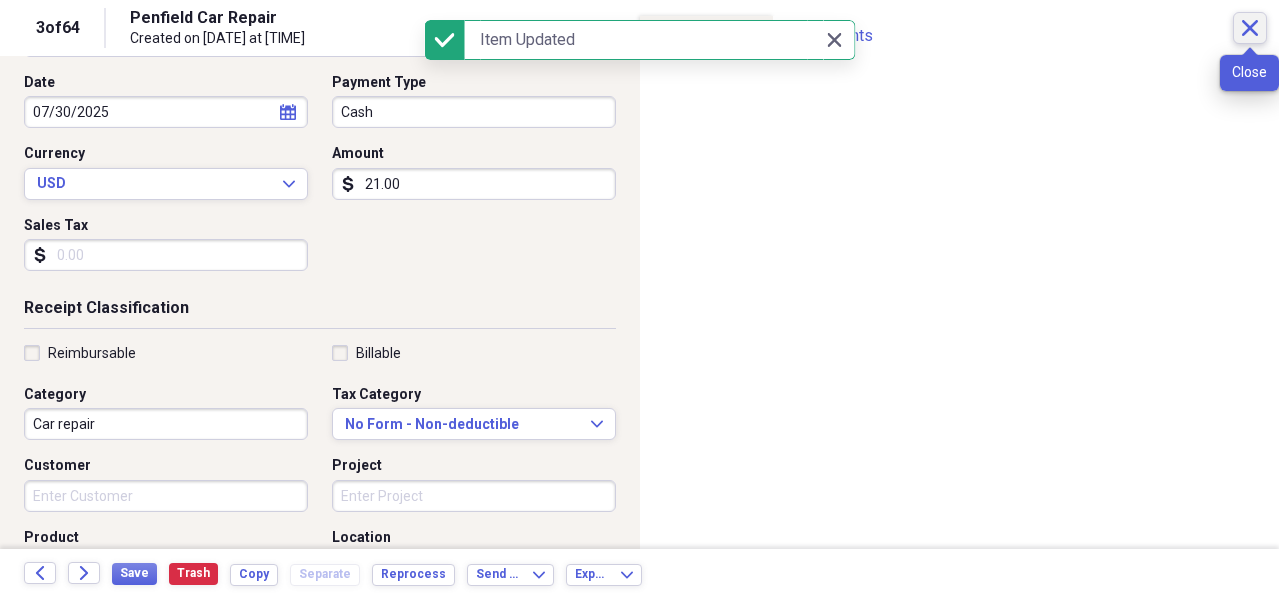 click on "Close" at bounding box center (1250, 28) 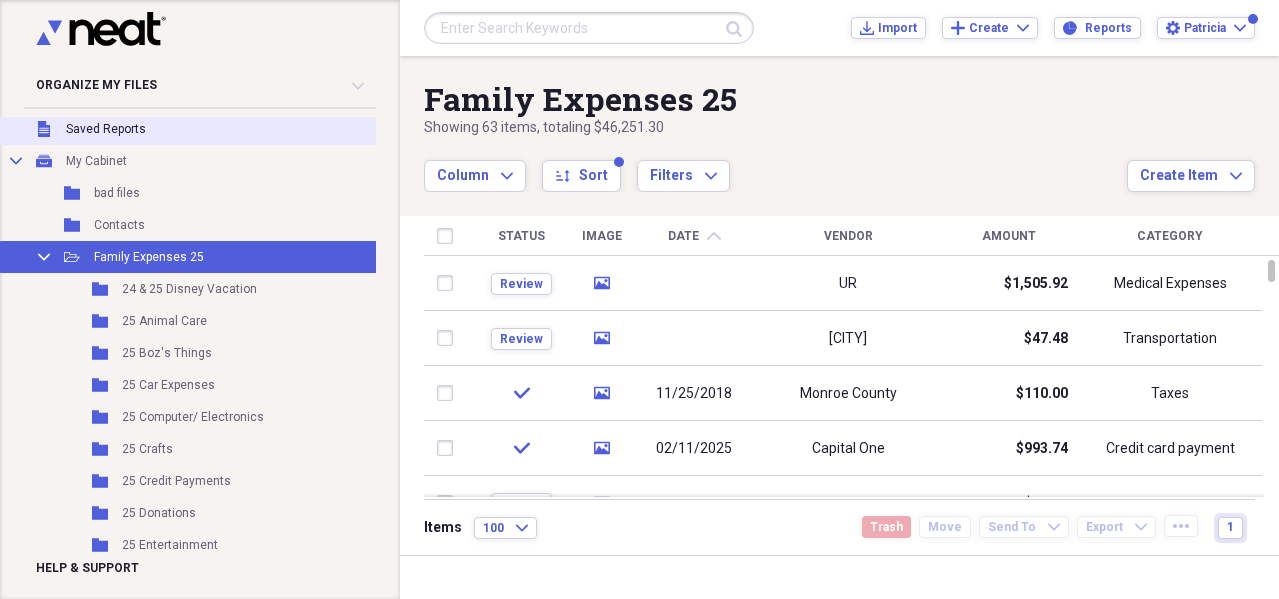 scroll, scrollTop: 0, scrollLeft: 0, axis: both 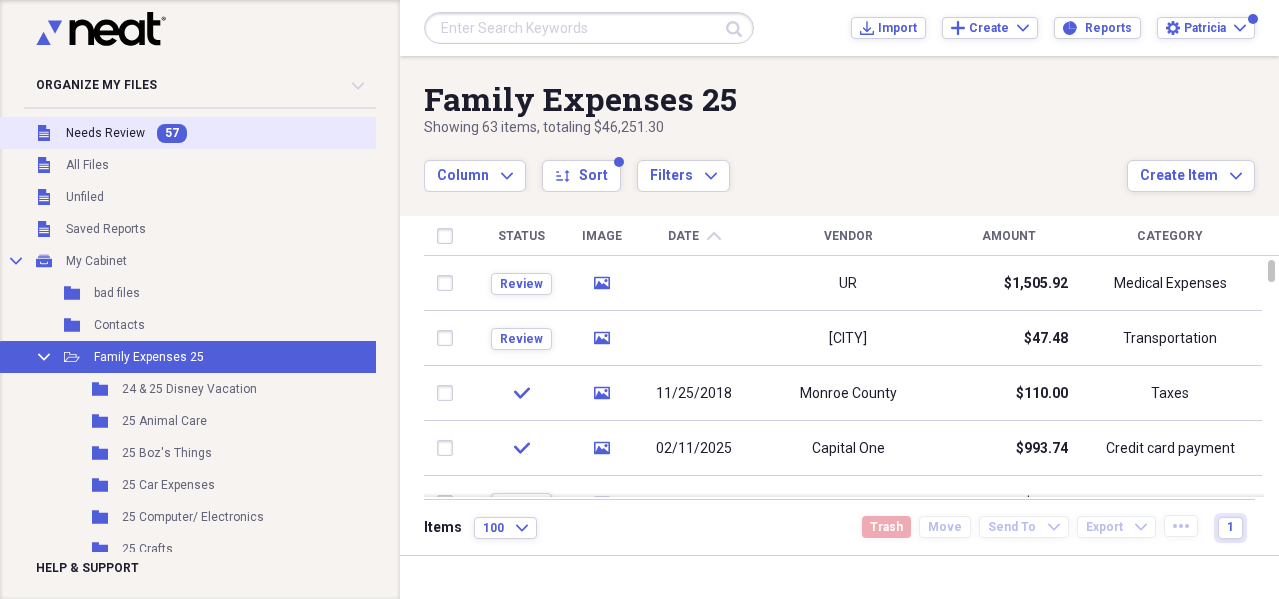 click on "57" at bounding box center (172, 133) 